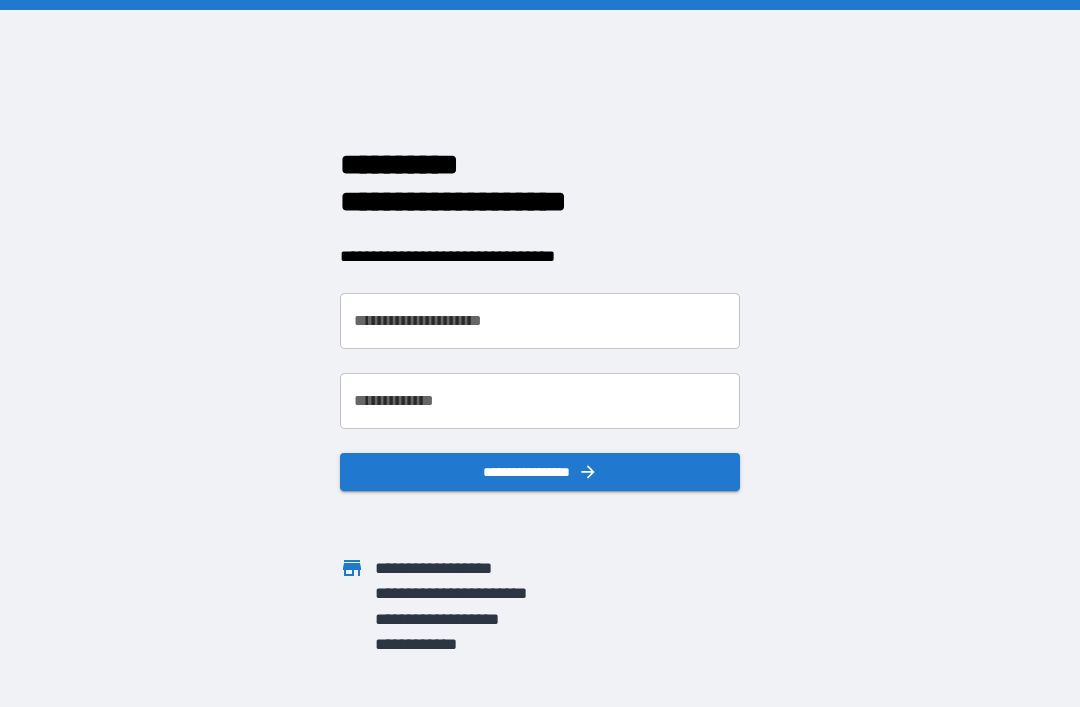 scroll, scrollTop: 0, scrollLeft: 0, axis: both 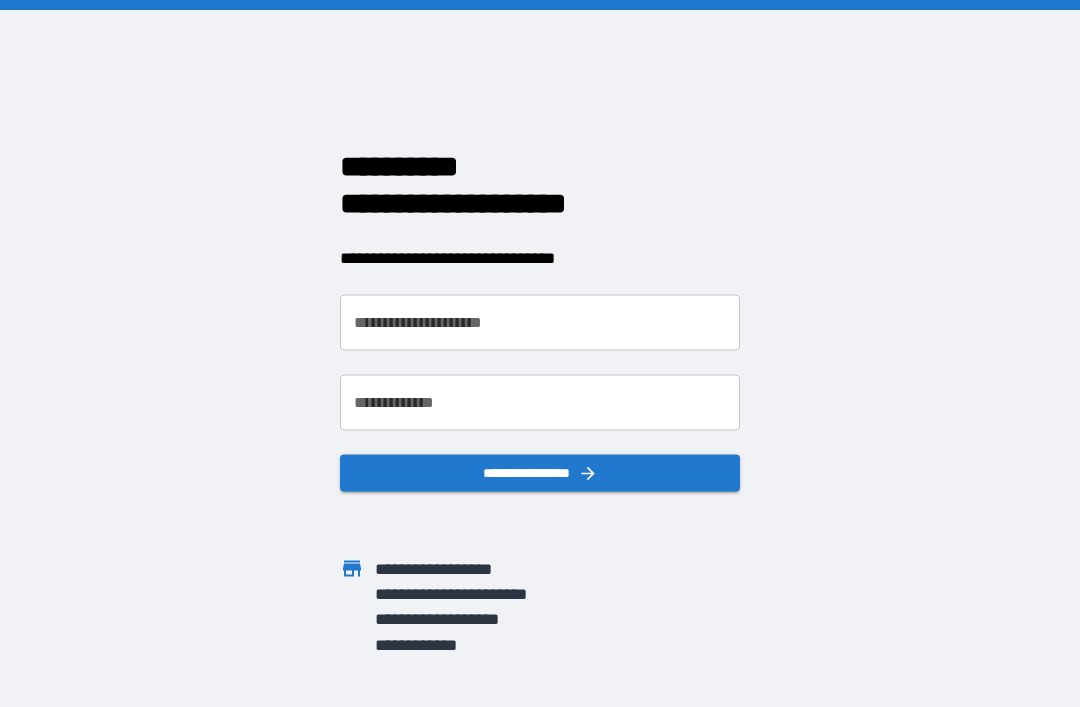 click on "**********" at bounding box center (540, 322) 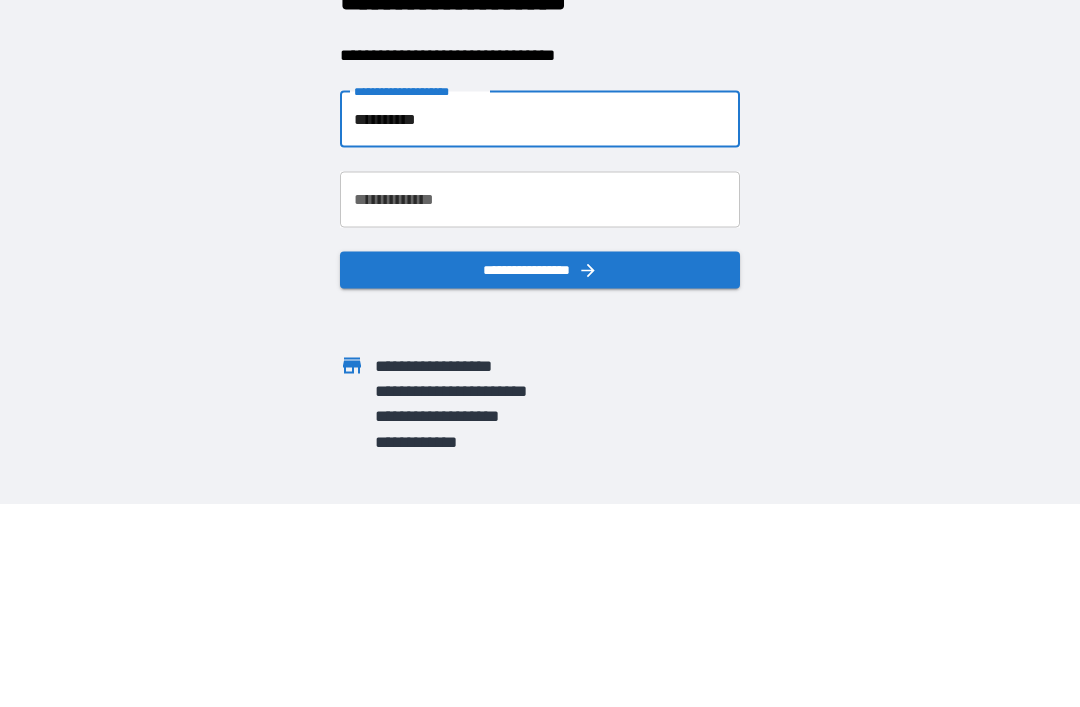 type on "**********" 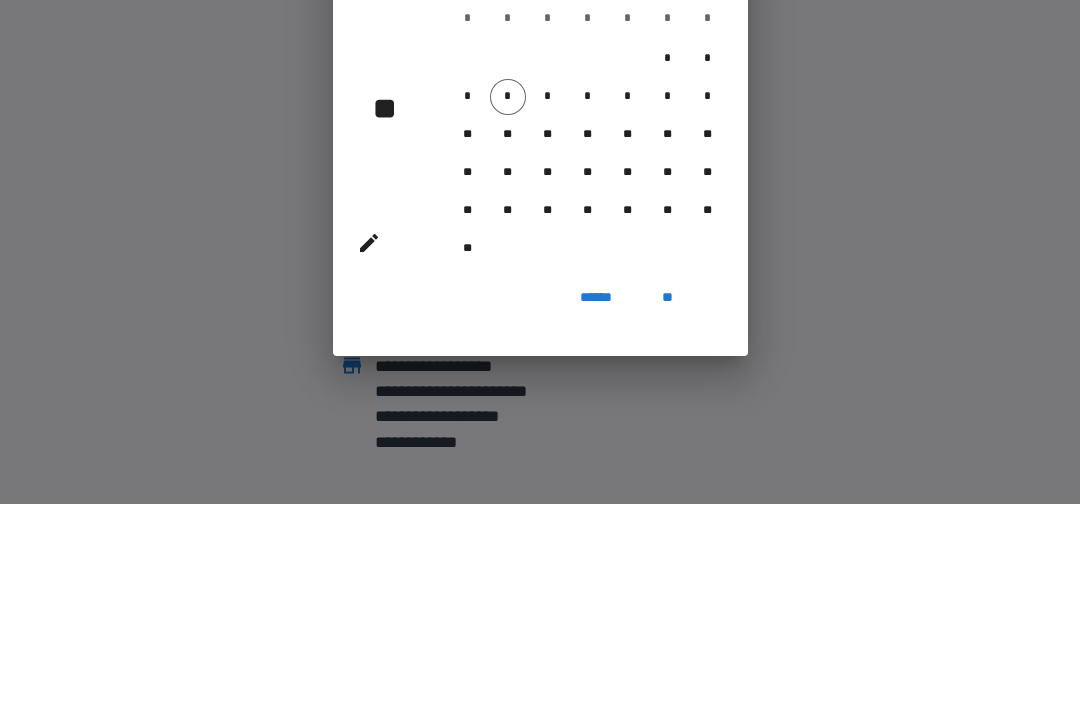 scroll, scrollTop: 64, scrollLeft: 0, axis: vertical 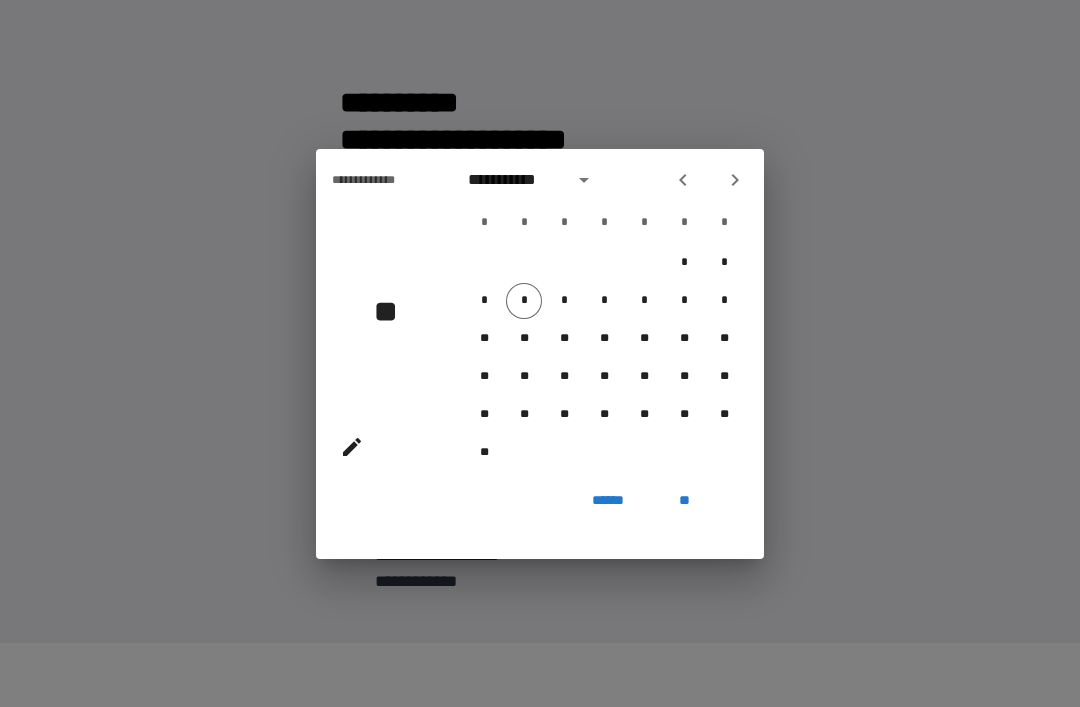 click 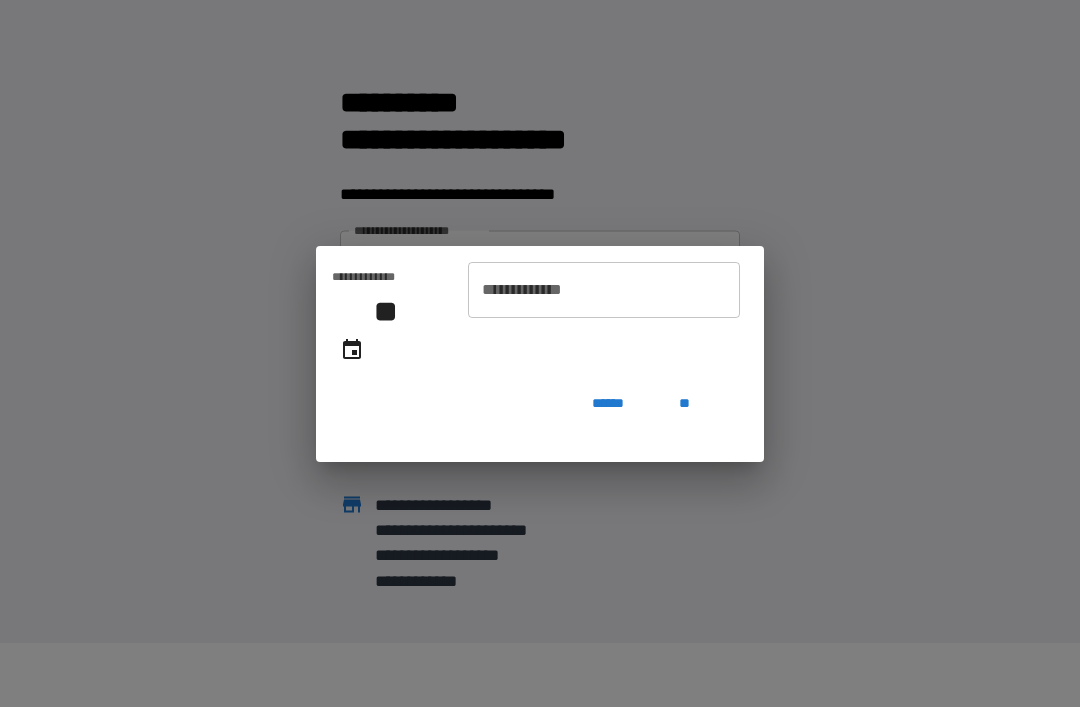 click on "**********" at bounding box center (604, 290) 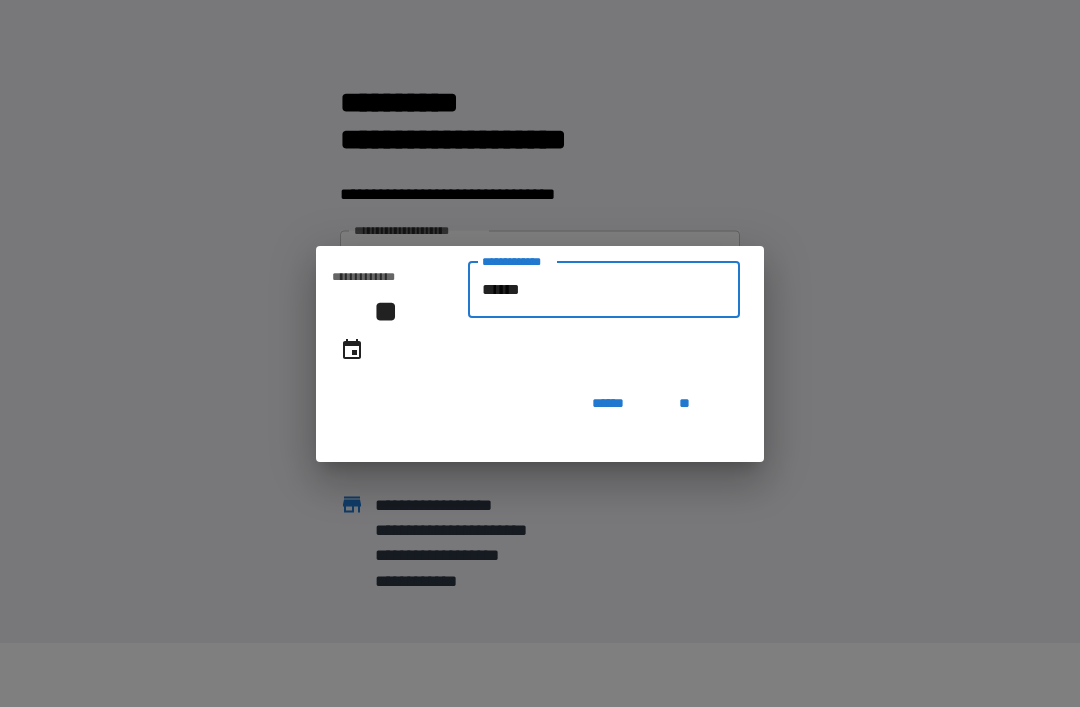 type on "*******" 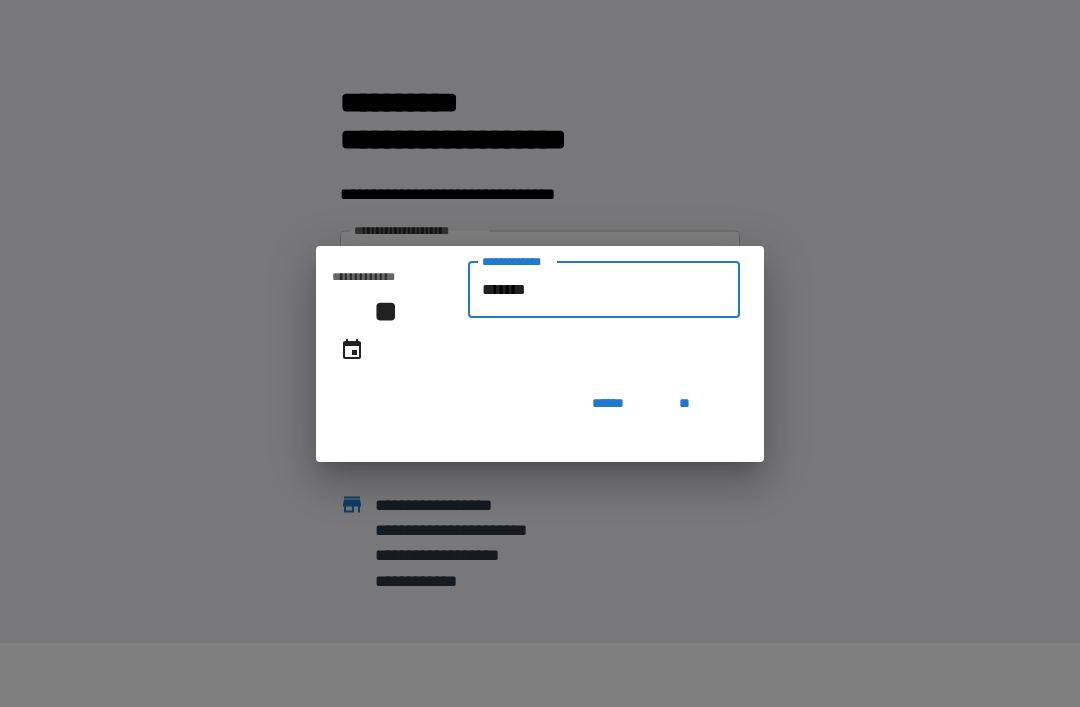 type on "**********" 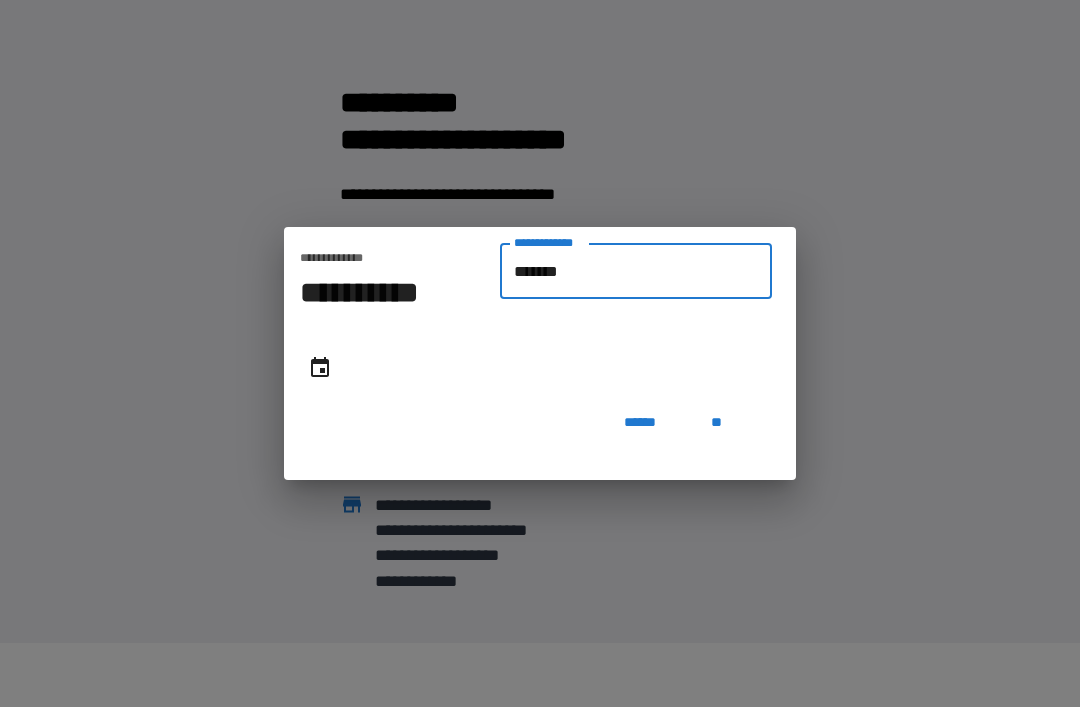 type on "********" 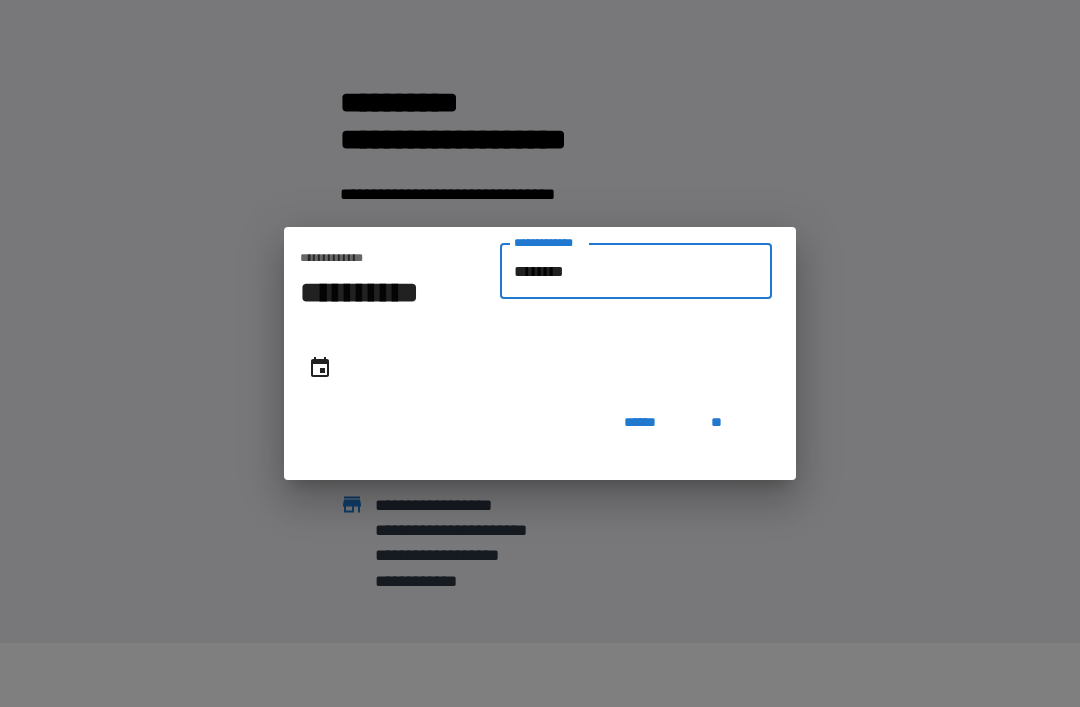 type on "**********" 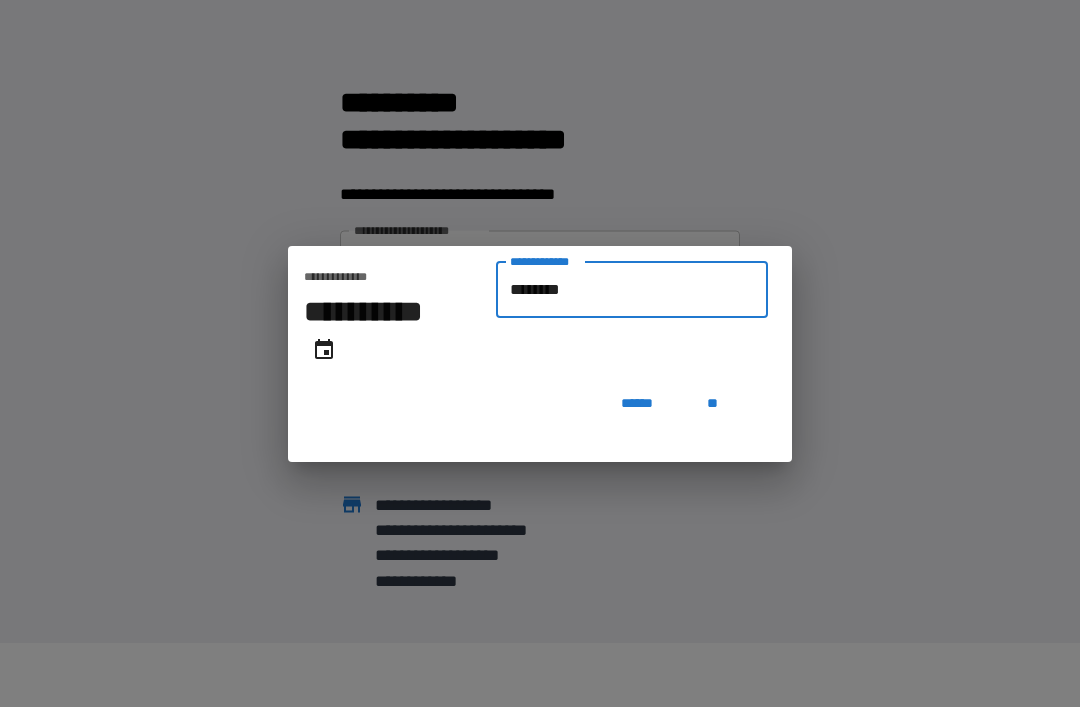 type on "*********" 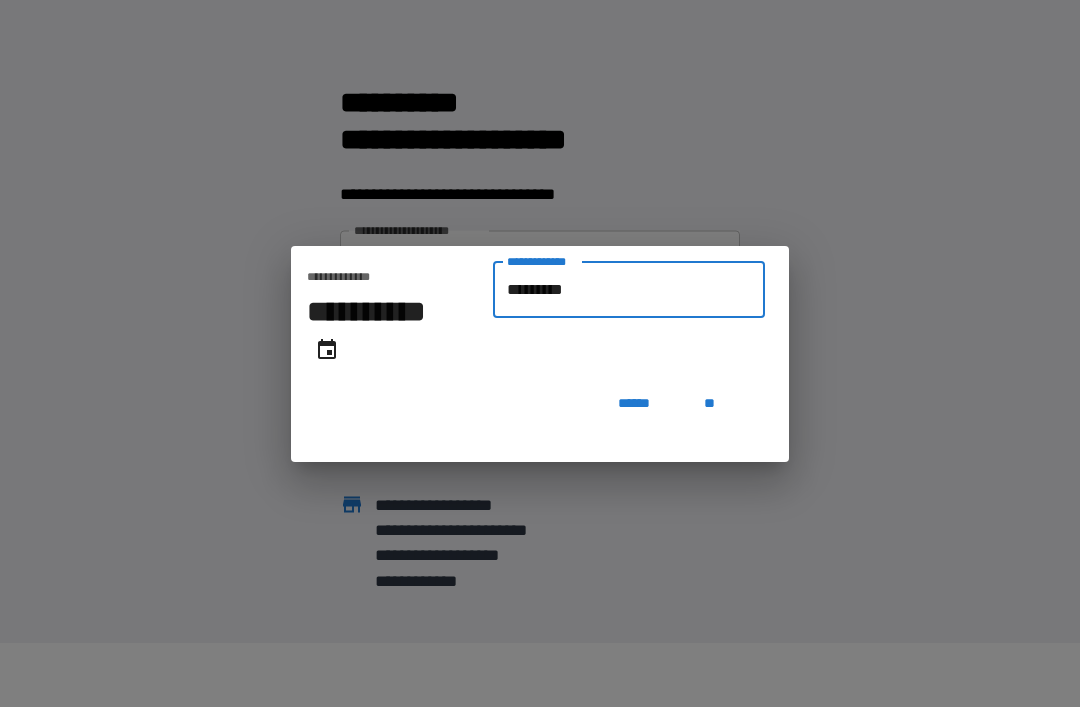 type on "**********" 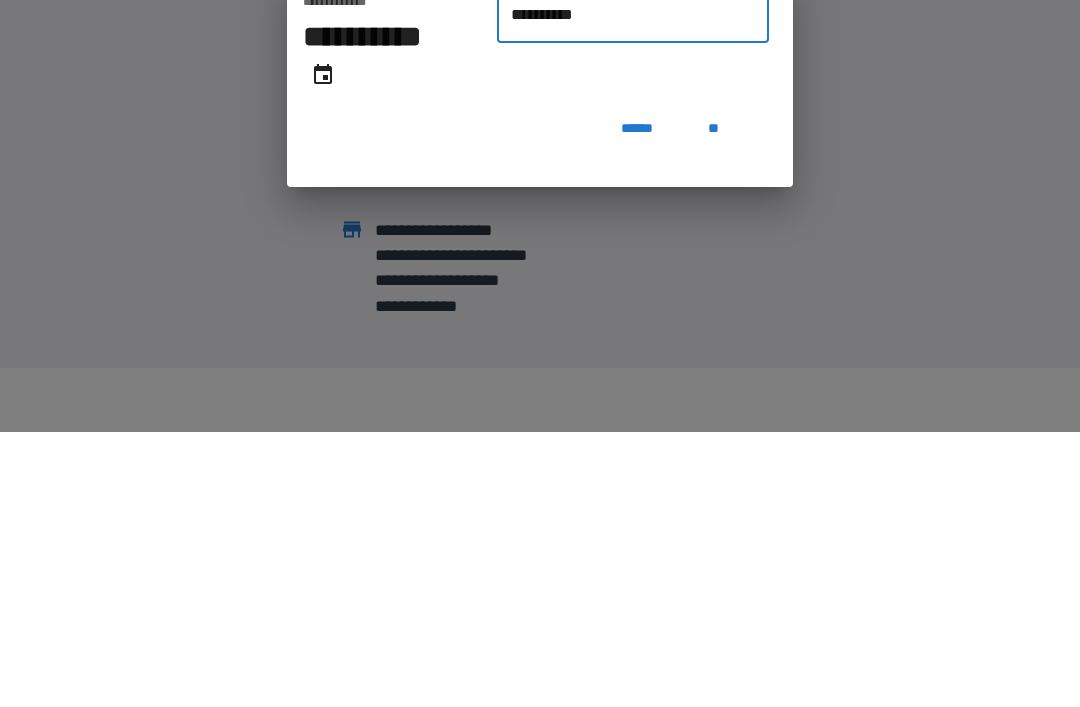 type on "**********" 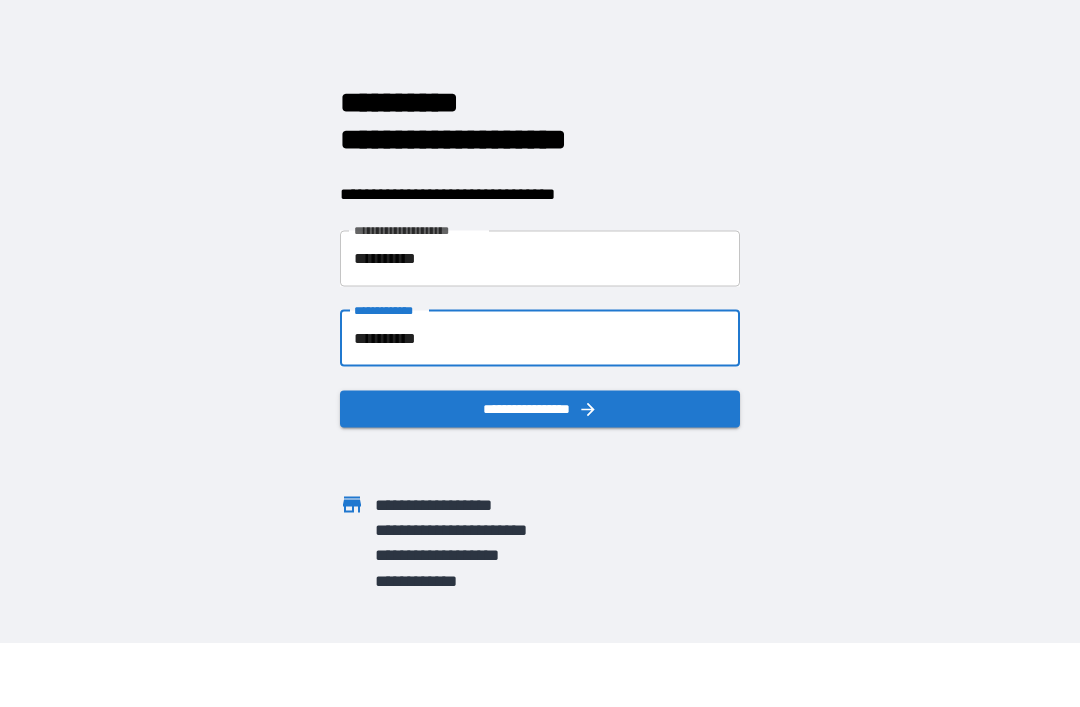 click on "**********" at bounding box center (540, 408) 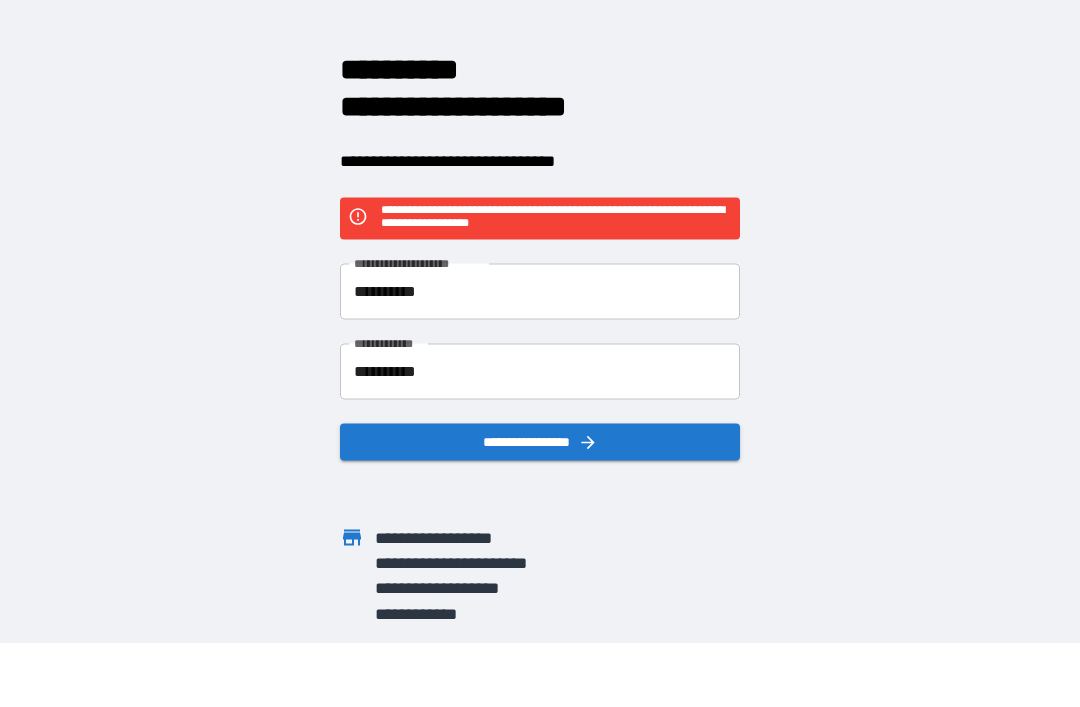 click on "**********" at bounding box center [540, 291] 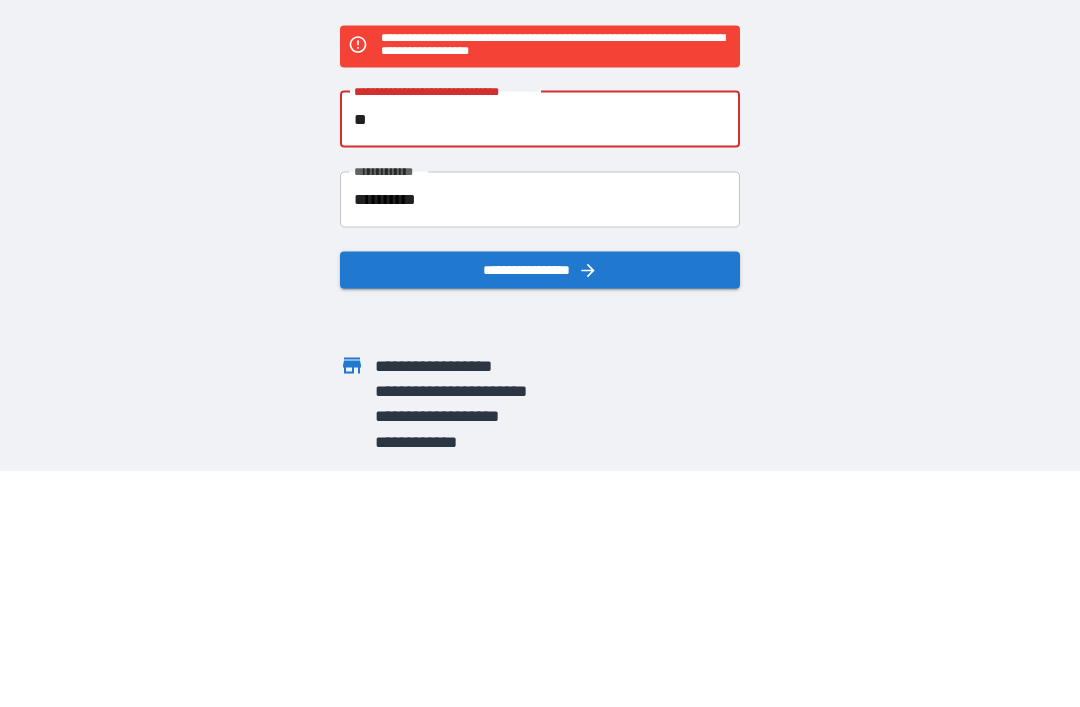 type on "*" 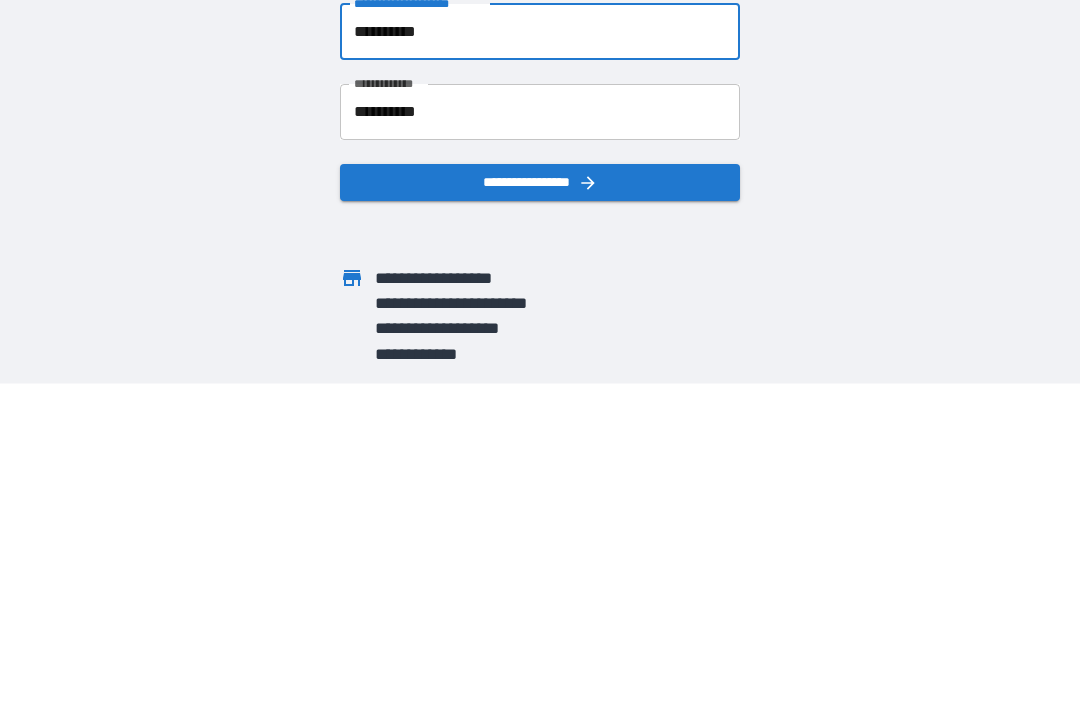 click on "**********" at bounding box center [540, 441] 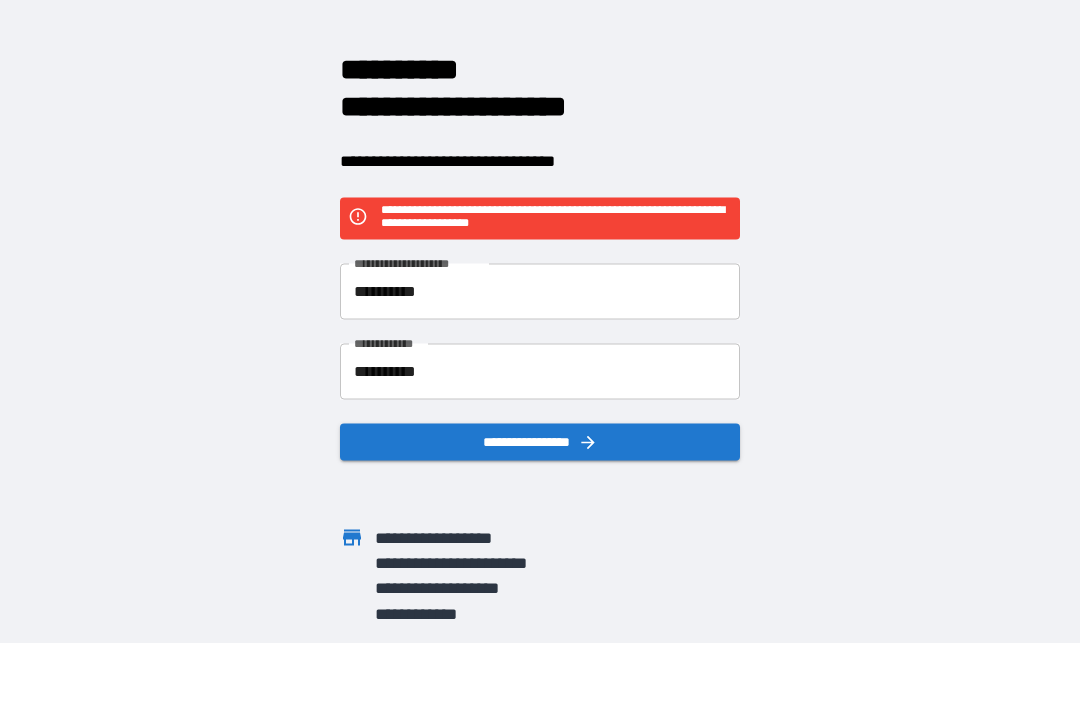click on "**********" at bounding box center [540, 291] 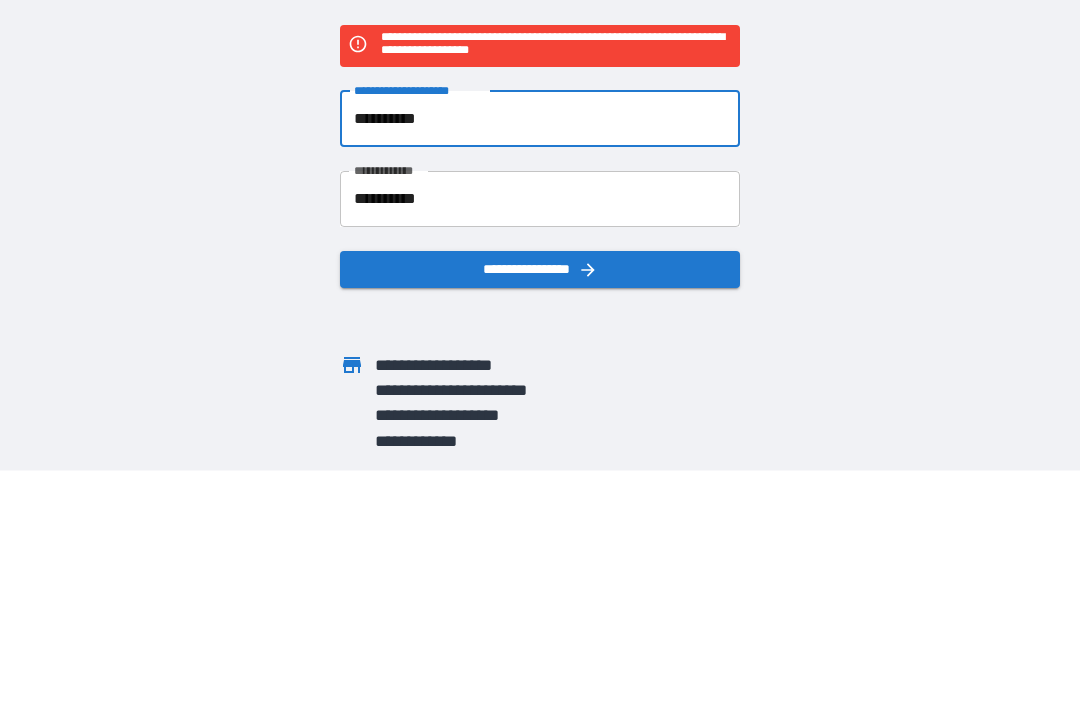 click on "**********" at bounding box center (540, 291) 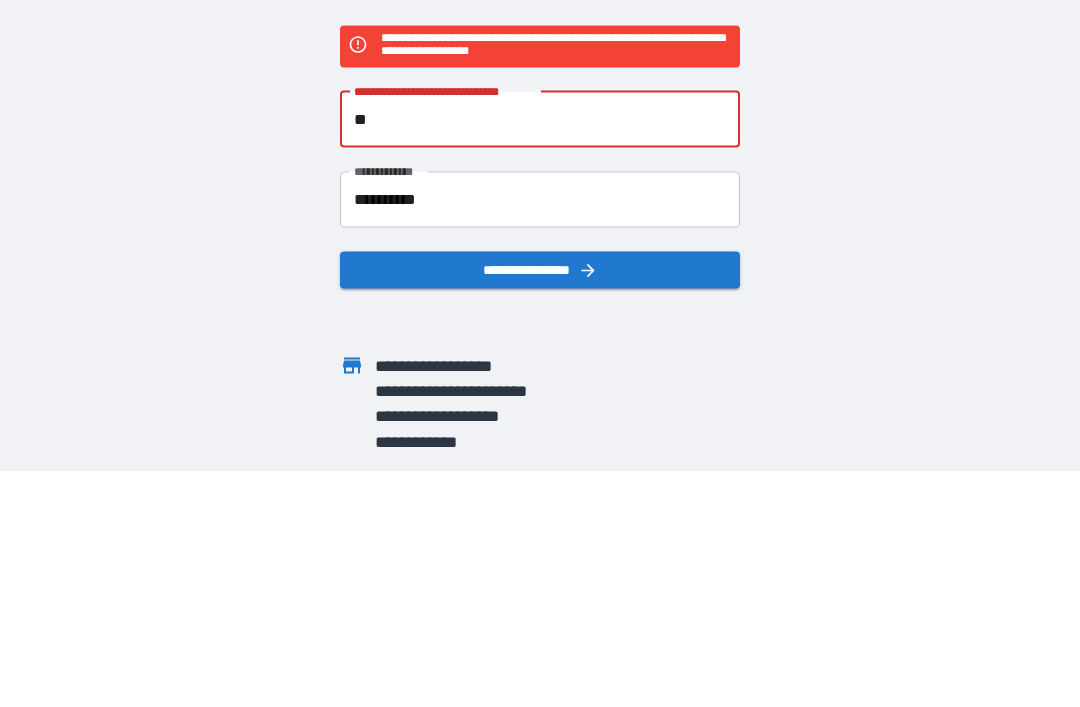 type on "*" 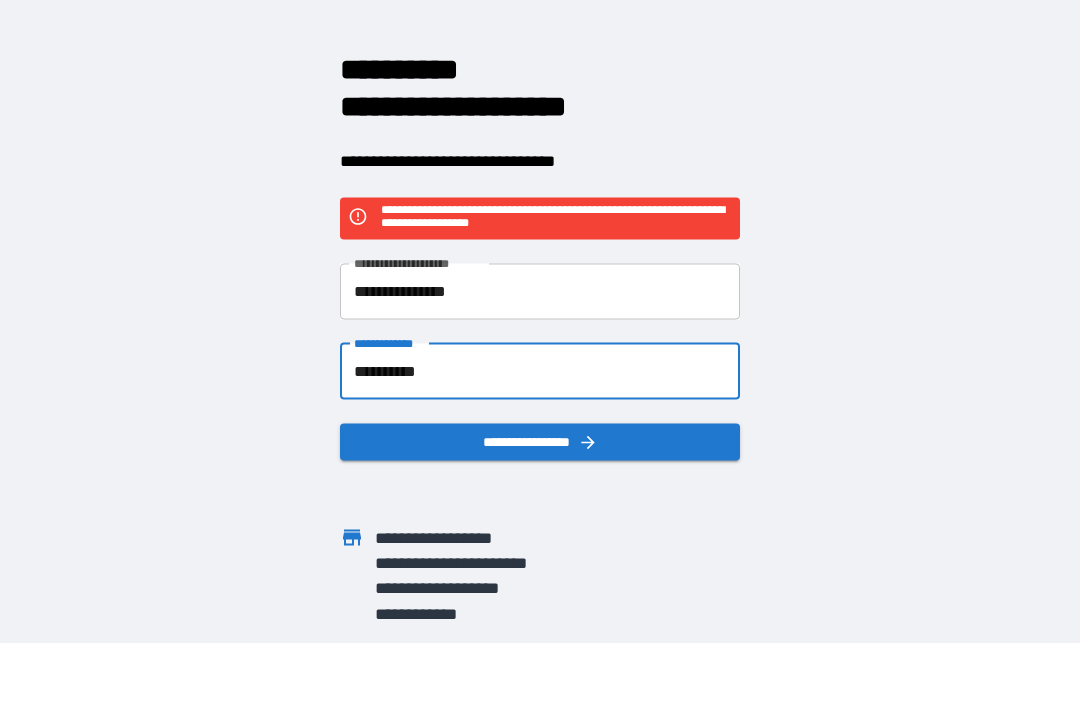 click on "**********" at bounding box center (540, 441) 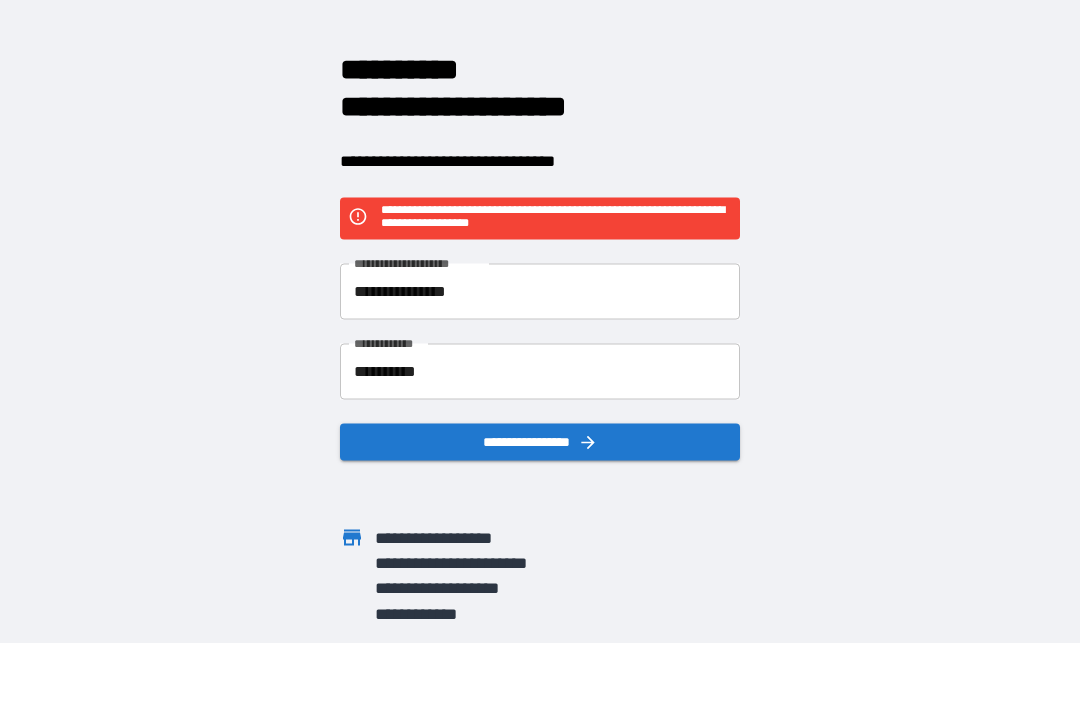 click on "**********" at bounding box center (540, 291) 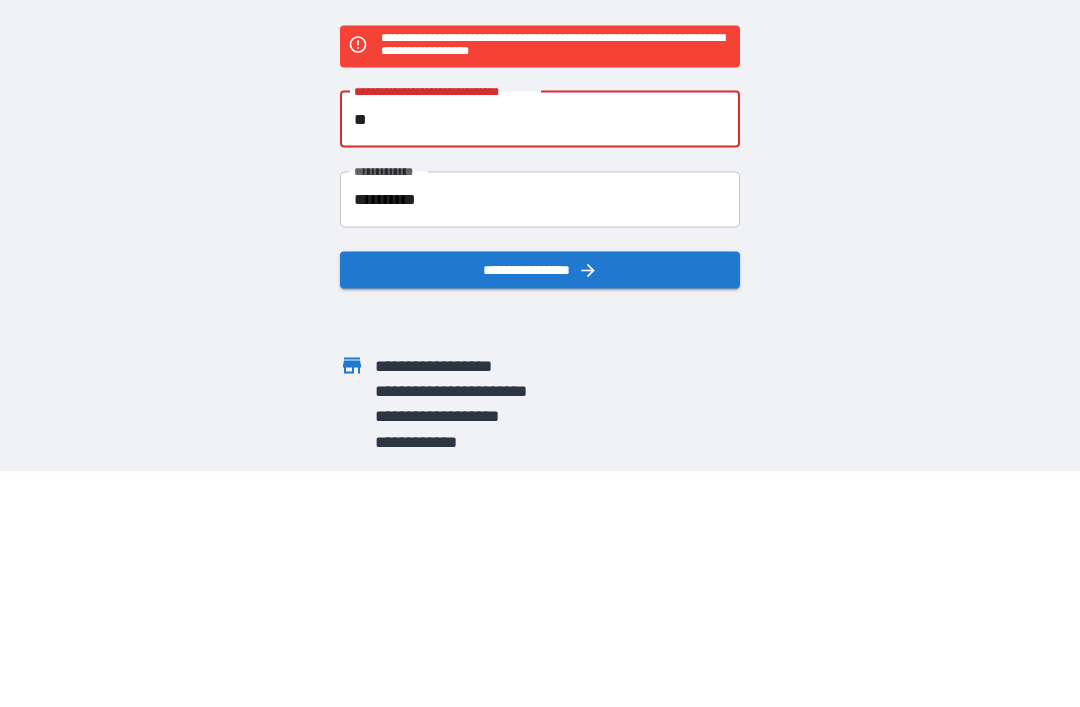 type on "*" 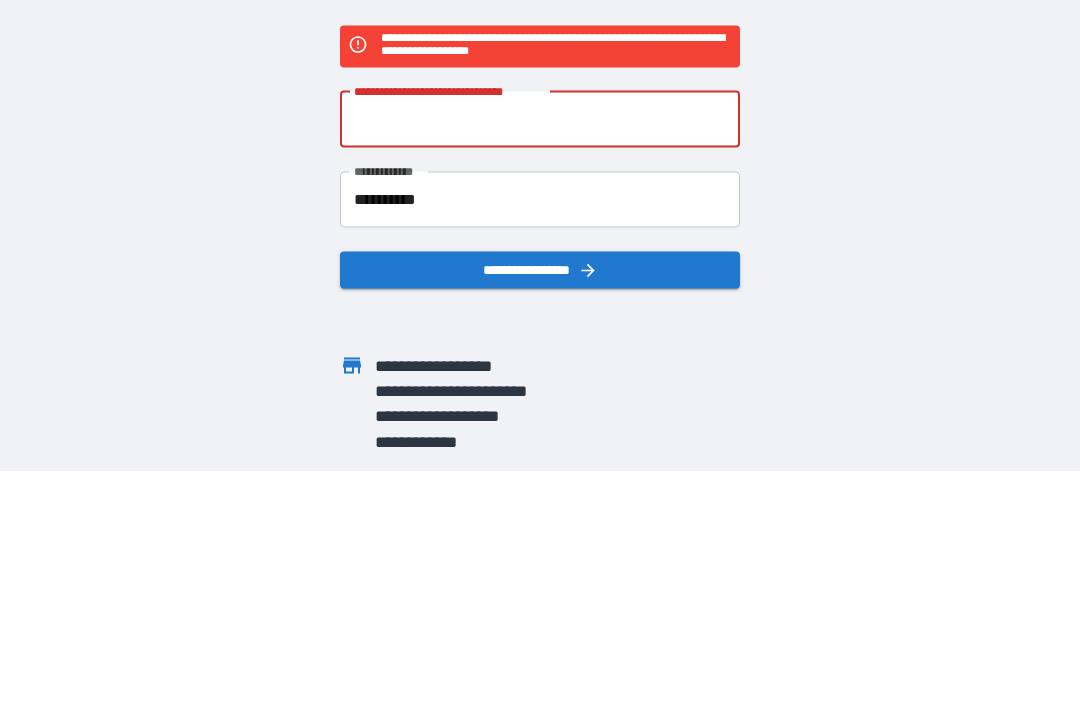 type on "**********" 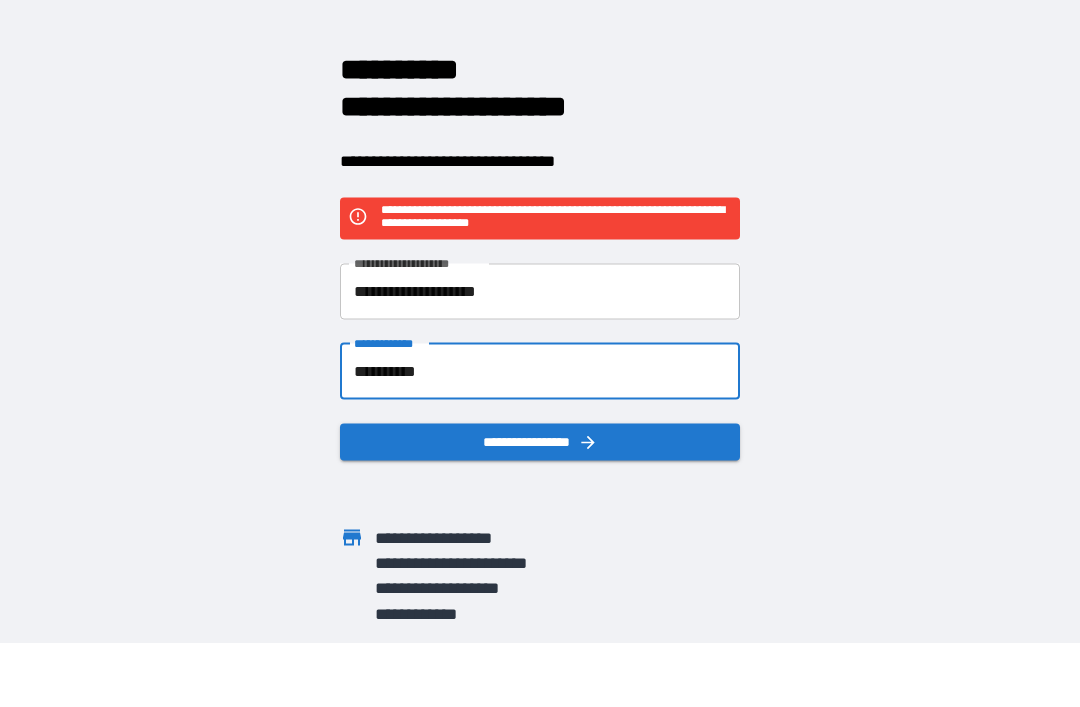 click on "**********" at bounding box center [540, 371] 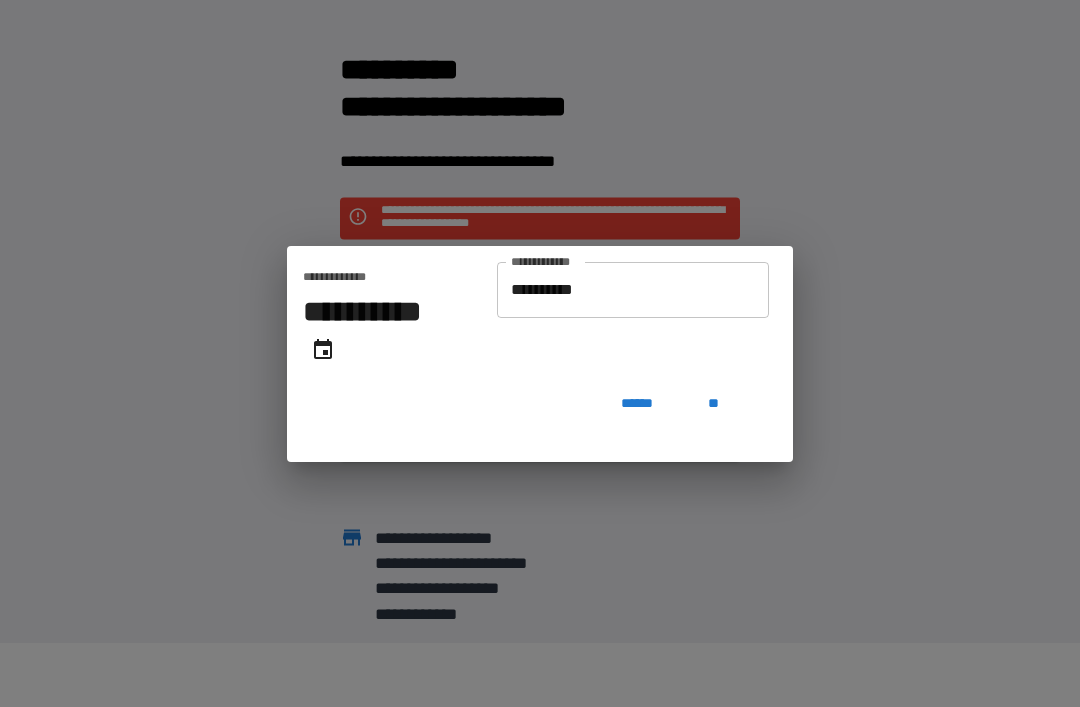 click on "**" at bounding box center [713, 404] 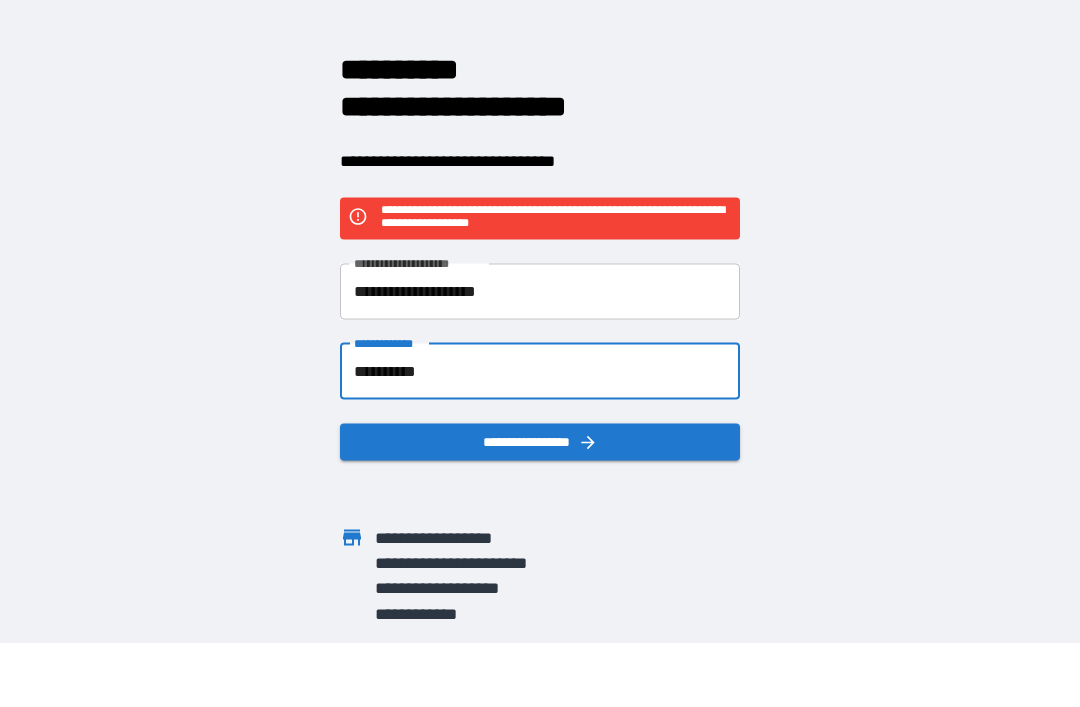 click on "**********" at bounding box center (540, 441) 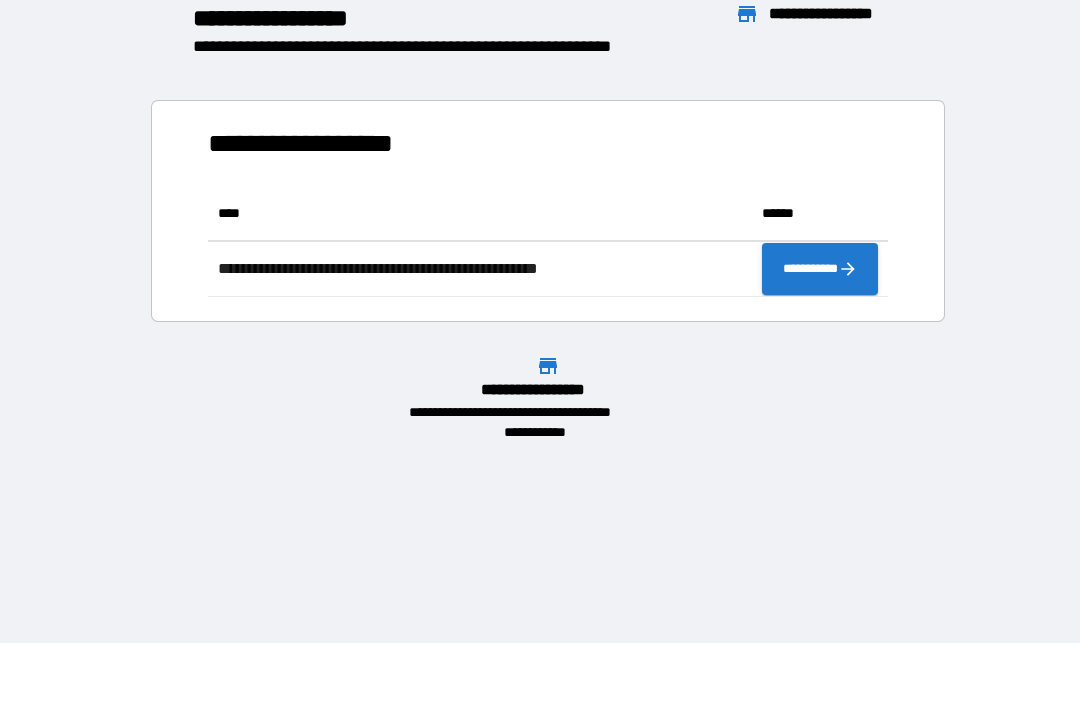 scroll, scrollTop: 1, scrollLeft: 1, axis: both 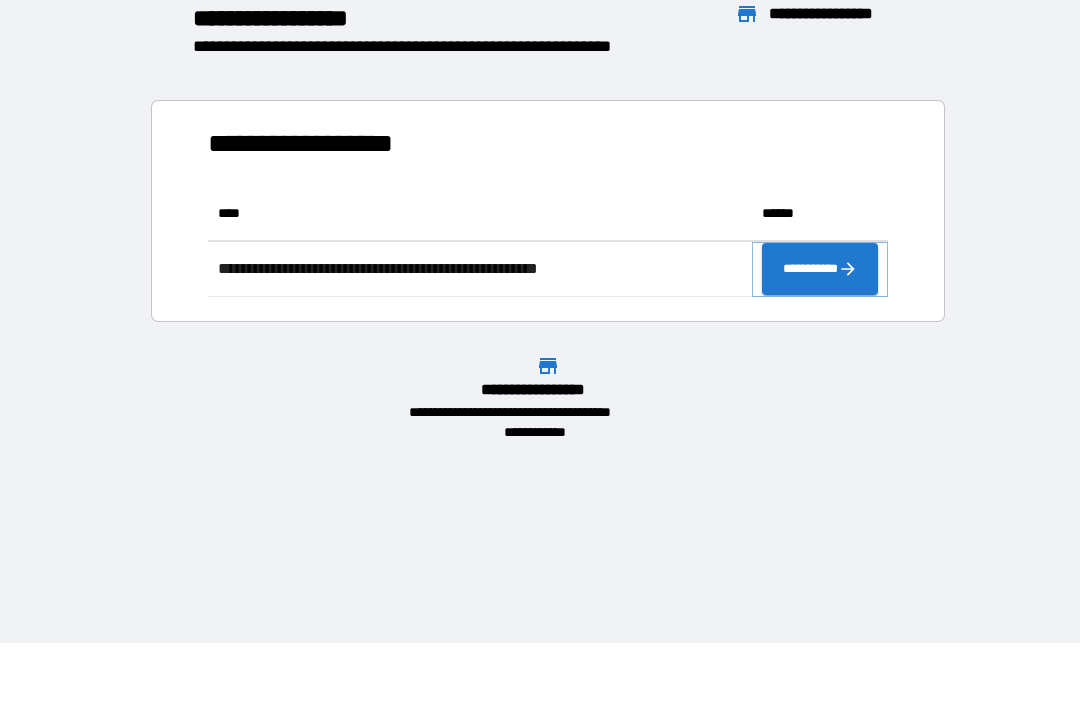 click on "**********" at bounding box center (820, 269) 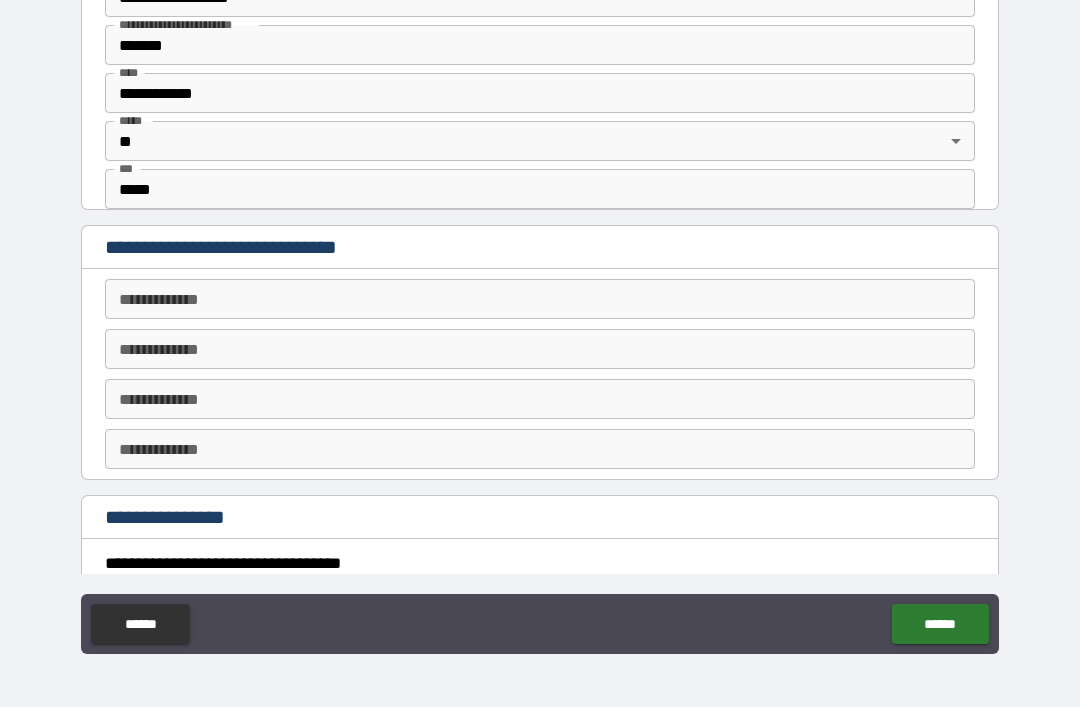 scroll, scrollTop: 749, scrollLeft: 0, axis: vertical 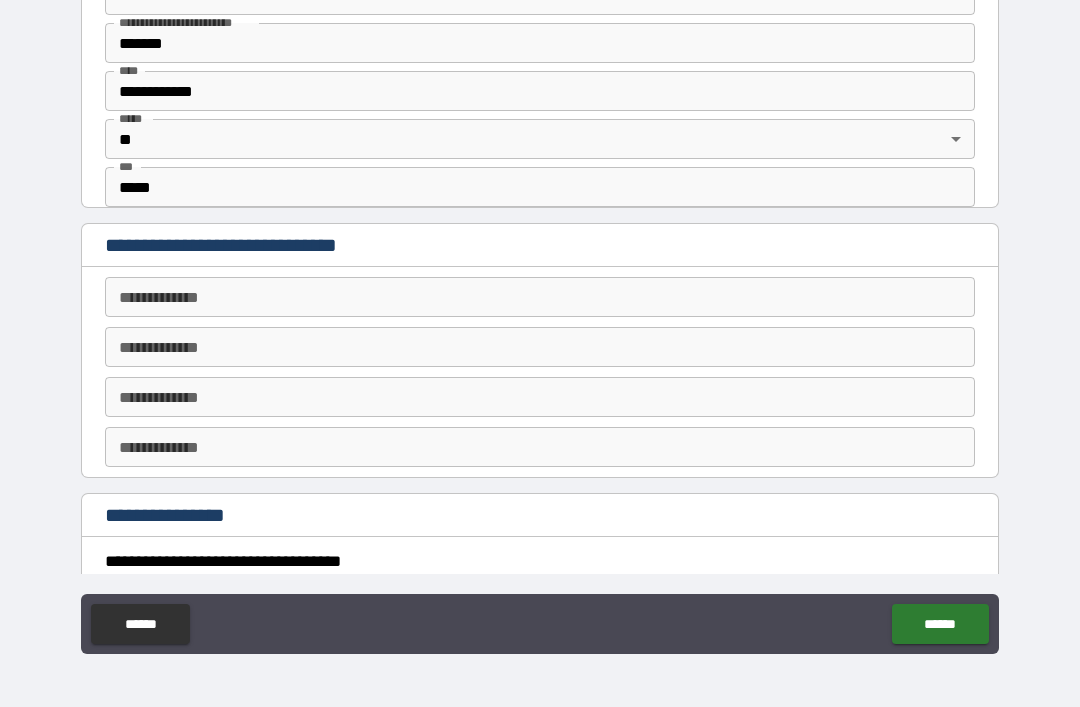 click on "**********" at bounding box center [540, 297] 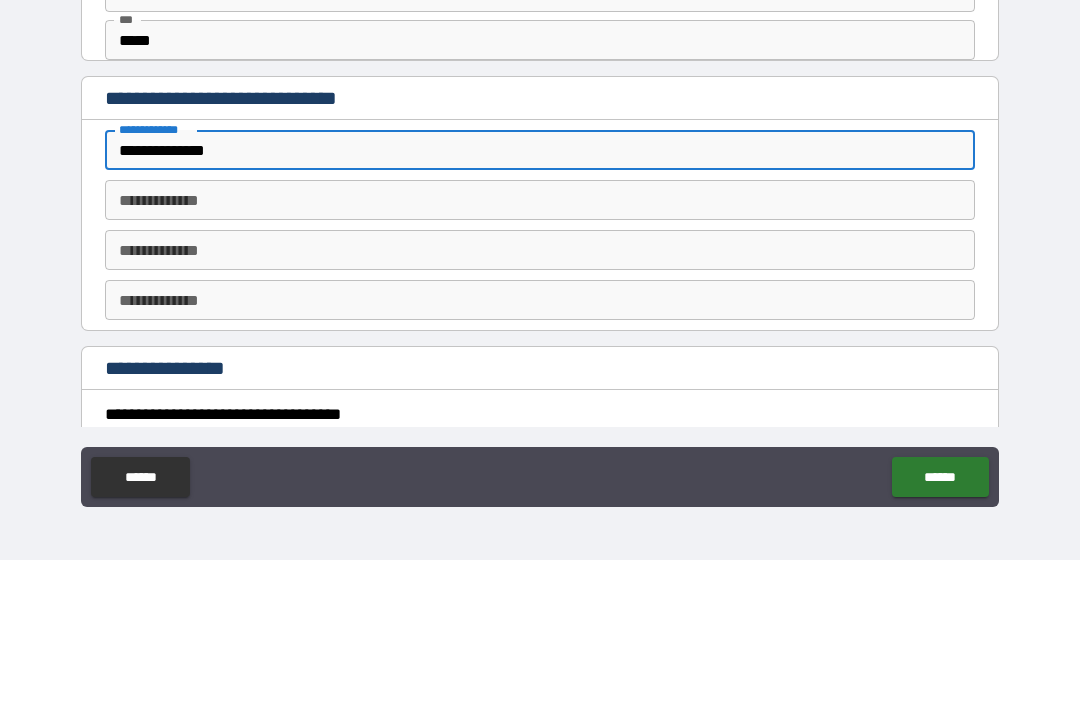 type on "**********" 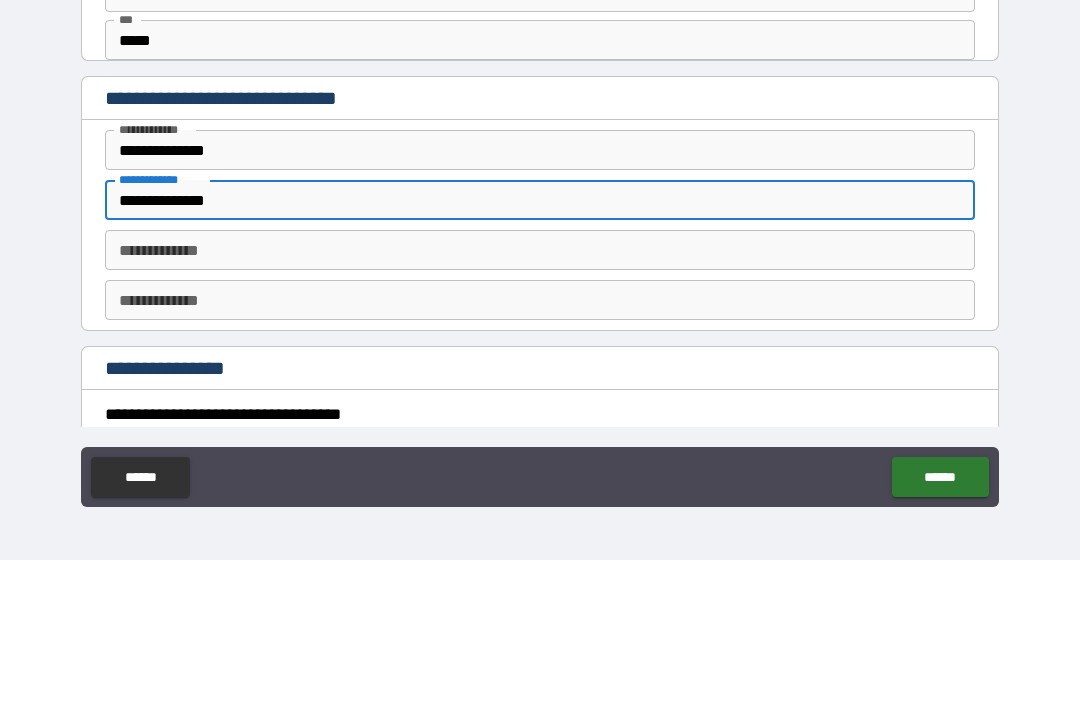 type on "**********" 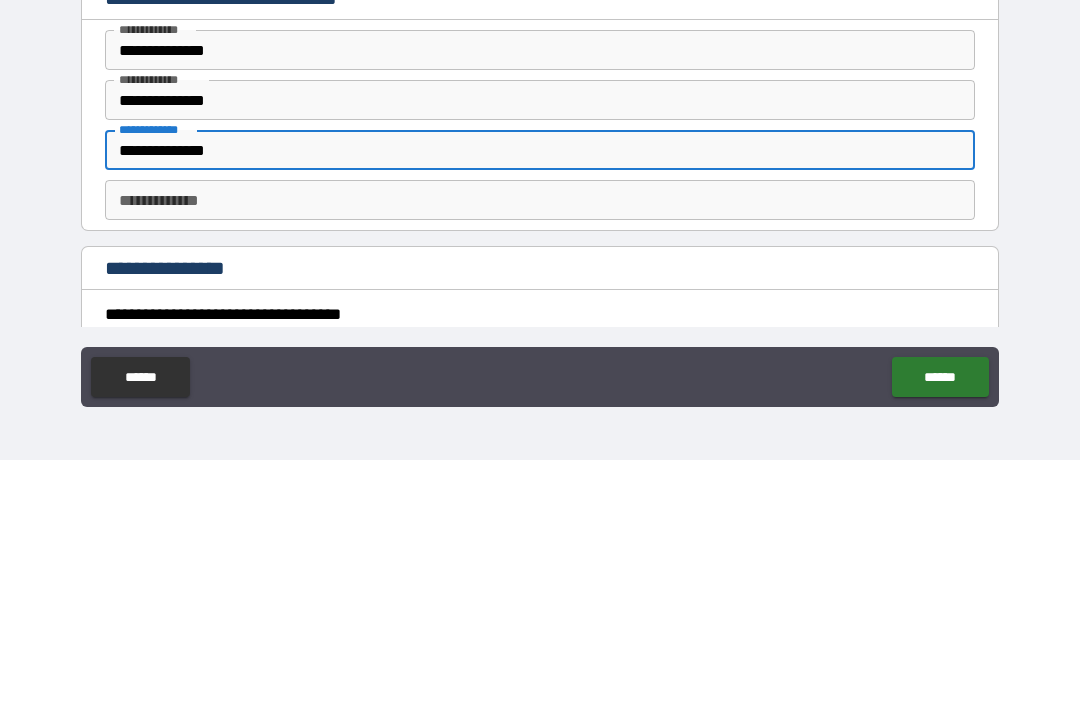type on "**********" 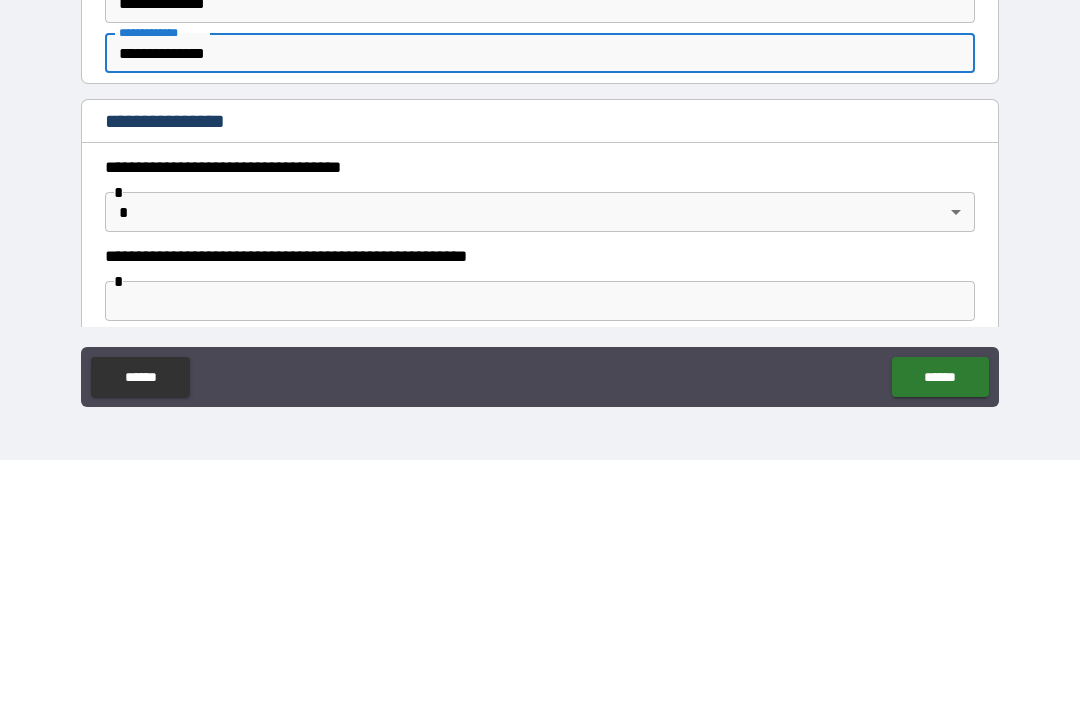 scroll, scrollTop: 904, scrollLeft: 0, axis: vertical 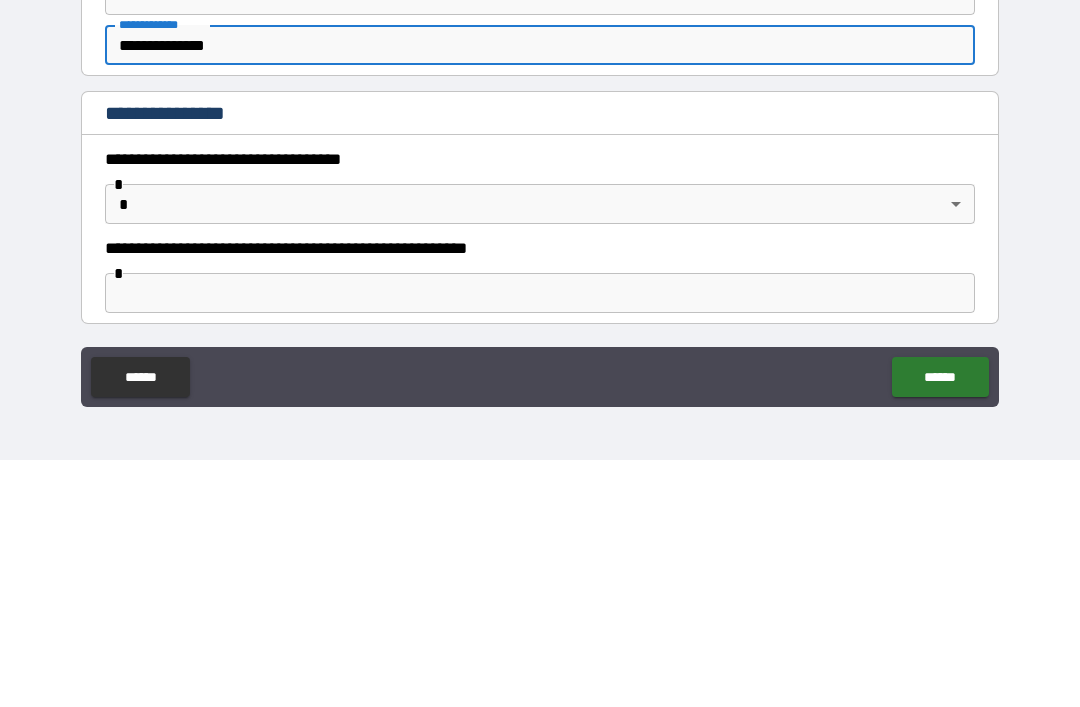 type on "**********" 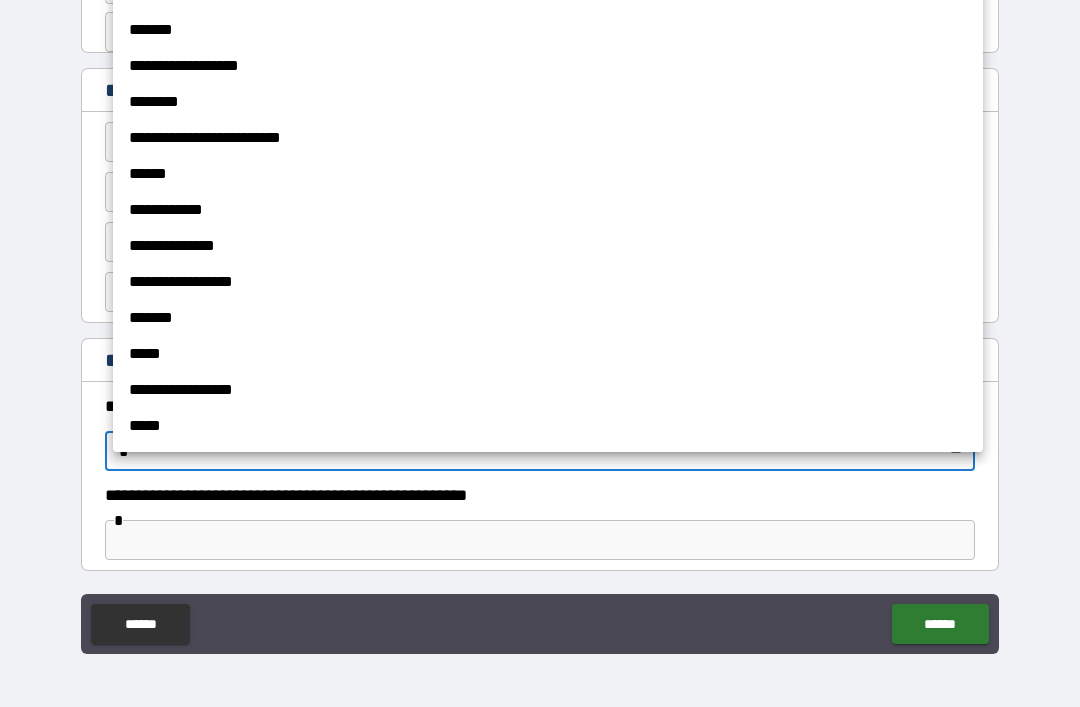 click at bounding box center [540, 353] 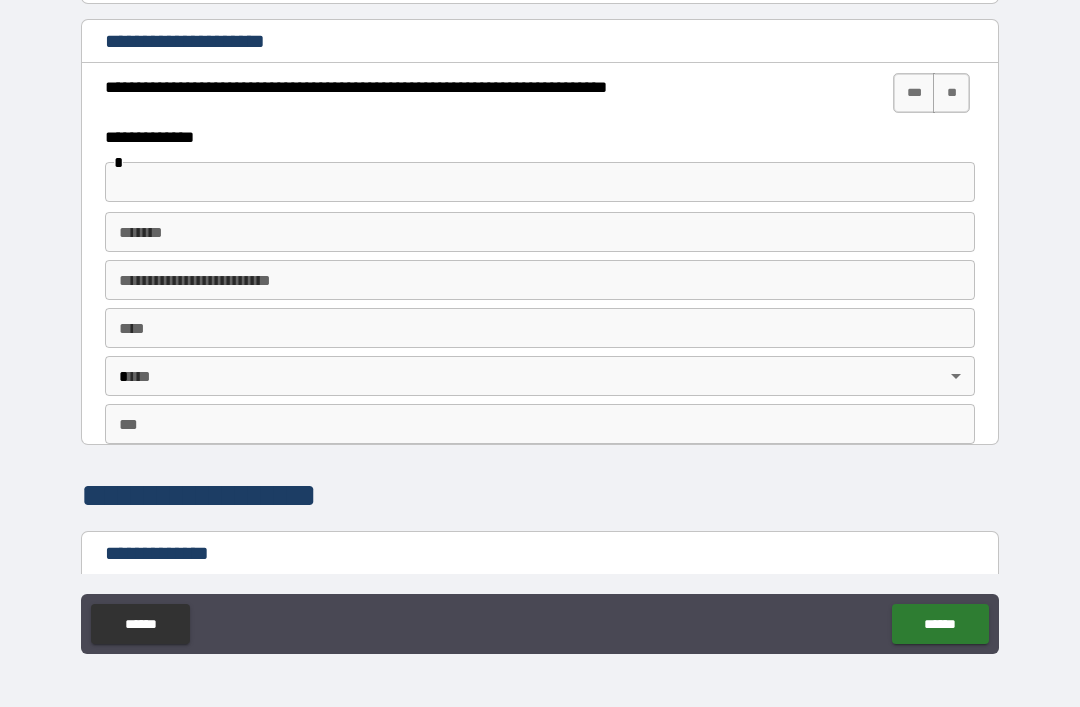 scroll, scrollTop: 1460, scrollLeft: 0, axis: vertical 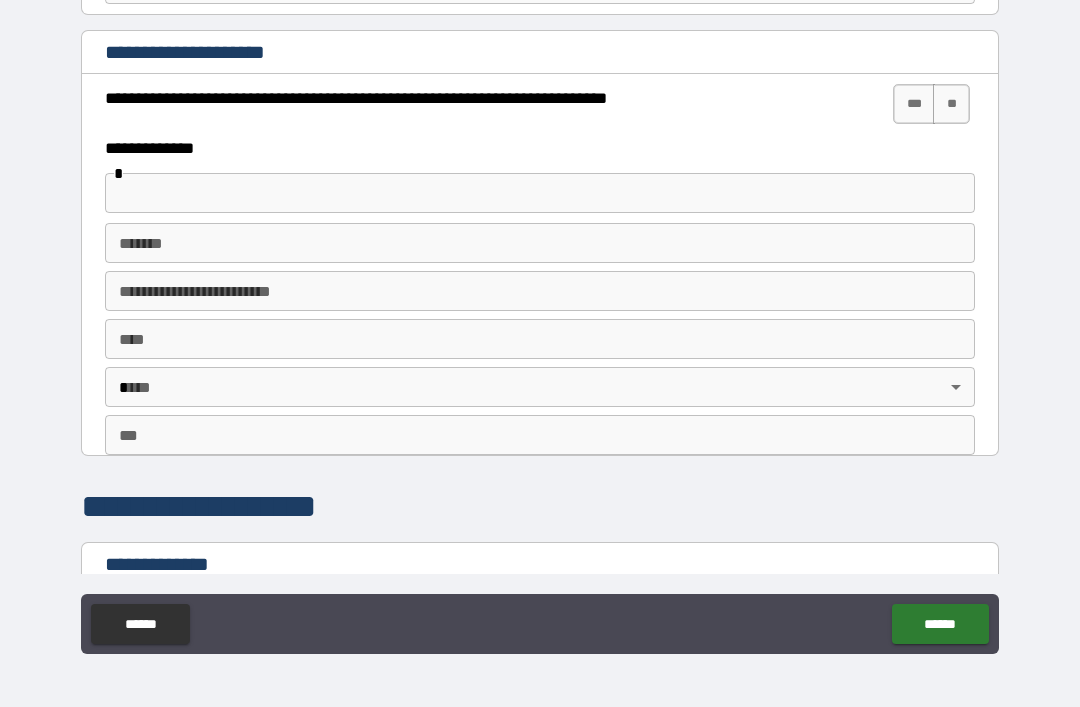 click at bounding box center (540, 193) 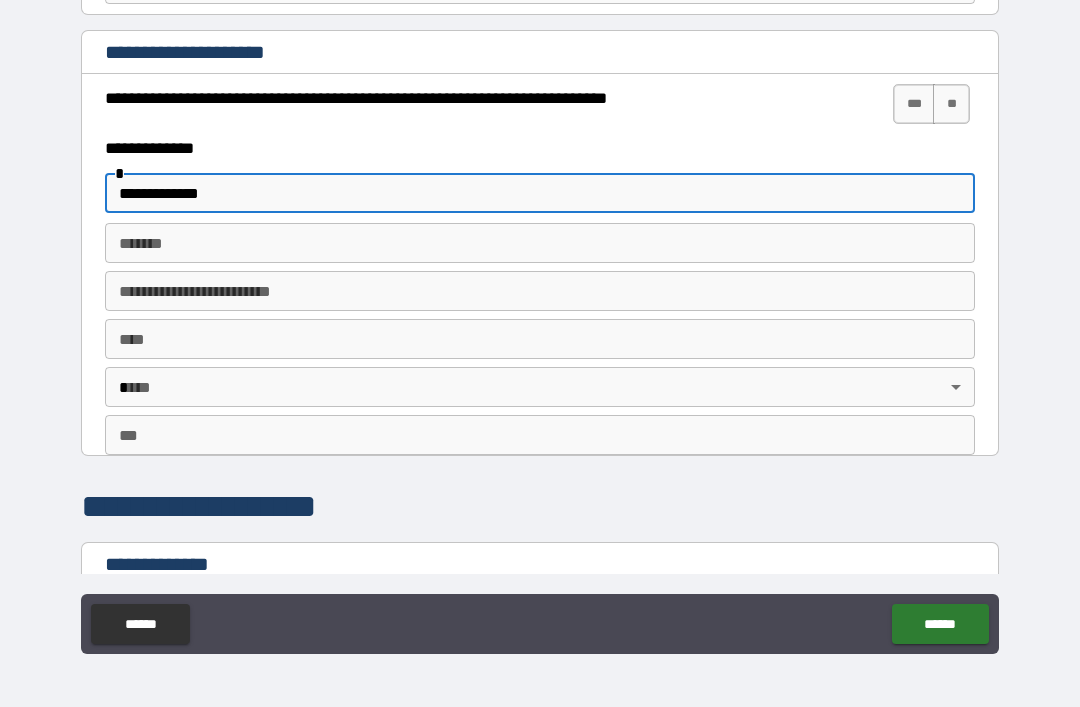 type on "**********" 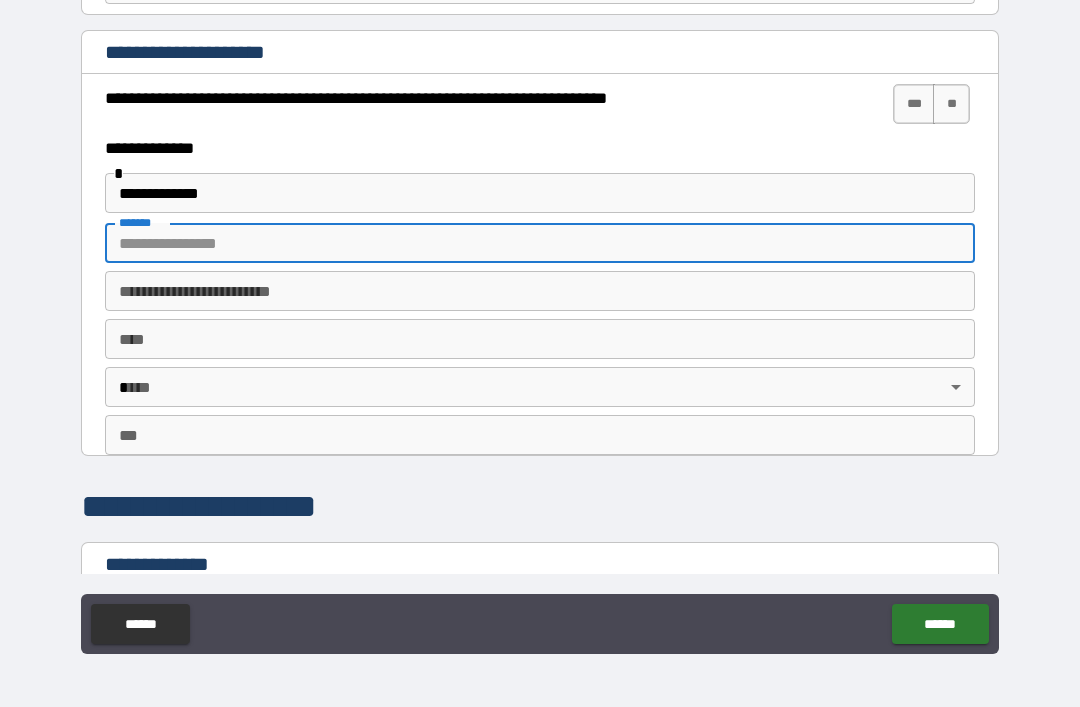 click on "*******" at bounding box center [540, 243] 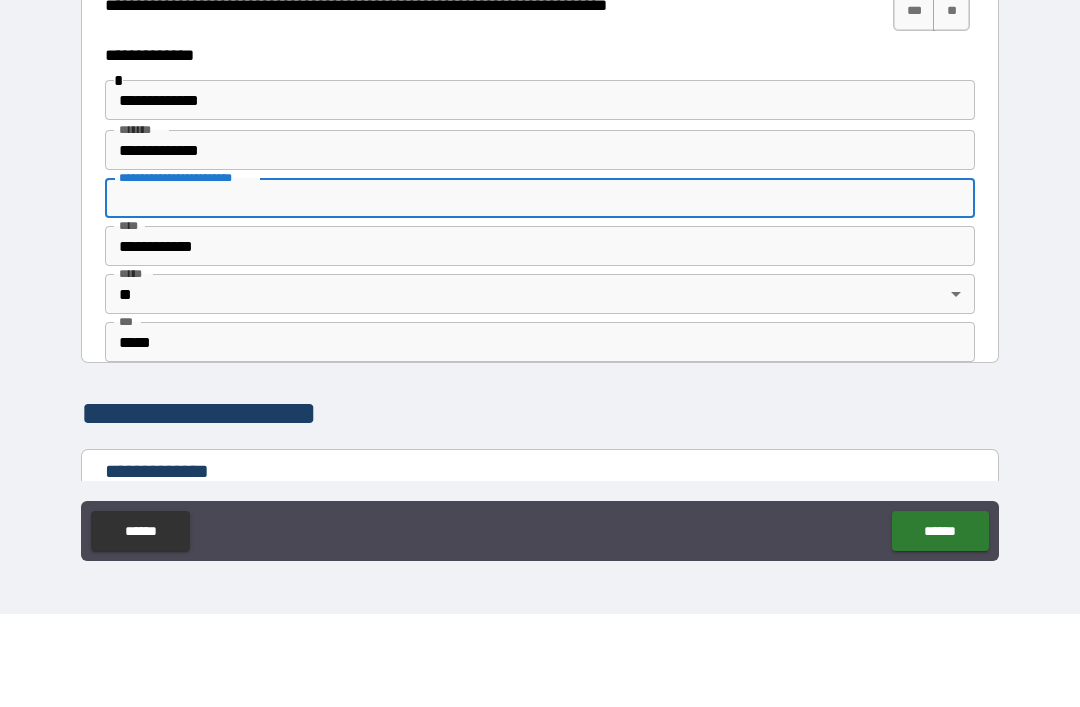 type on "**********" 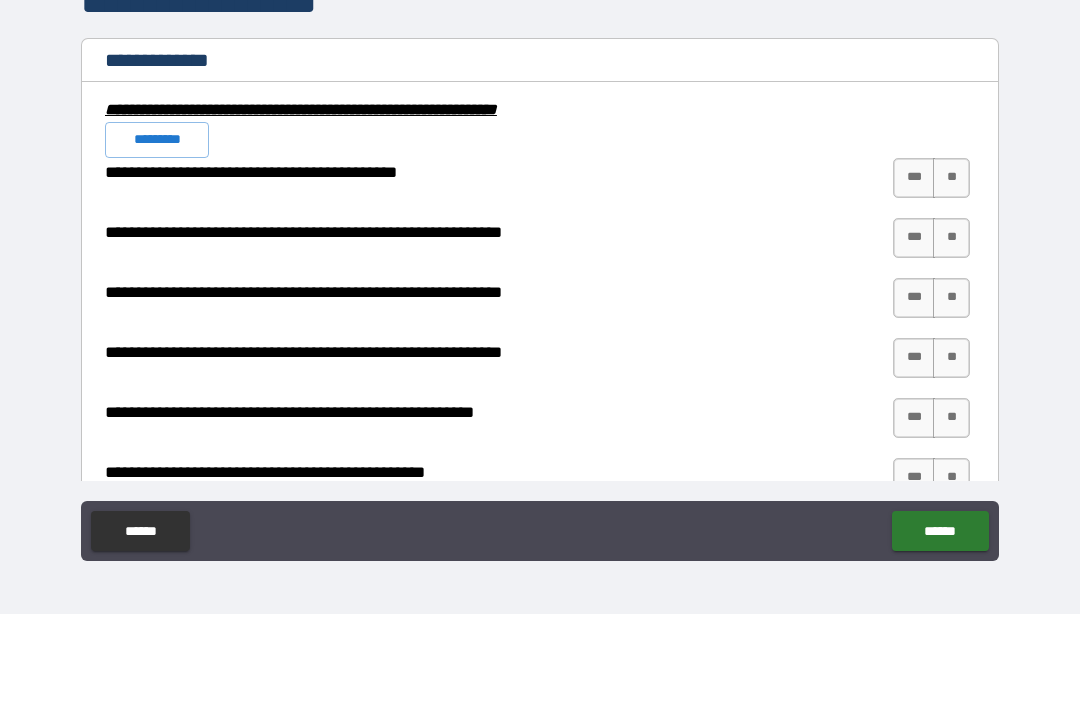 scroll, scrollTop: 1903, scrollLeft: 0, axis: vertical 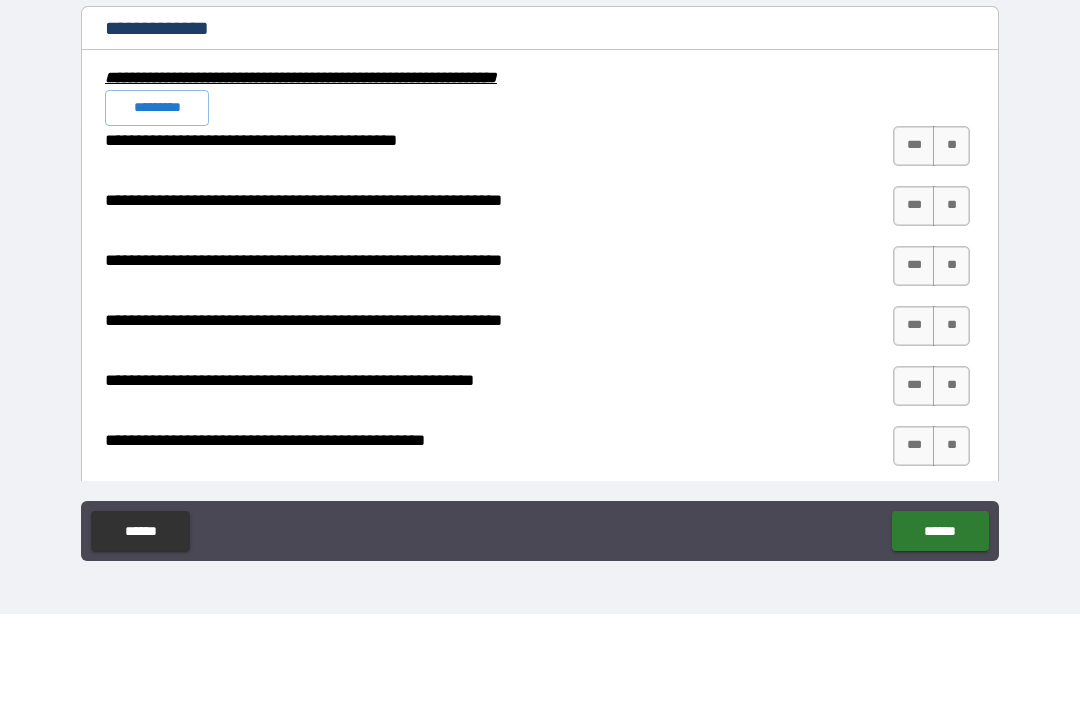 click on "**" at bounding box center (951, 239) 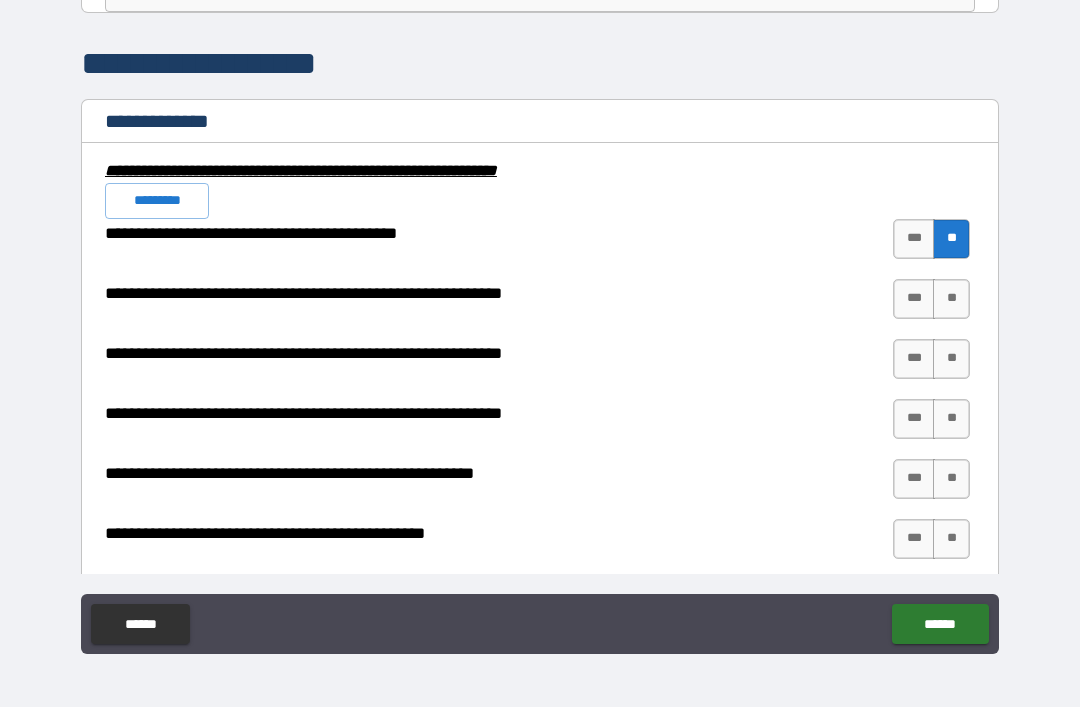 click on "**" at bounding box center (951, 299) 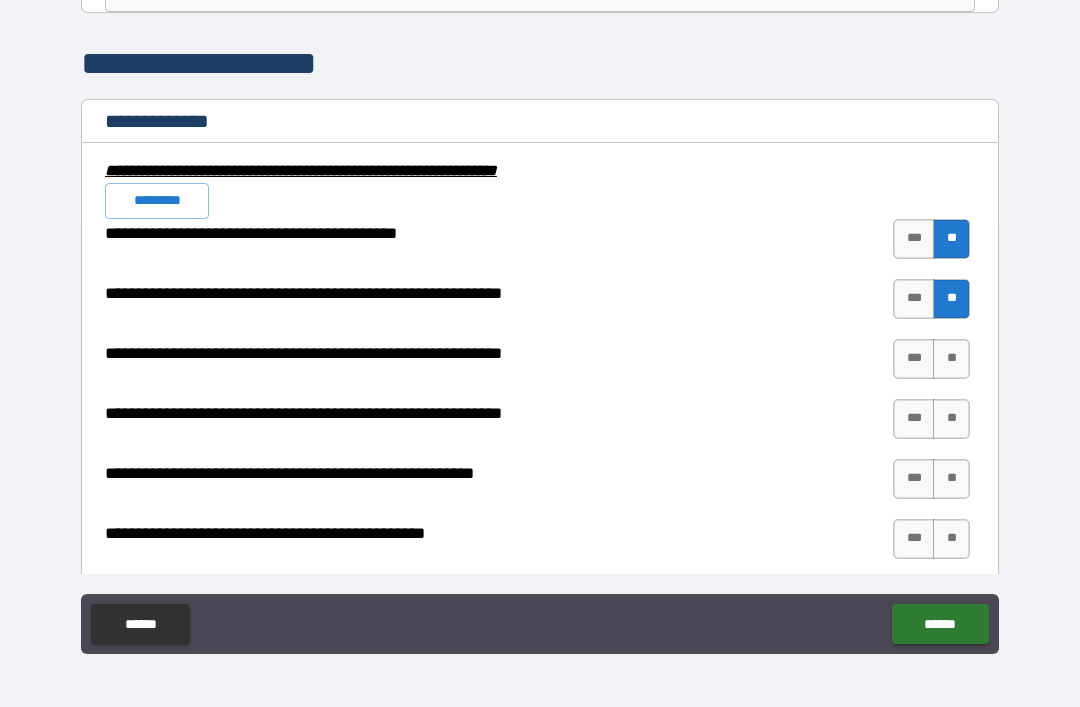click on "**" at bounding box center (951, 359) 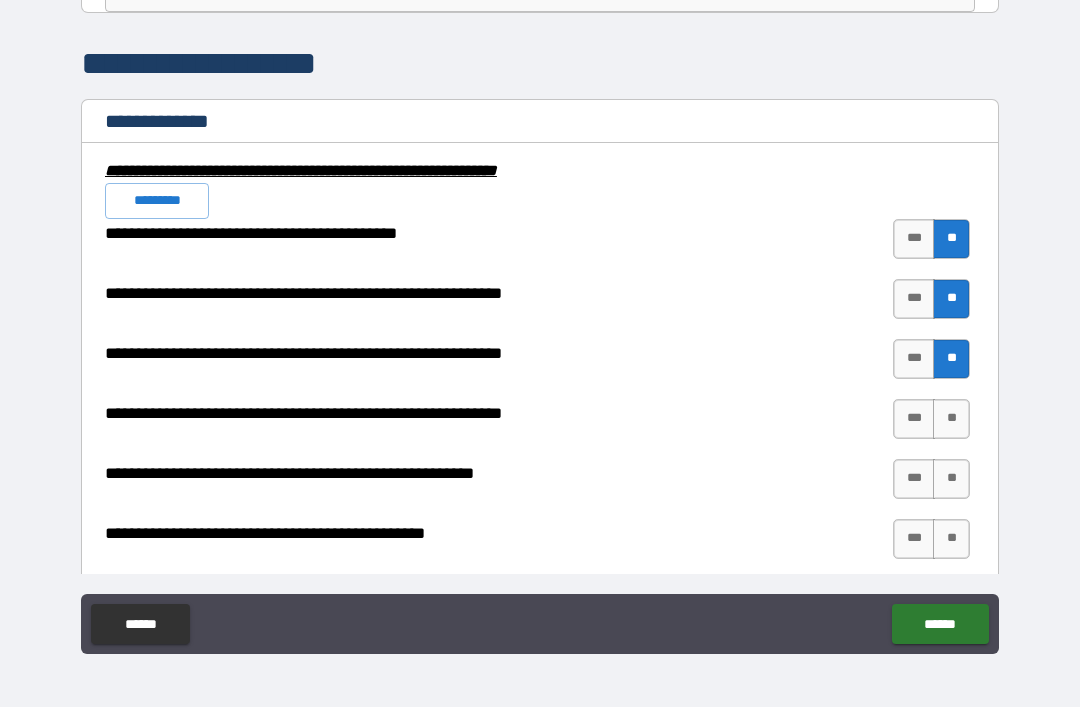 click on "**" at bounding box center [951, 419] 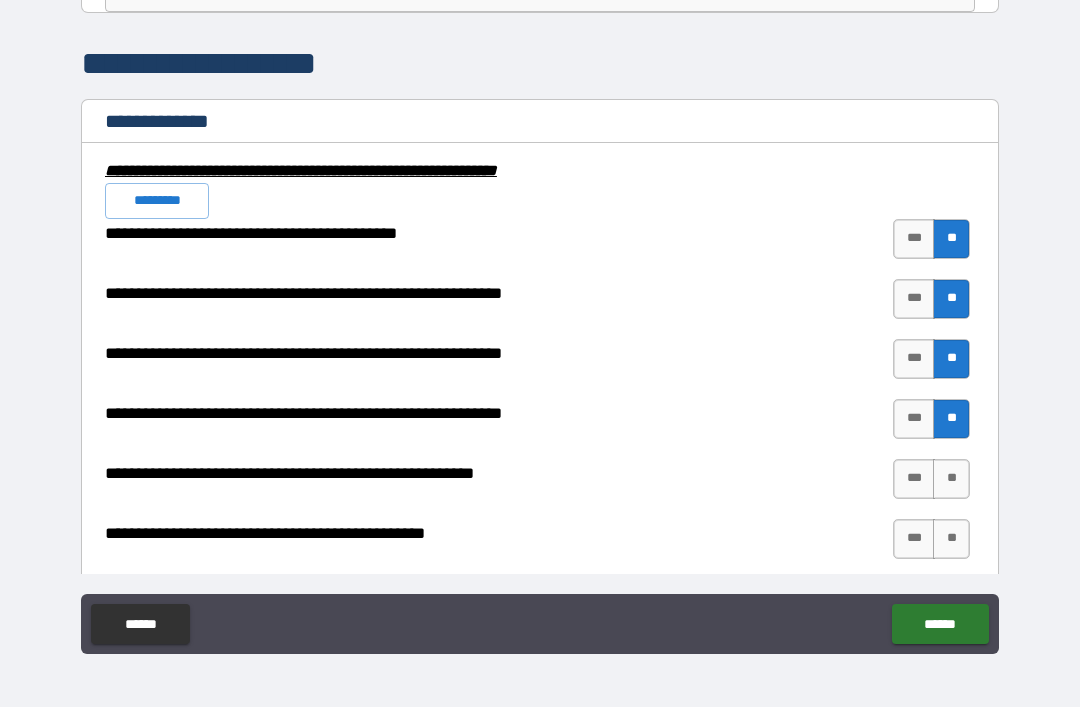 click on "**" at bounding box center (951, 479) 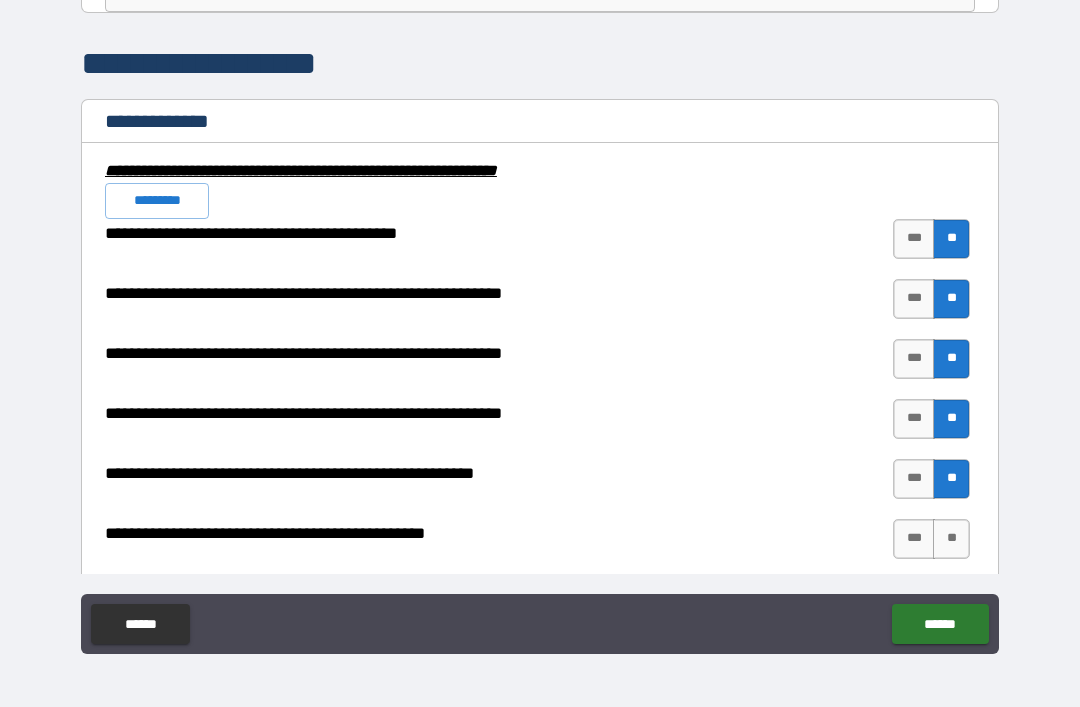 click on "**" at bounding box center (951, 539) 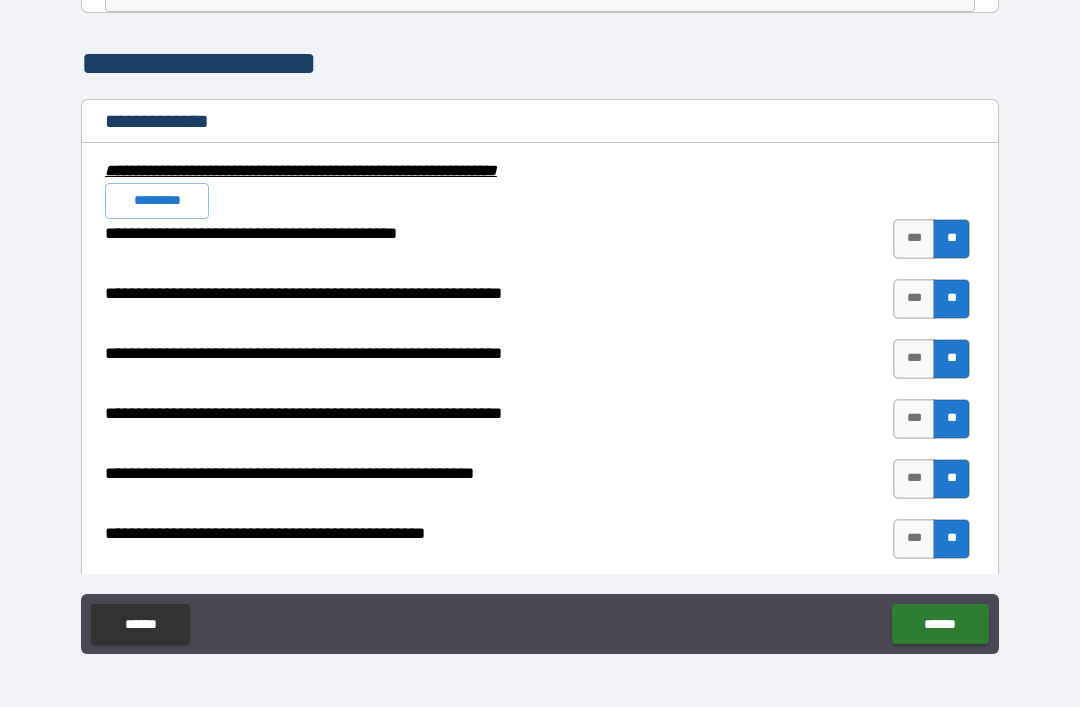 click on "******" at bounding box center [940, 624] 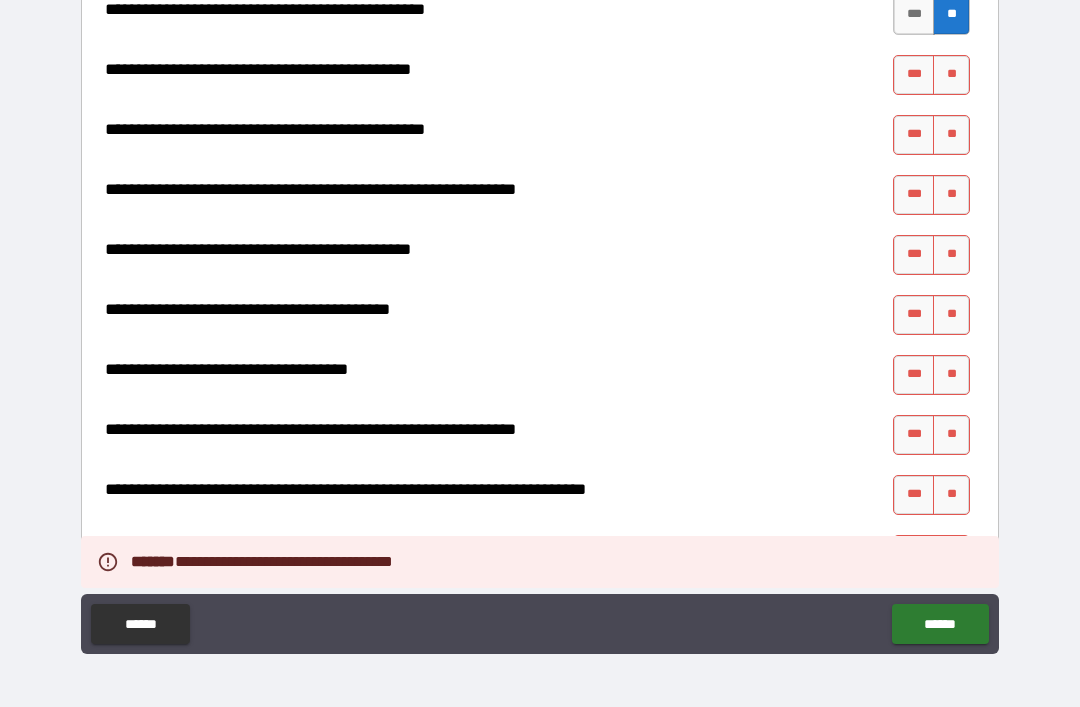 scroll, scrollTop: 2431, scrollLeft: 0, axis: vertical 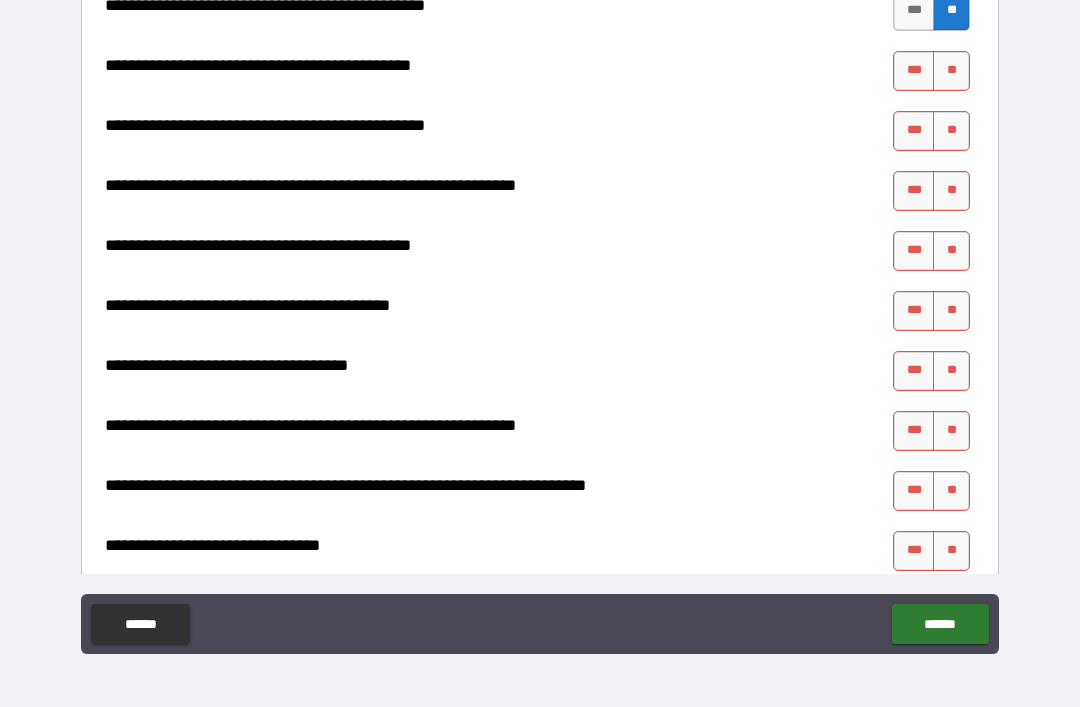 click on "**" at bounding box center (951, 71) 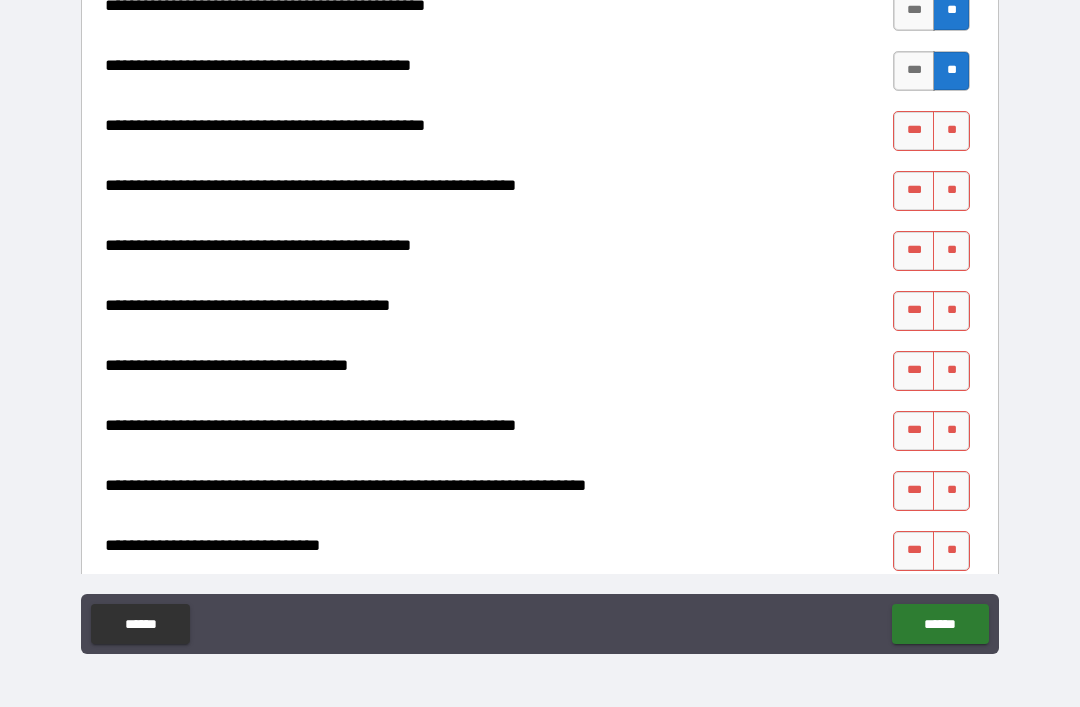 click on "**" at bounding box center (951, 131) 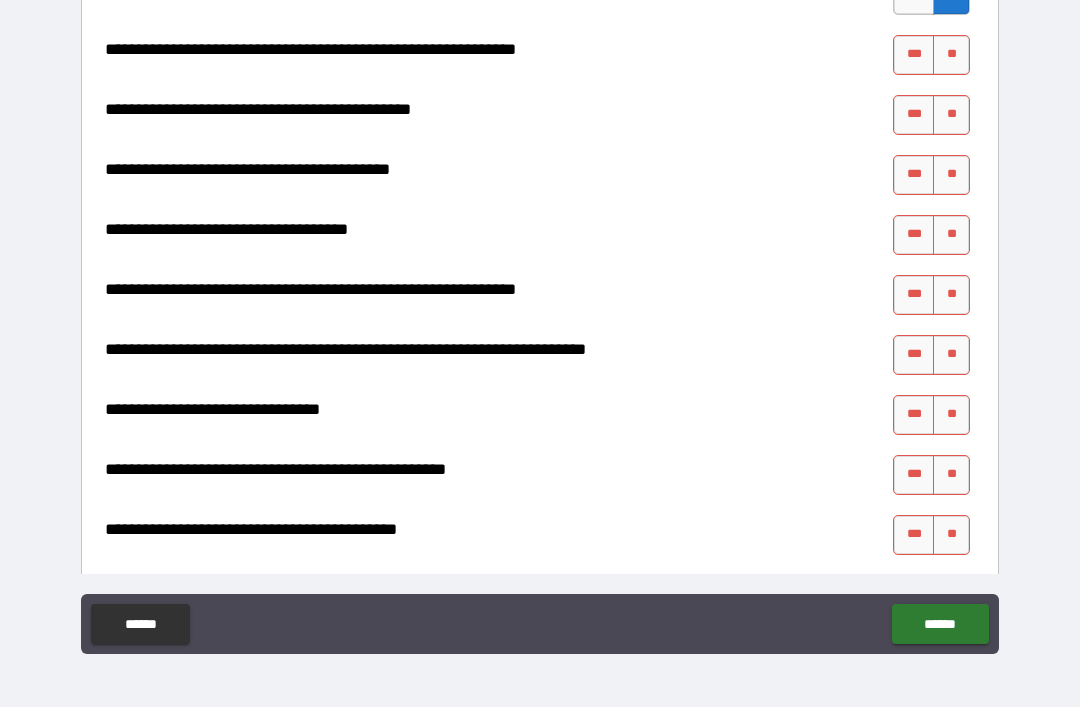 scroll, scrollTop: 2570, scrollLeft: 0, axis: vertical 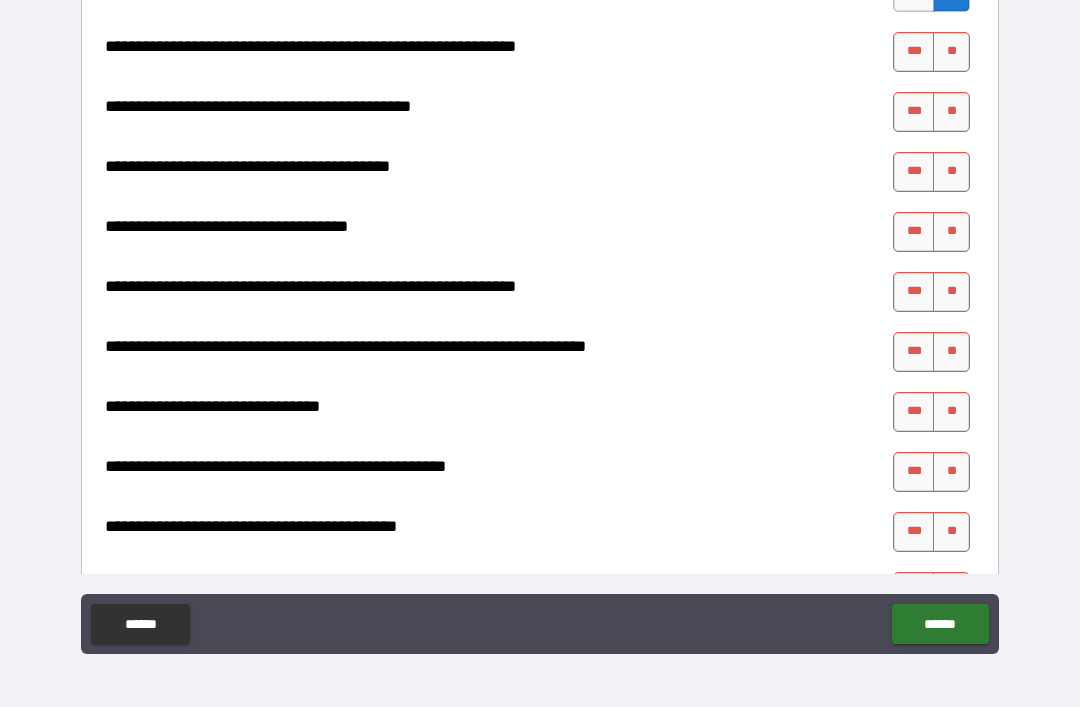 click on "**" at bounding box center [951, 52] 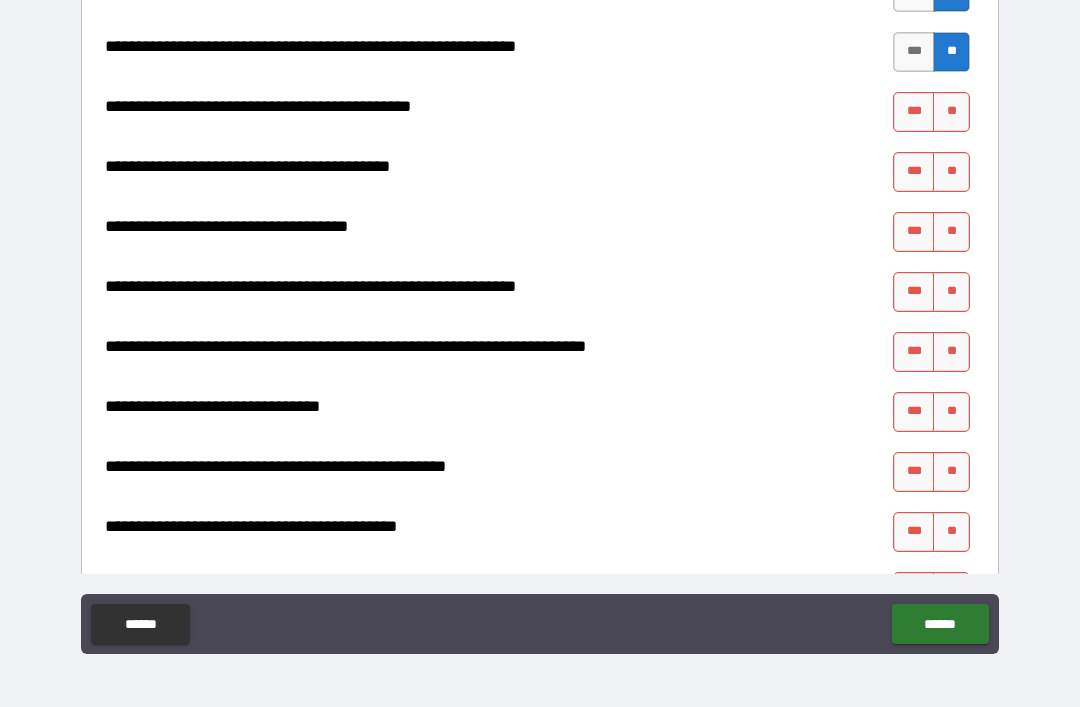 click on "**" at bounding box center (951, 112) 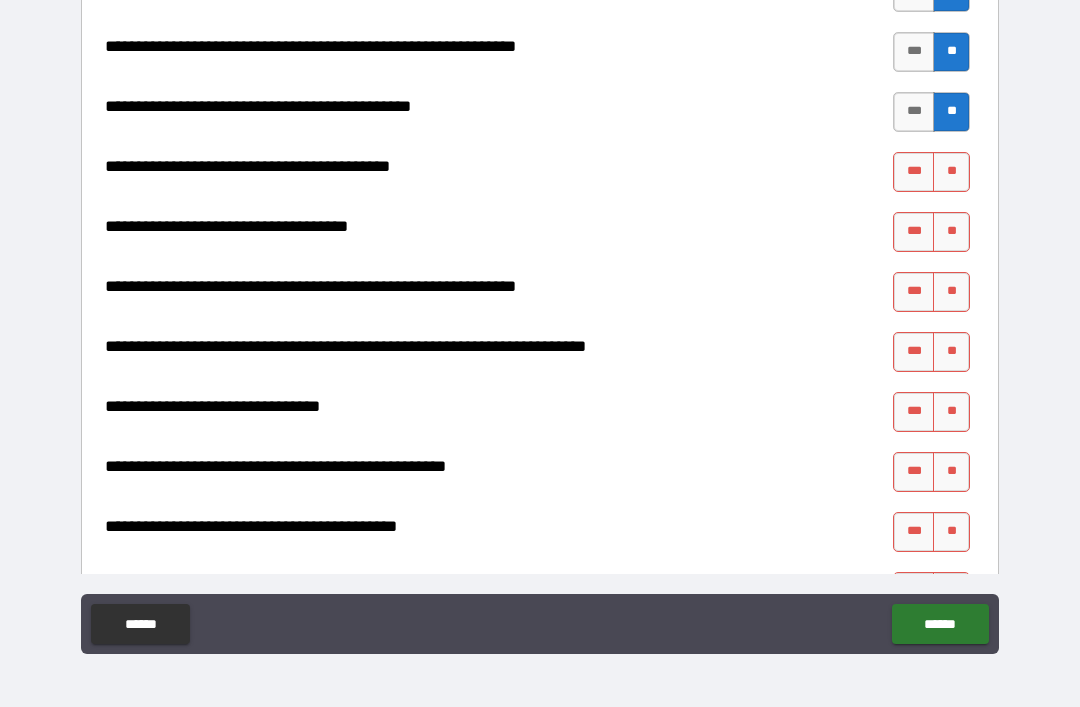 click on "***" at bounding box center (914, 172) 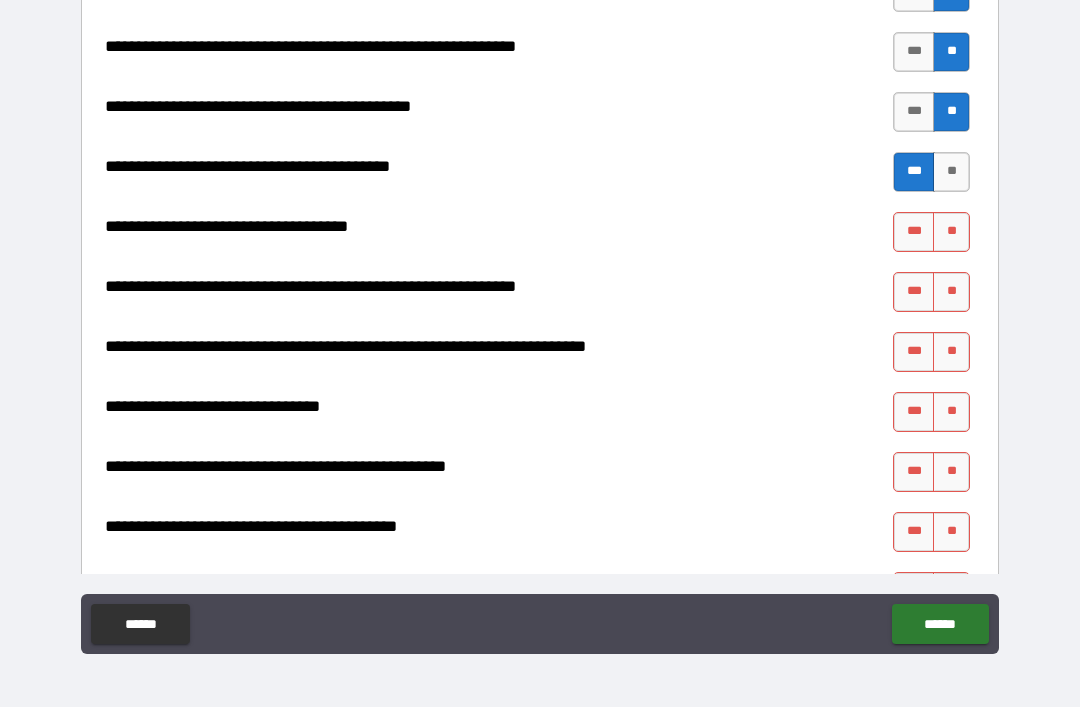 click on "**" at bounding box center (951, 232) 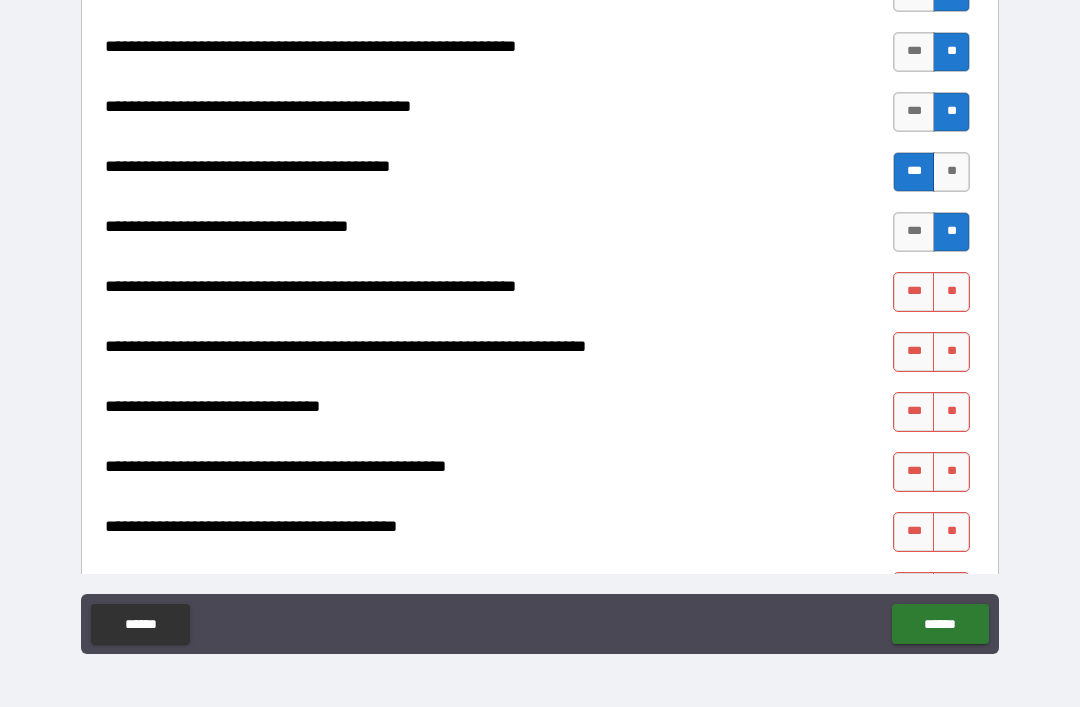 click on "**" at bounding box center (951, 292) 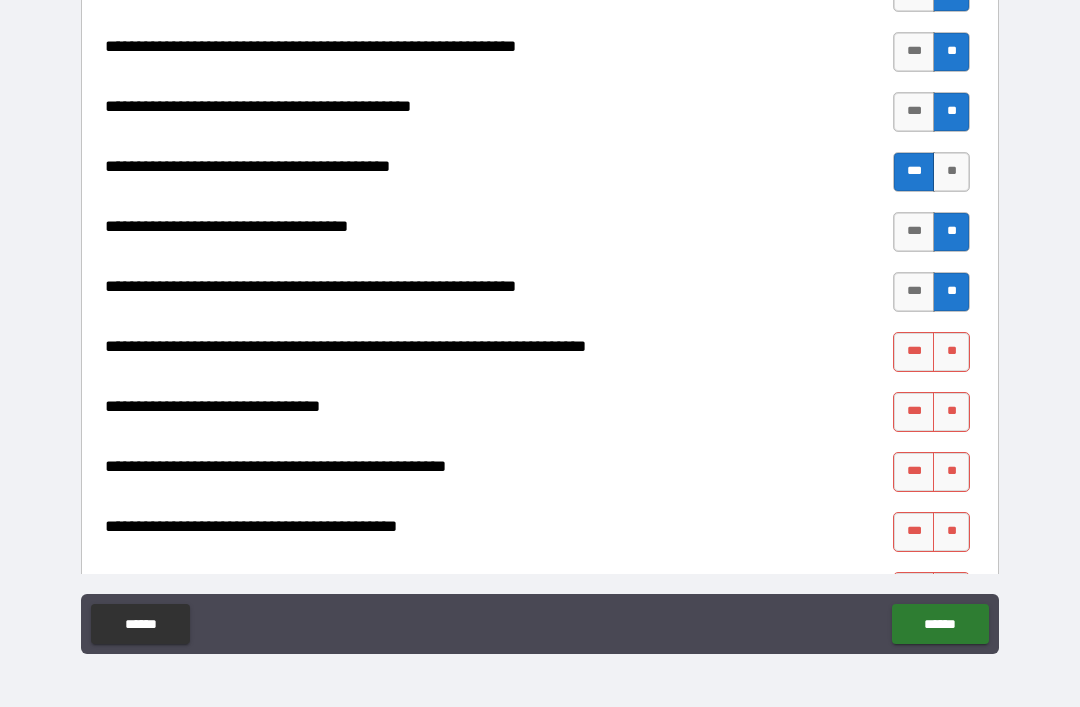 click on "**" at bounding box center [951, 352] 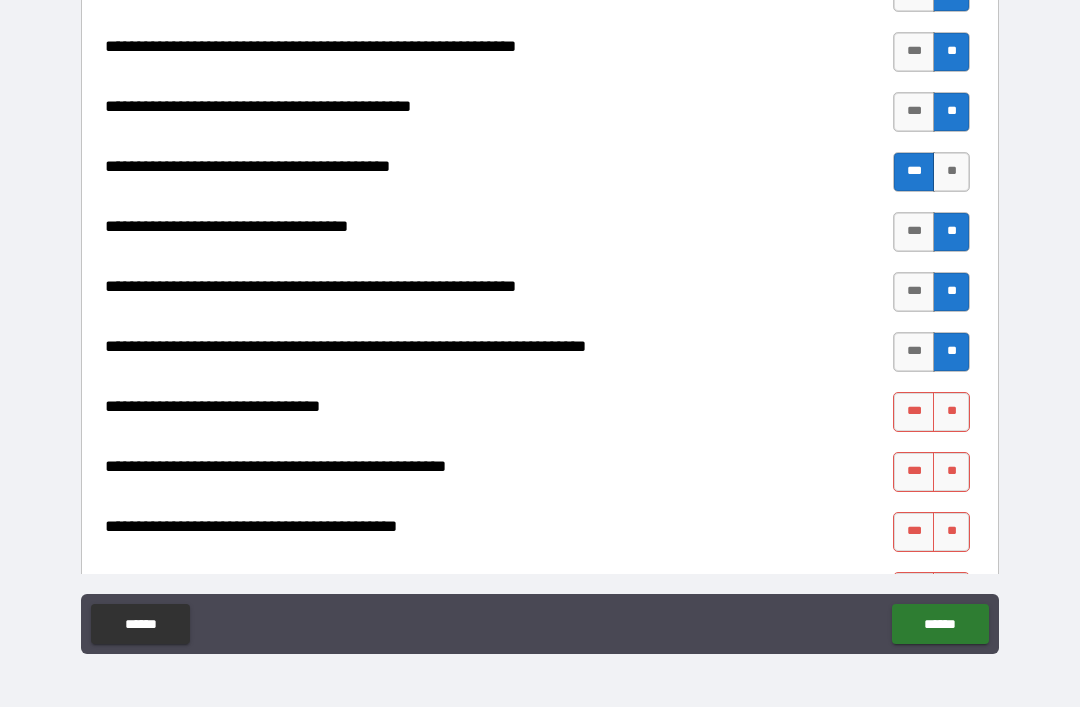 click on "**" at bounding box center [951, 412] 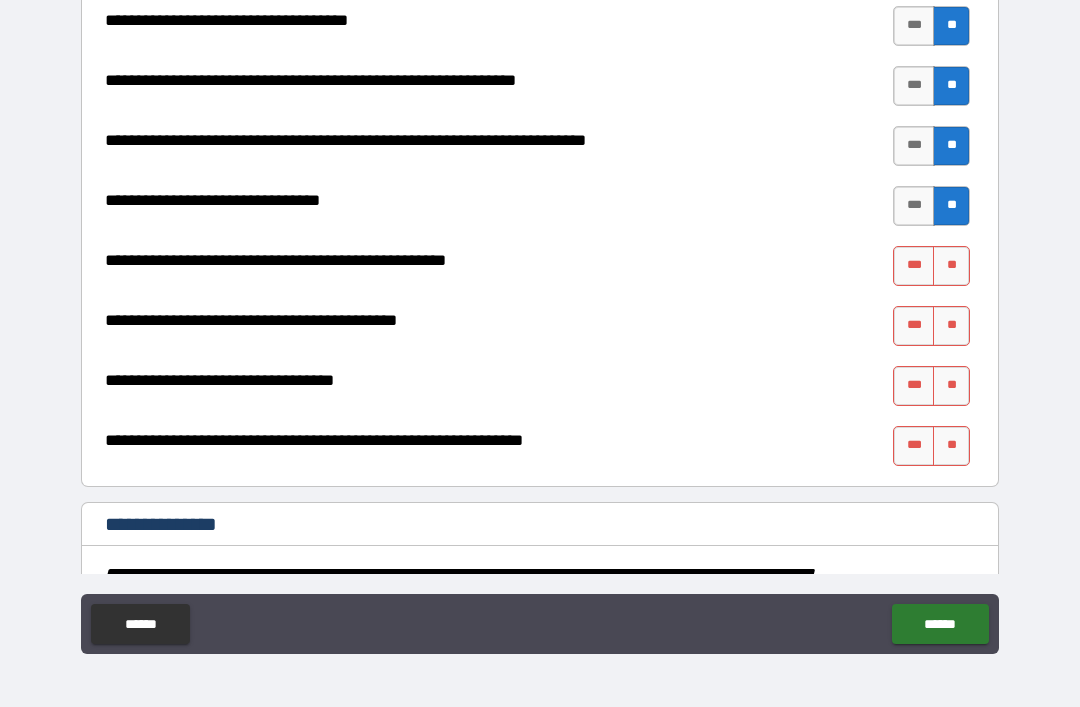 scroll, scrollTop: 2785, scrollLeft: 0, axis: vertical 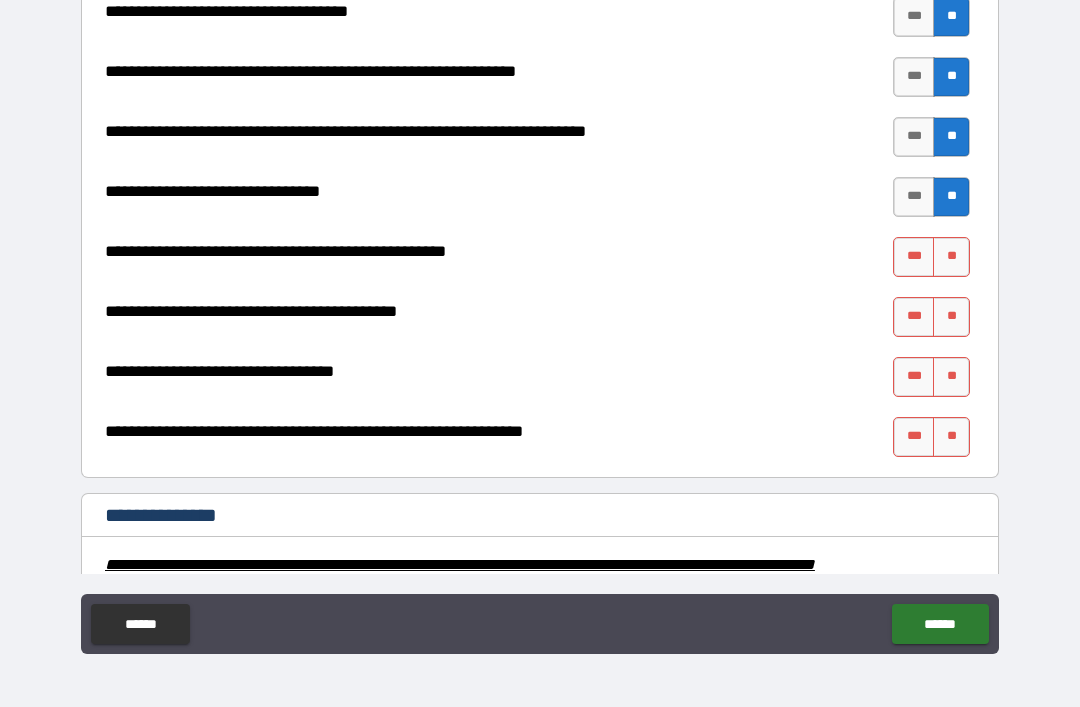 click on "***" at bounding box center (914, 257) 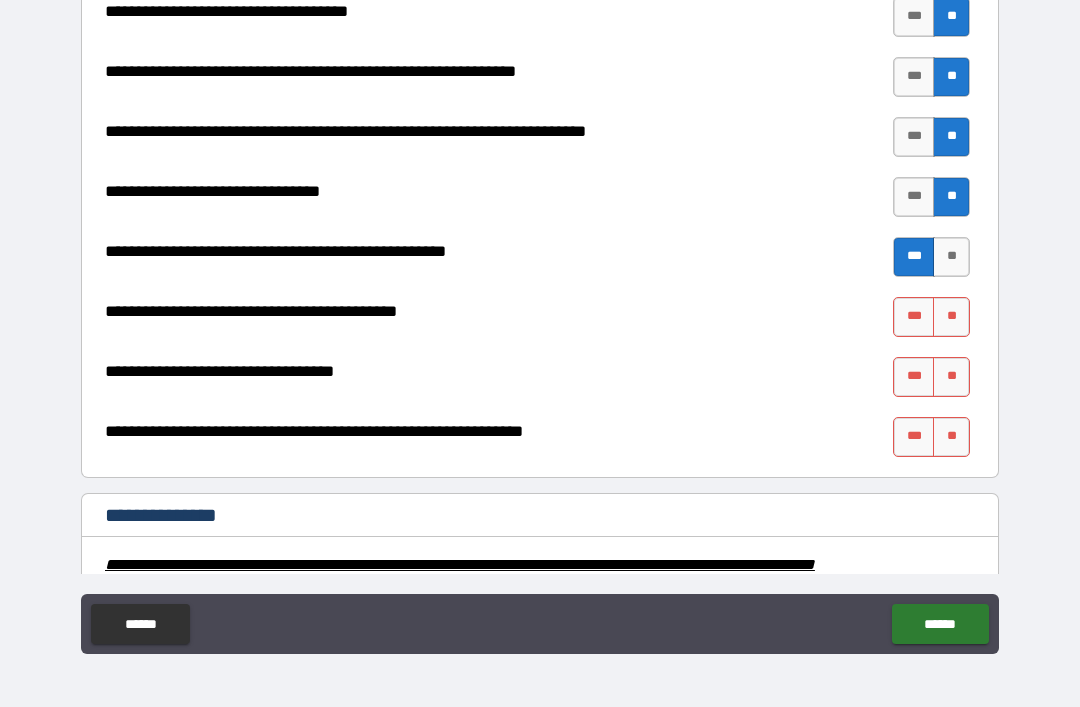 click on "**" at bounding box center [951, 317] 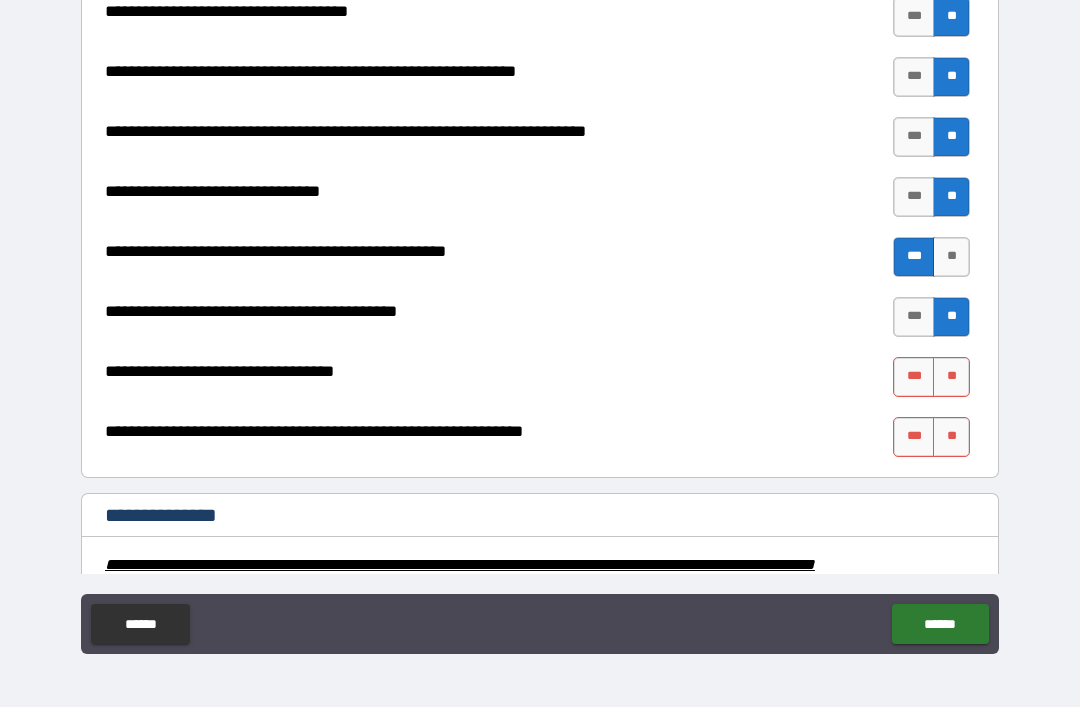 click on "**" at bounding box center (951, 377) 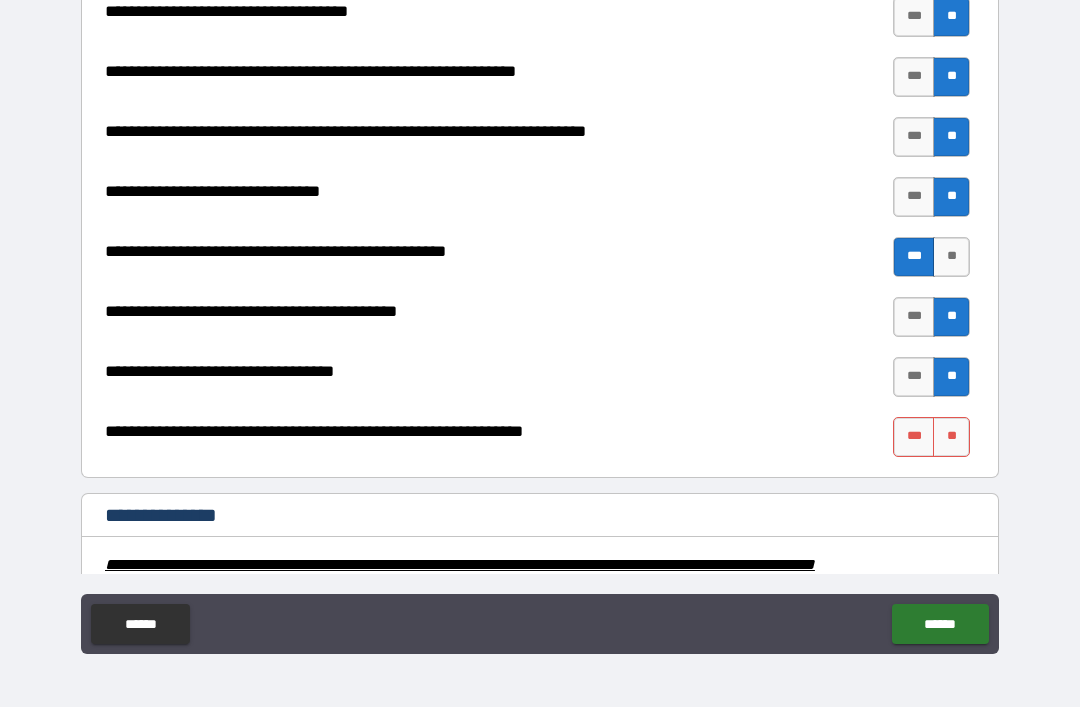 click on "**" at bounding box center (951, 437) 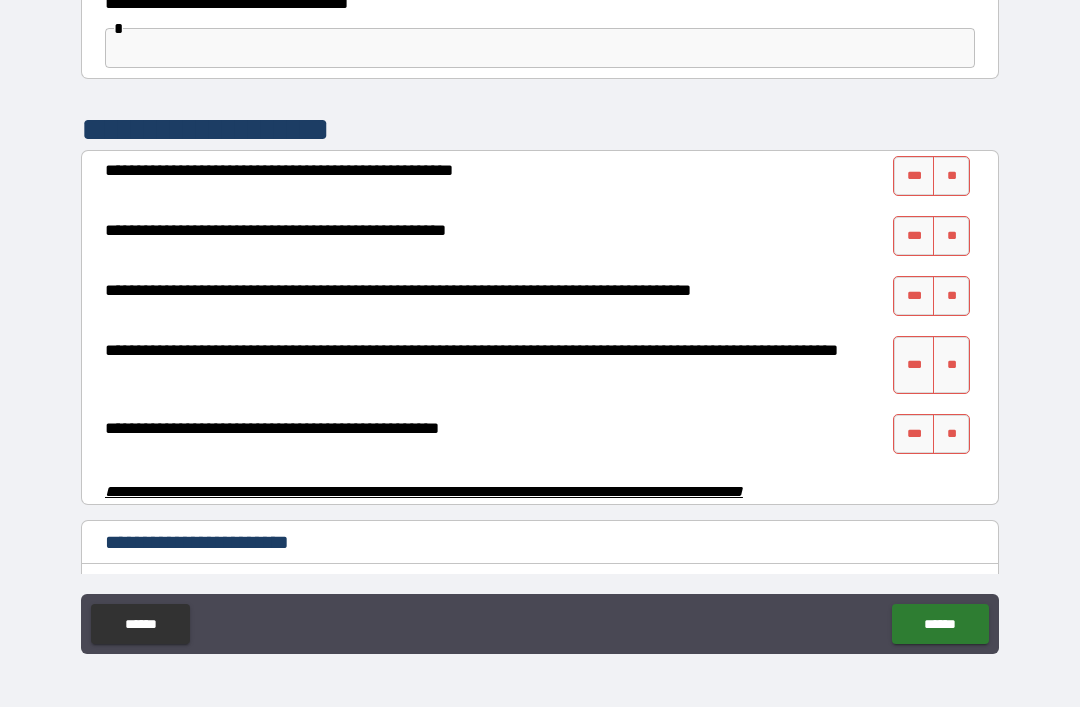 scroll, scrollTop: 3713, scrollLeft: 0, axis: vertical 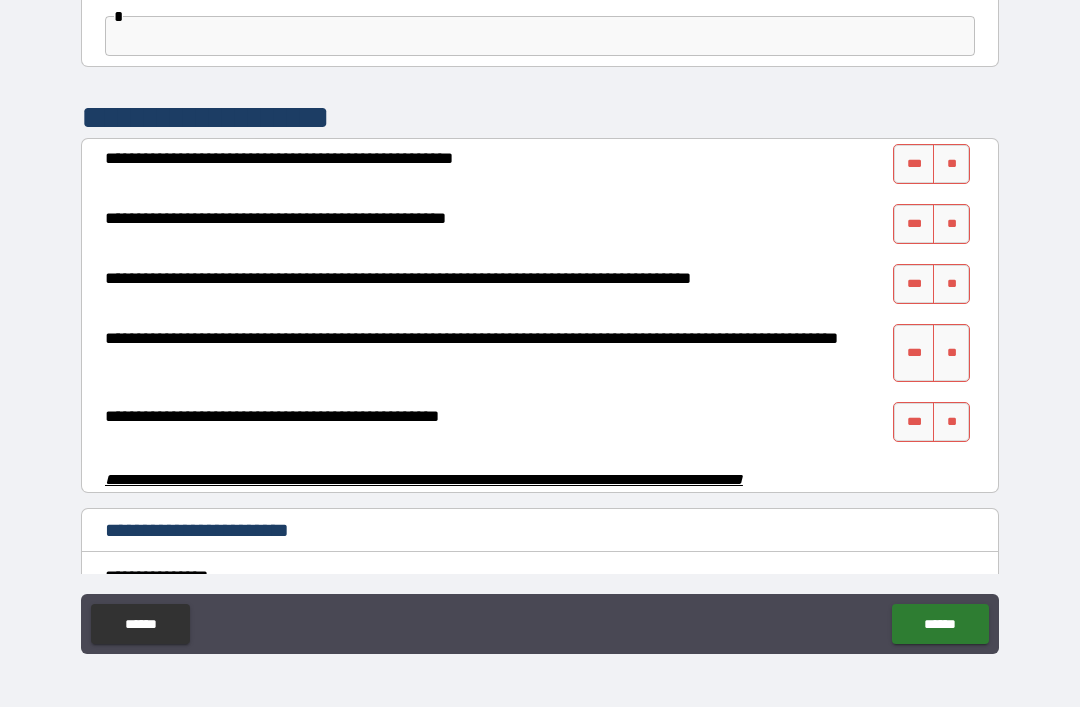 click on "**" at bounding box center [951, 164] 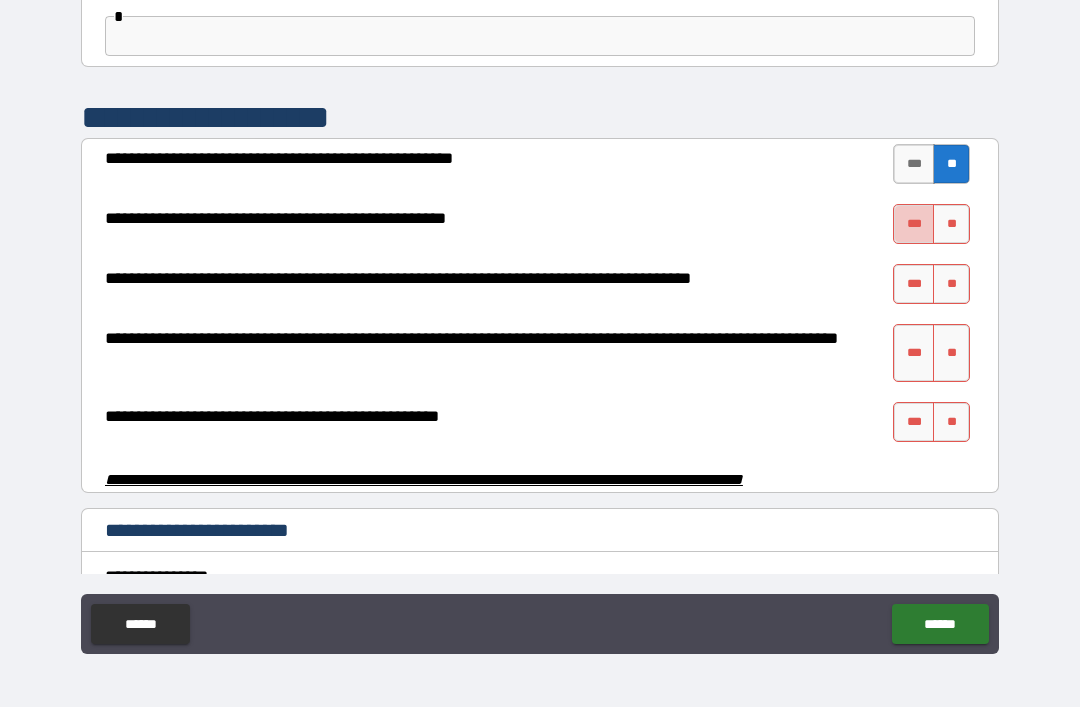 click on "***" at bounding box center (914, 224) 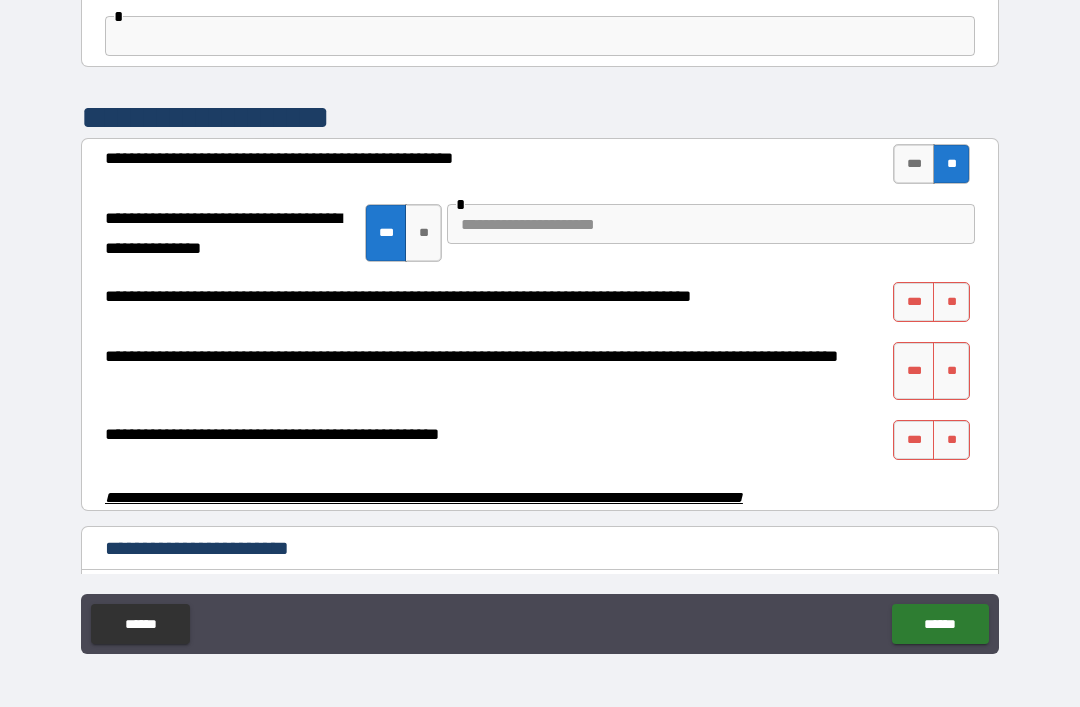click at bounding box center [711, 224] 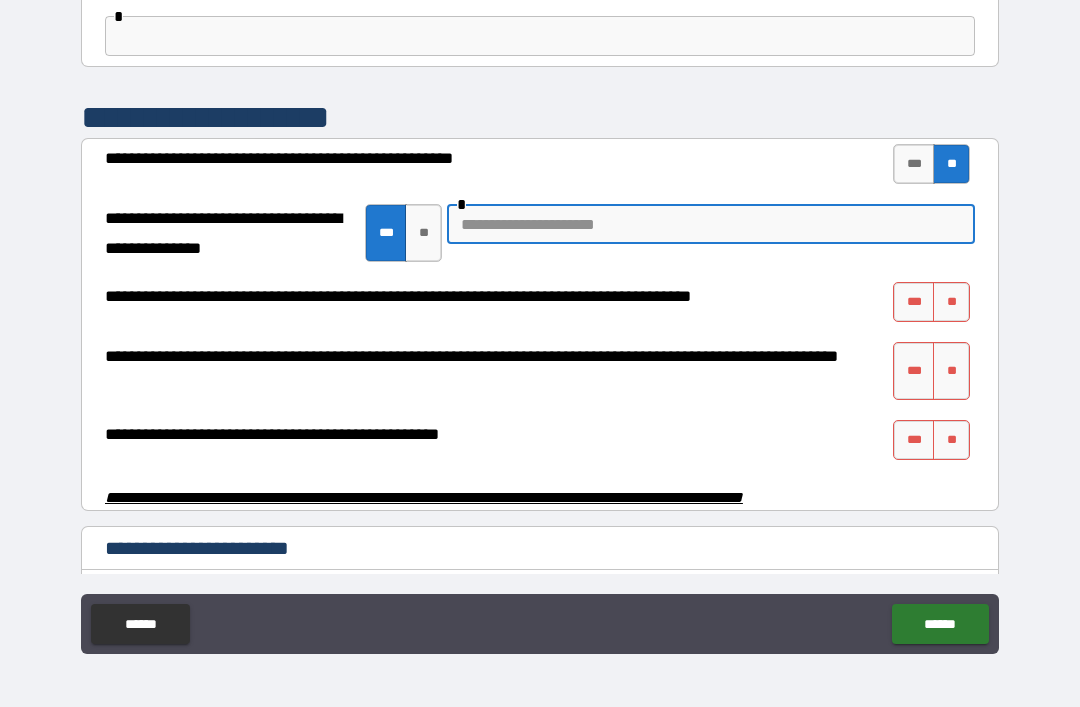 type on "*" 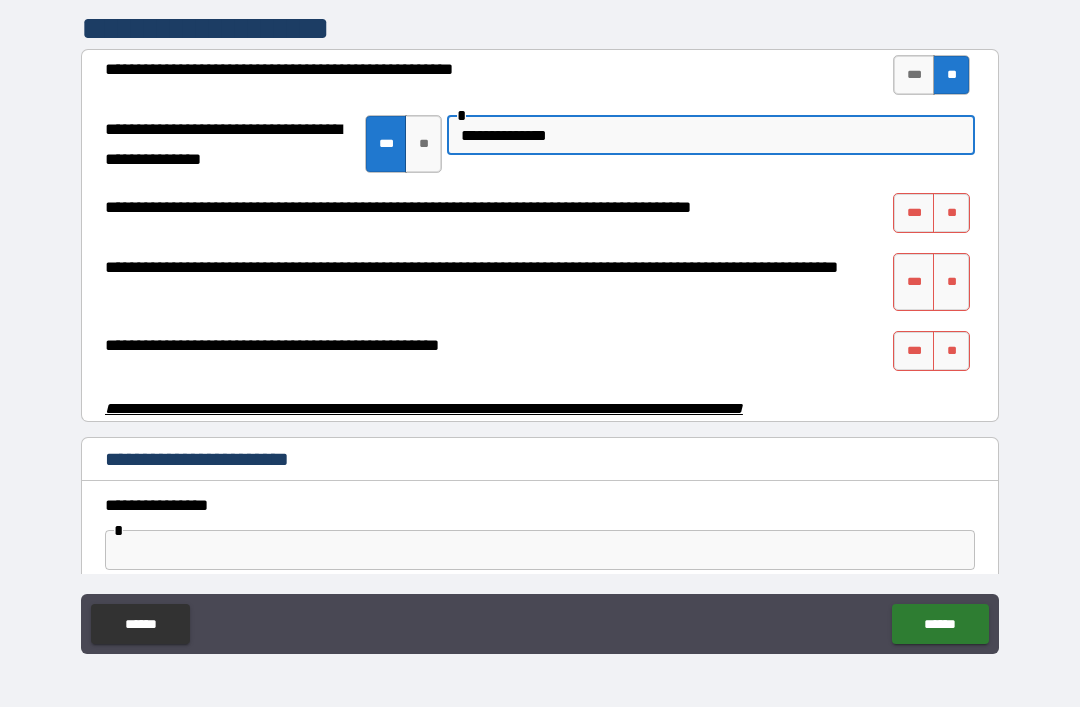 scroll, scrollTop: 3810, scrollLeft: 0, axis: vertical 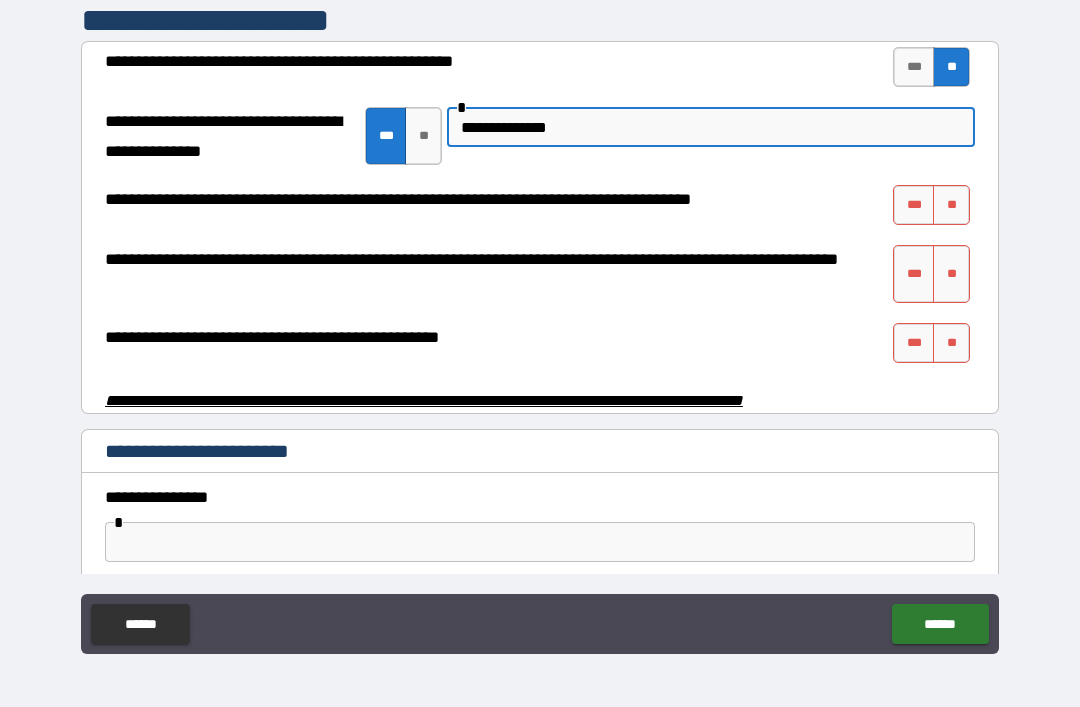 type on "**********" 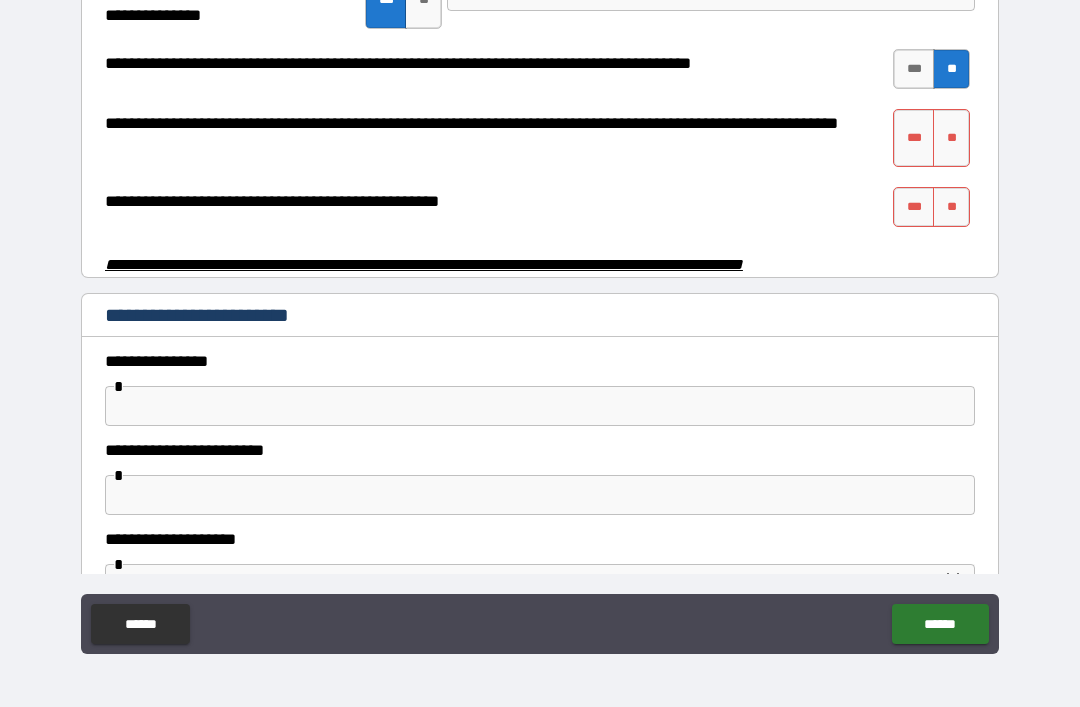 scroll, scrollTop: 3956, scrollLeft: 0, axis: vertical 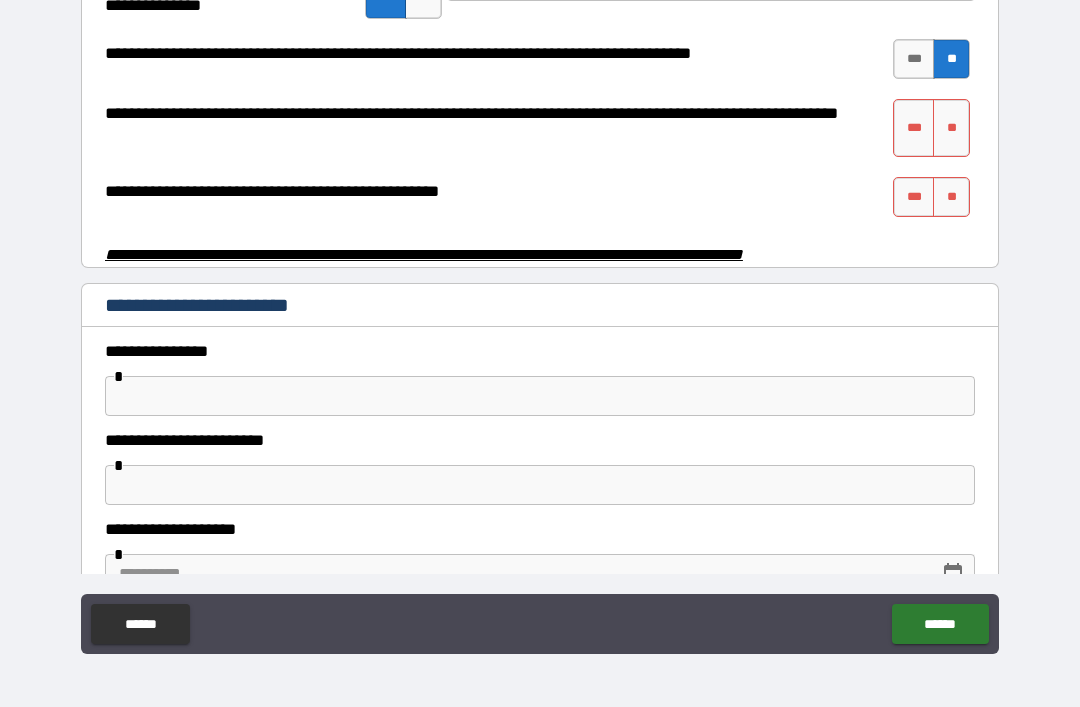 click on "**" at bounding box center (951, 128) 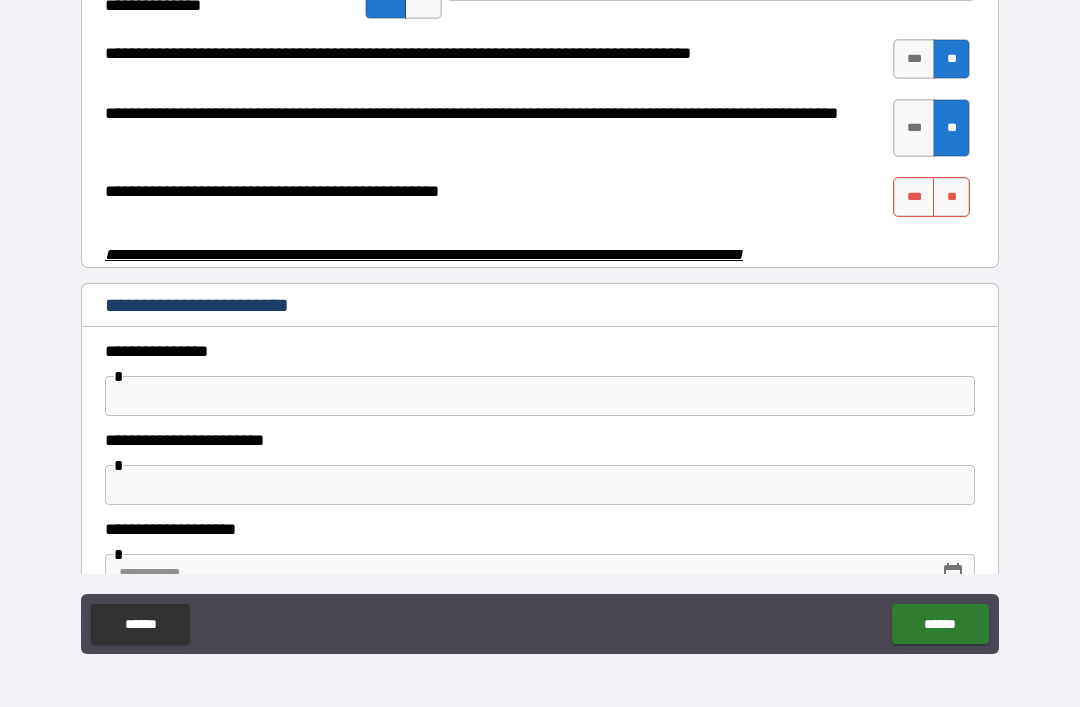 click on "***" at bounding box center [914, 197] 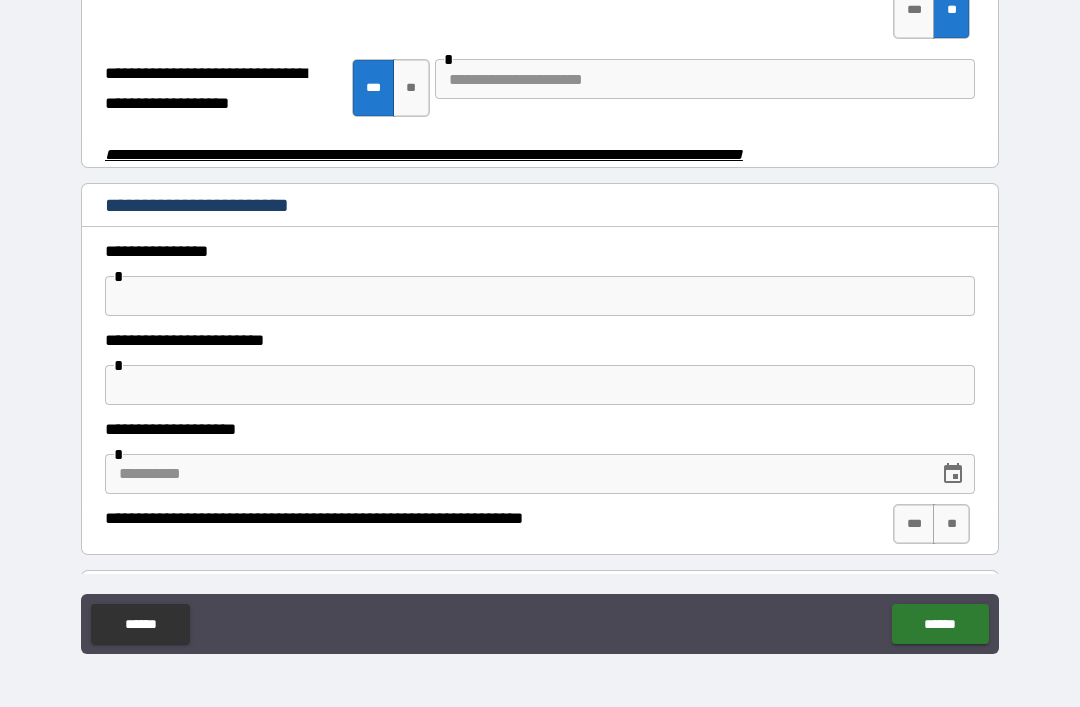 scroll, scrollTop: 4078, scrollLeft: 0, axis: vertical 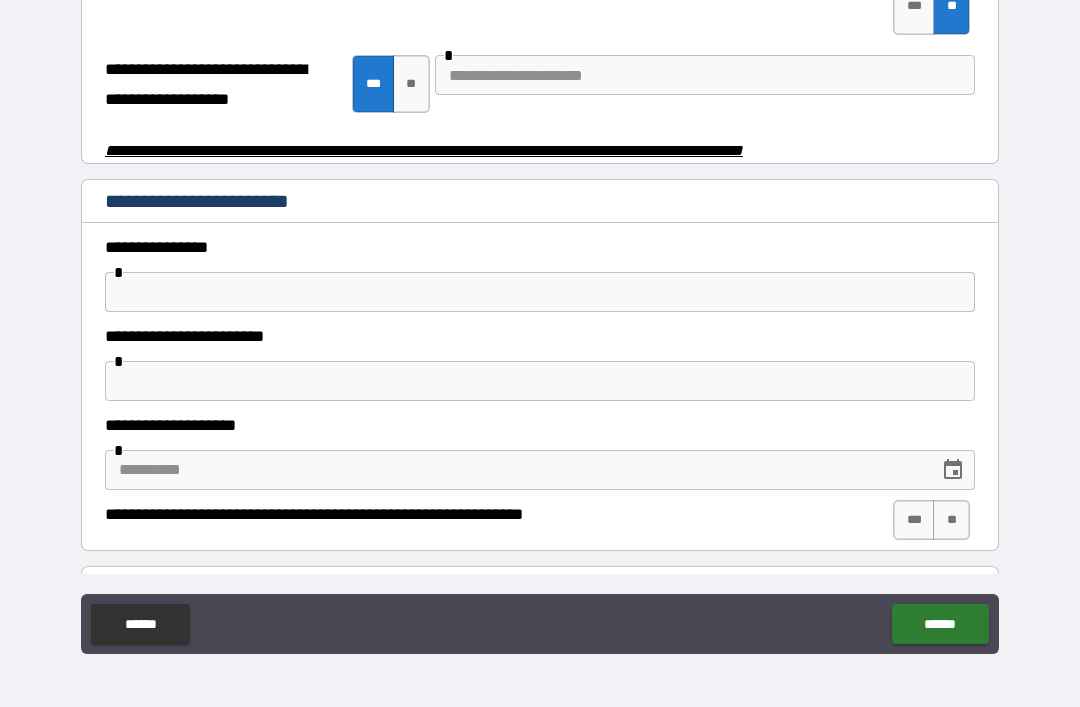 click at bounding box center (540, 292) 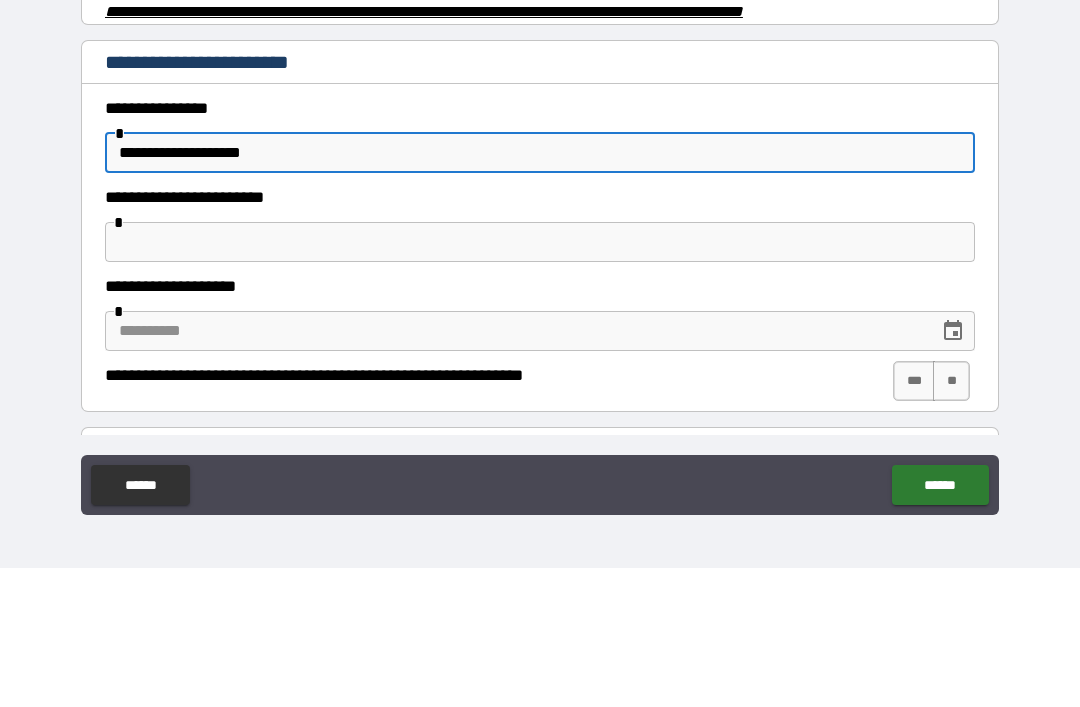 type on "**********" 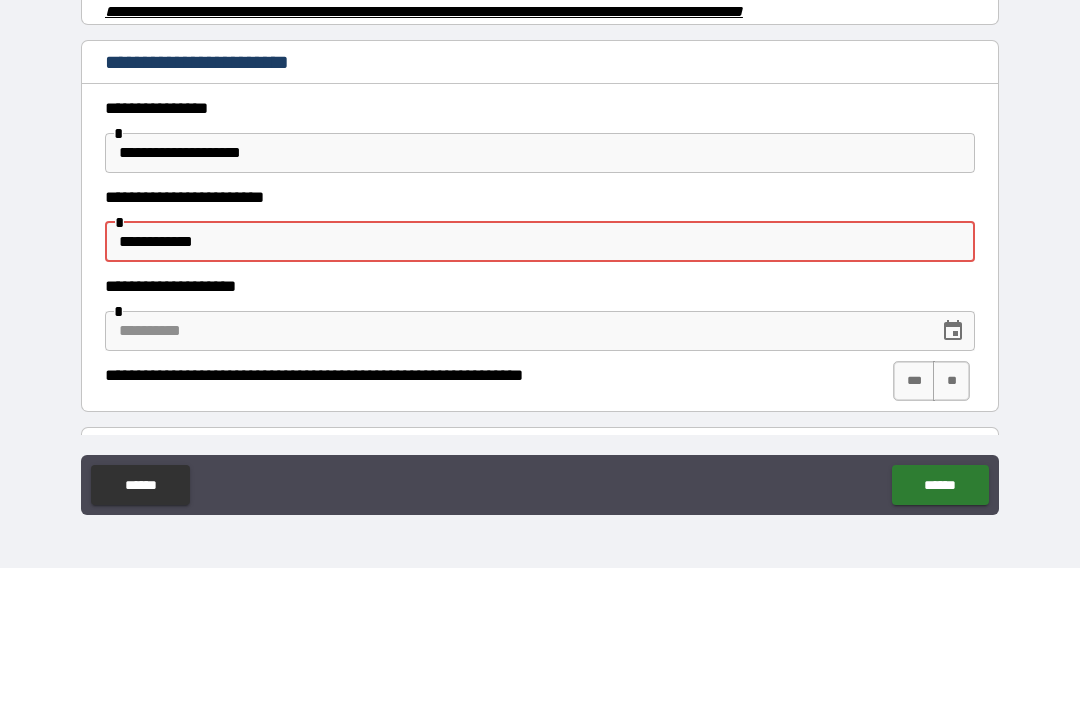 click on "**********" at bounding box center [540, 381] 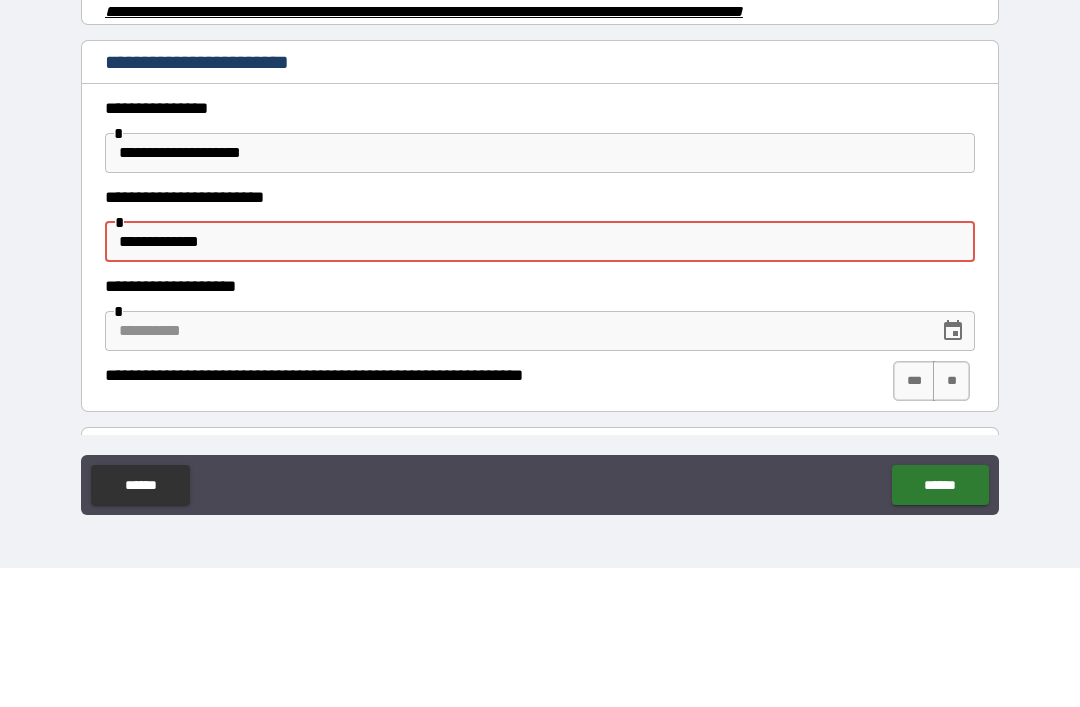 click on "**********" at bounding box center [540, 381] 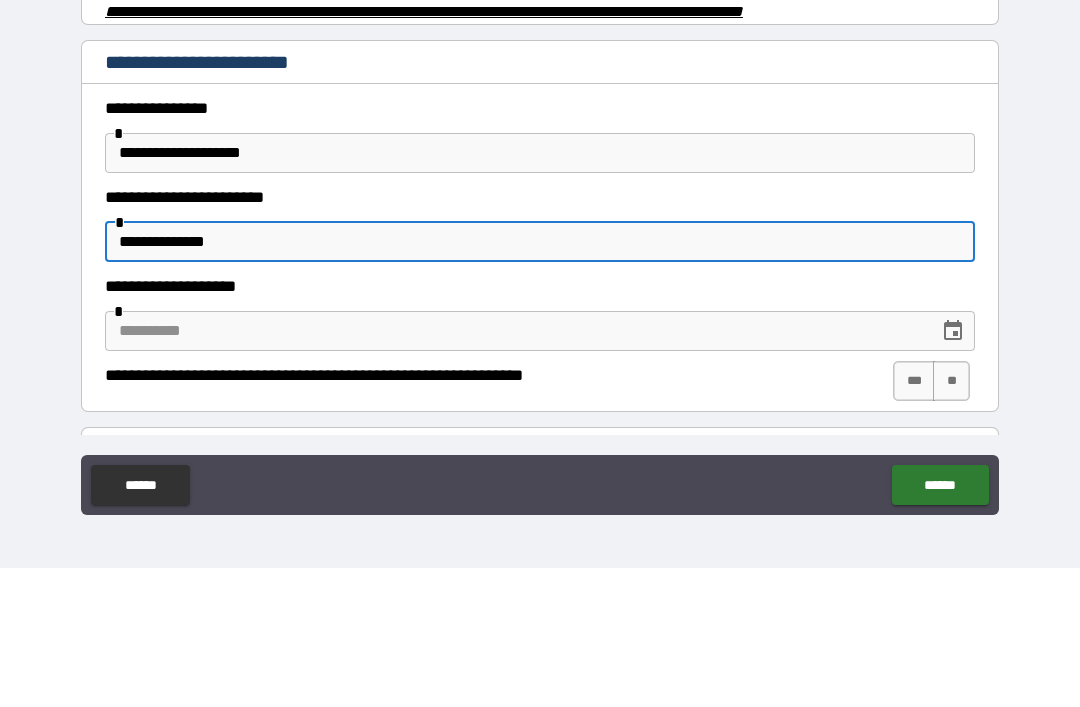 type on "**********" 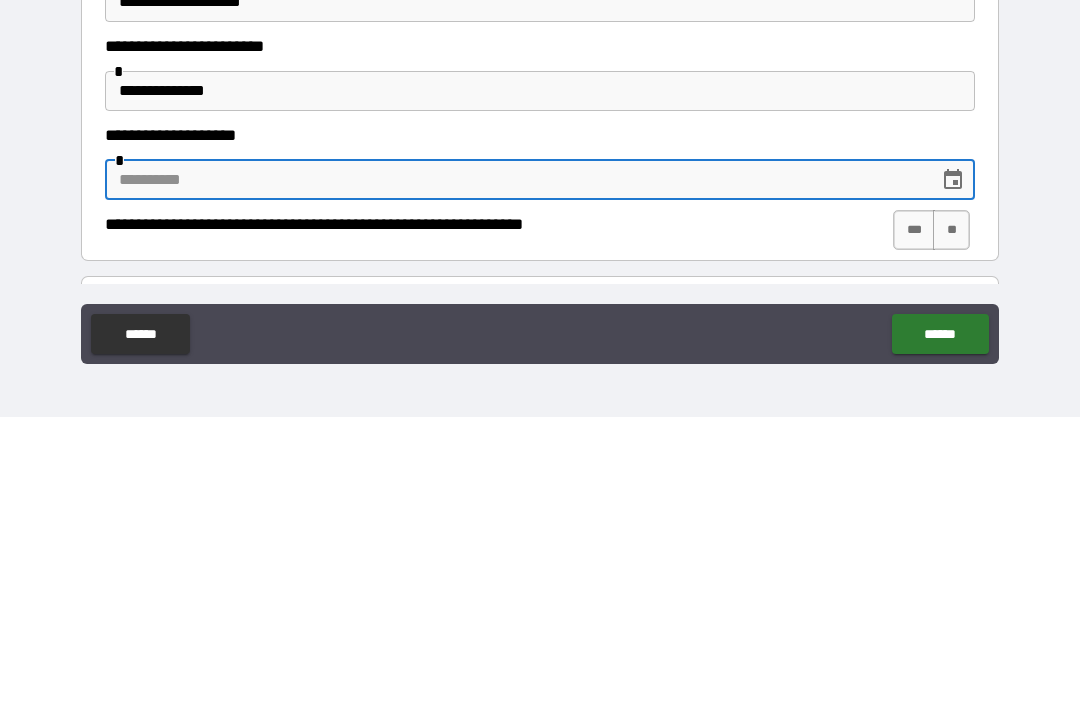 click on "***" at bounding box center [914, 520] 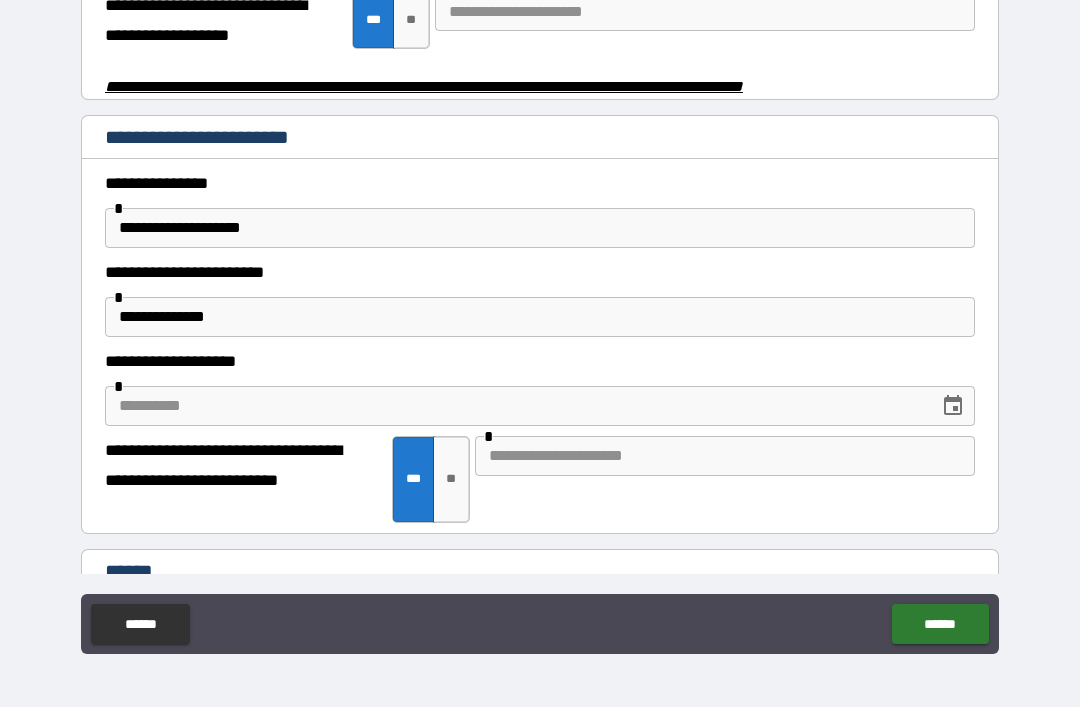 scroll, scrollTop: 4226, scrollLeft: 0, axis: vertical 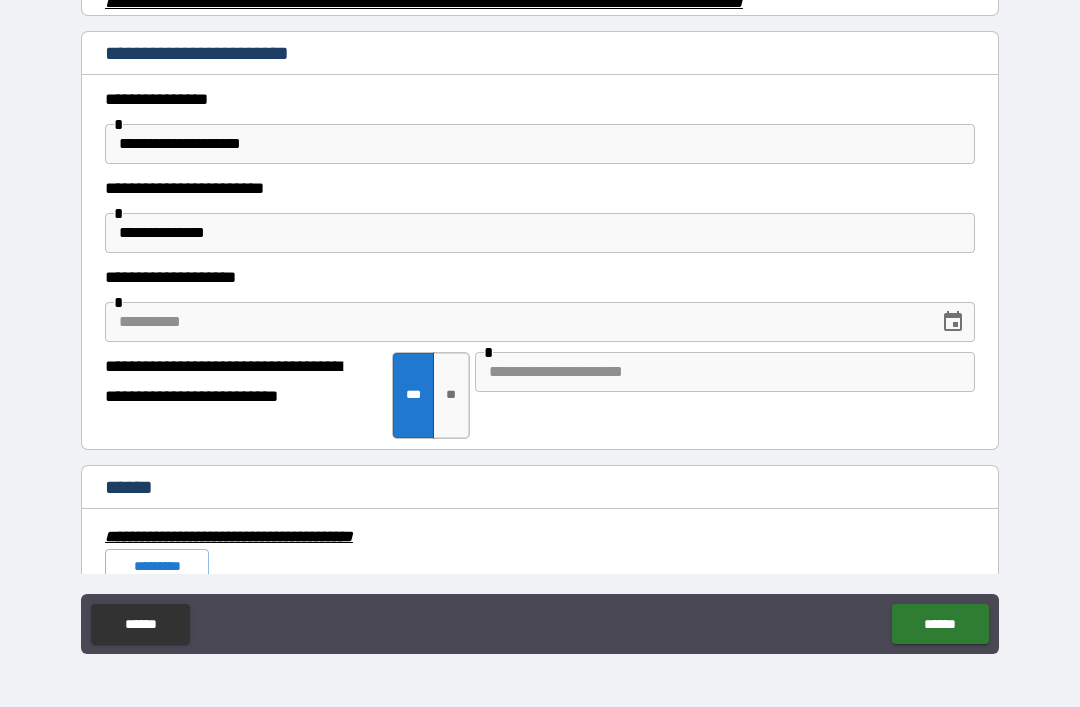 click at bounding box center (515, 322) 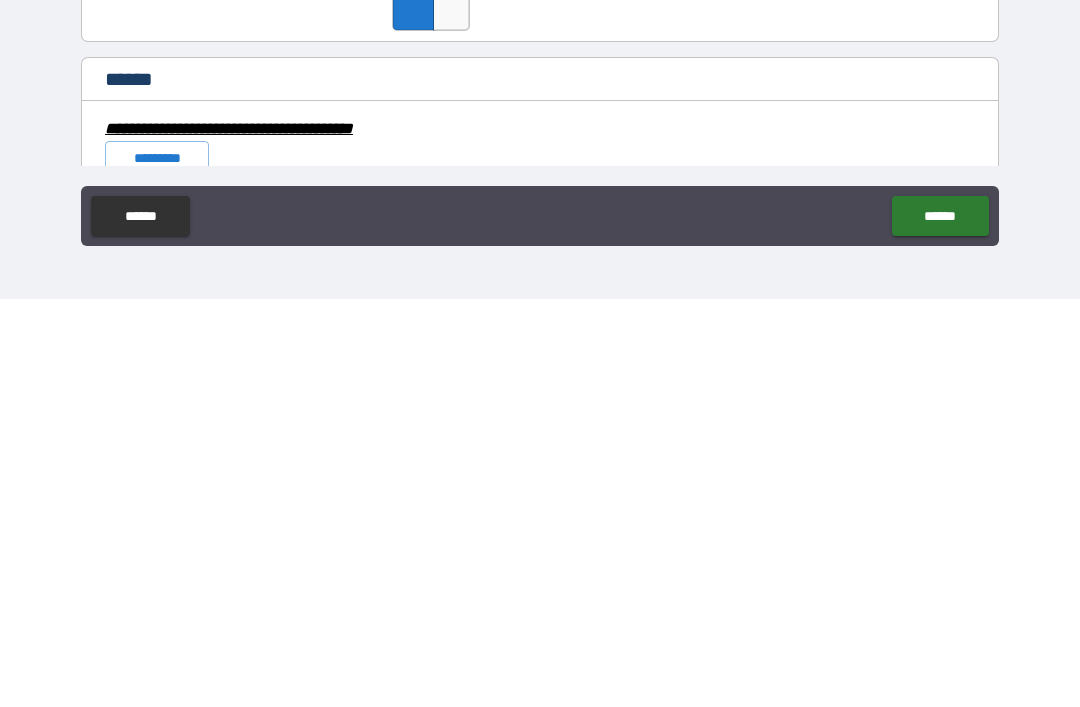 click on "**********" at bounding box center [540, 534] 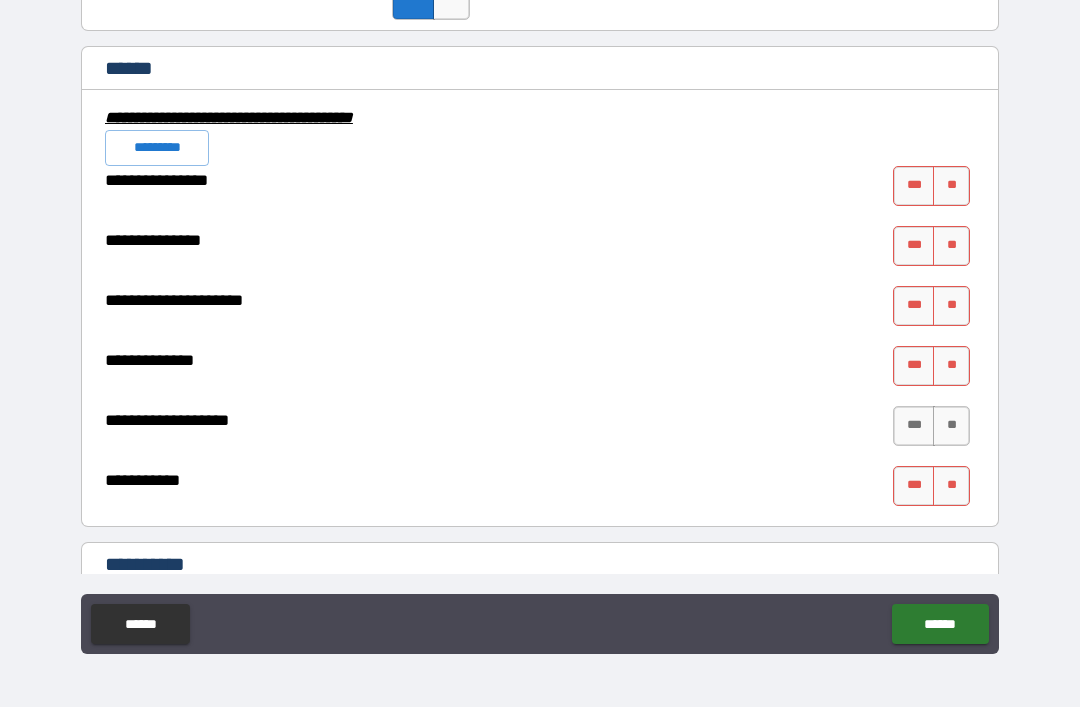 scroll, scrollTop: 4651, scrollLeft: 0, axis: vertical 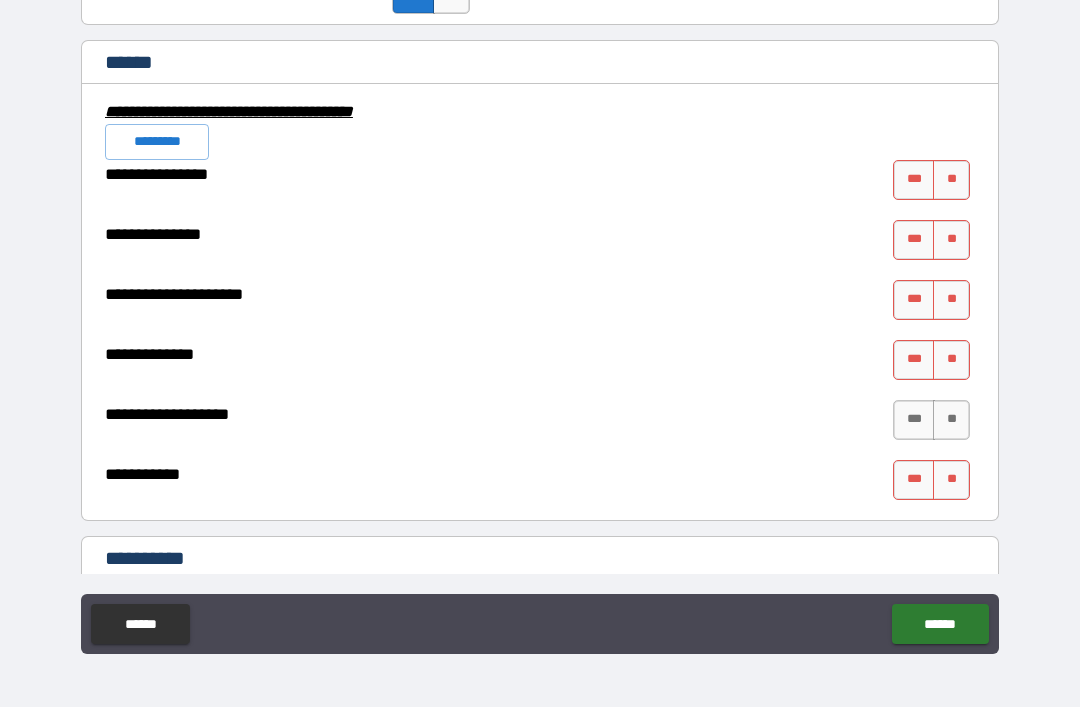 click on "**" at bounding box center (951, 180) 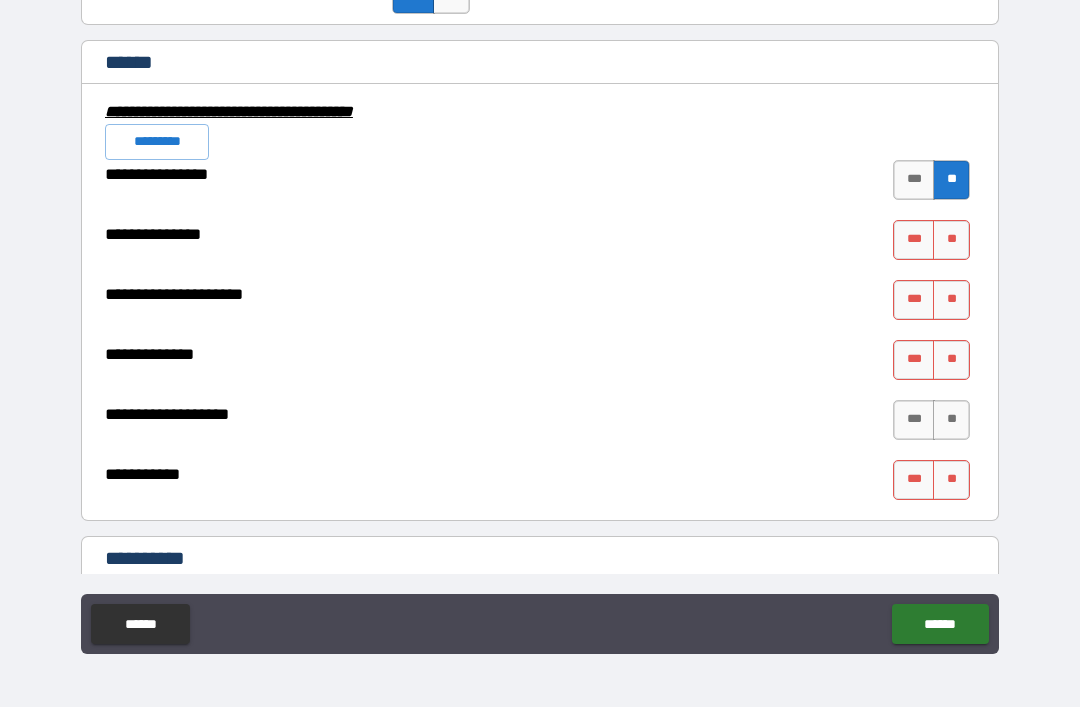 click on "***" at bounding box center [914, 240] 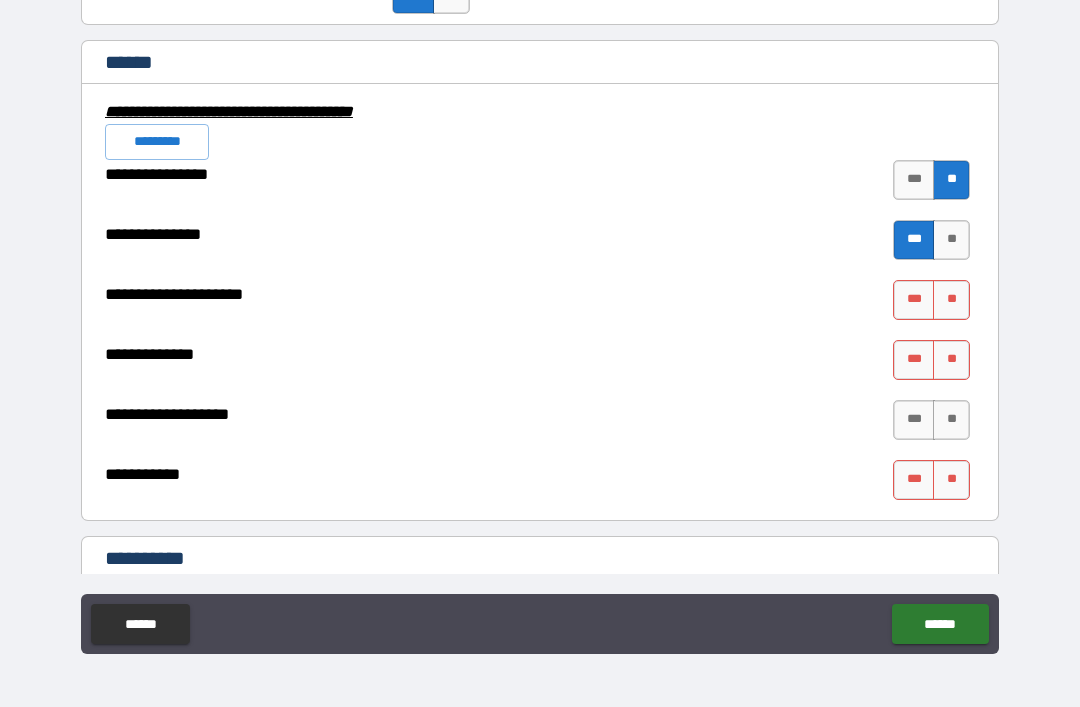 click on "**" at bounding box center [951, 300] 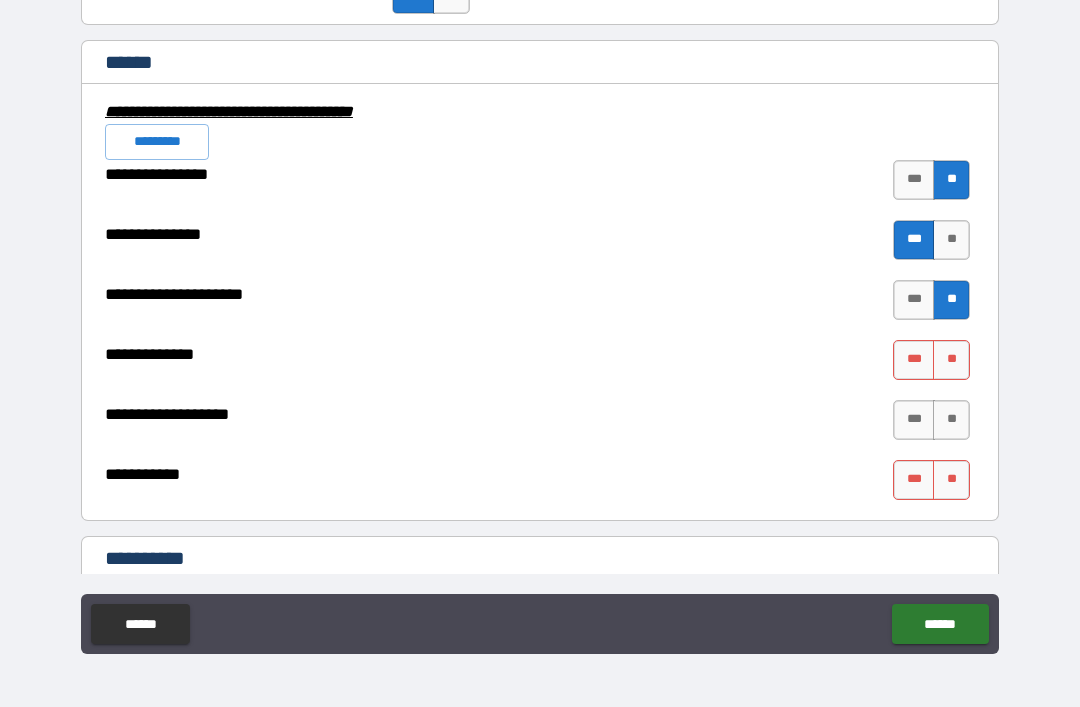 click on "**" at bounding box center (951, 360) 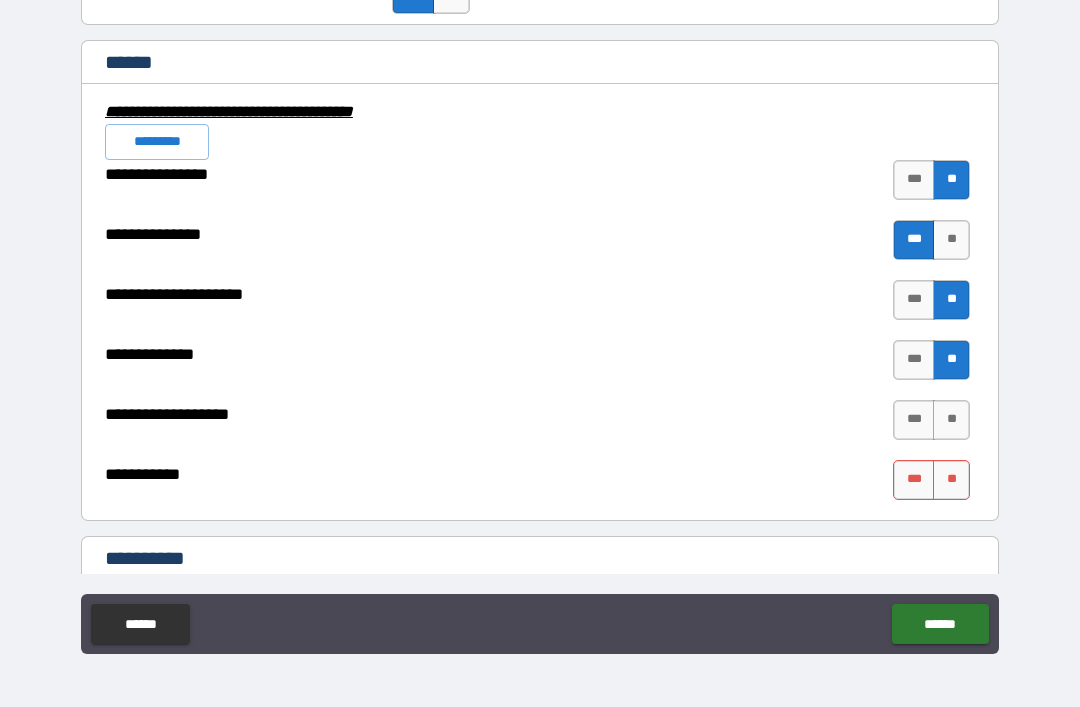 click on "**" at bounding box center (951, 420) 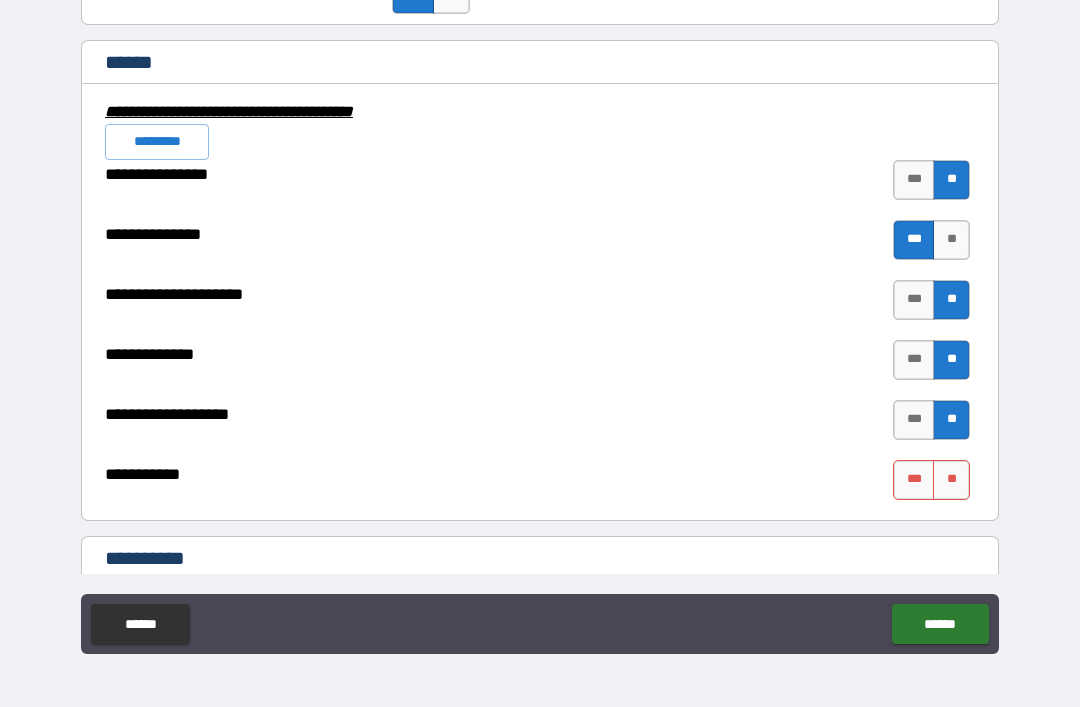 click on "**" at bounding box center [951, 480] 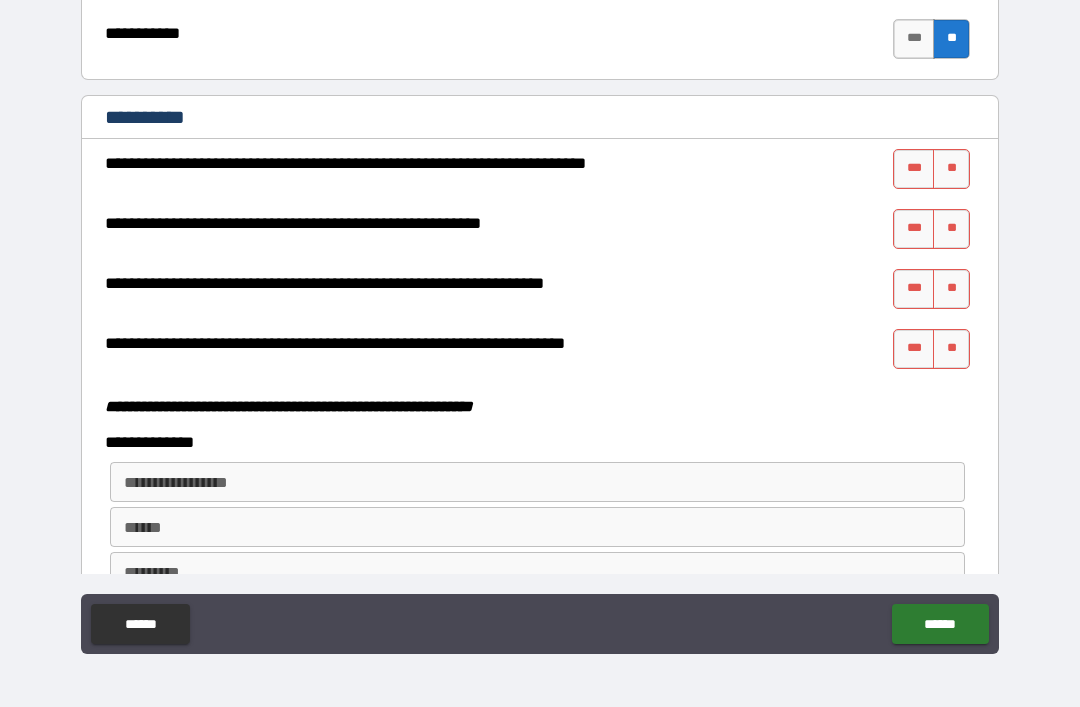 scroll, scrollTop: 5100, scrollLeft: 0, axis: vertical 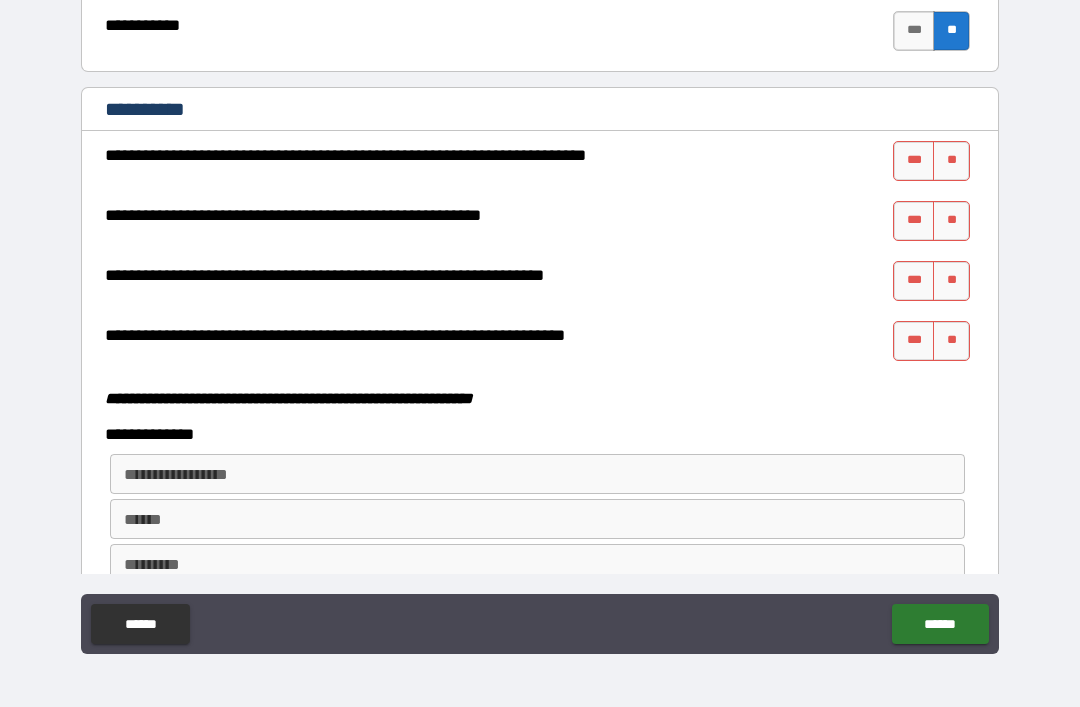click on "**" at bounding box center [951, 161] 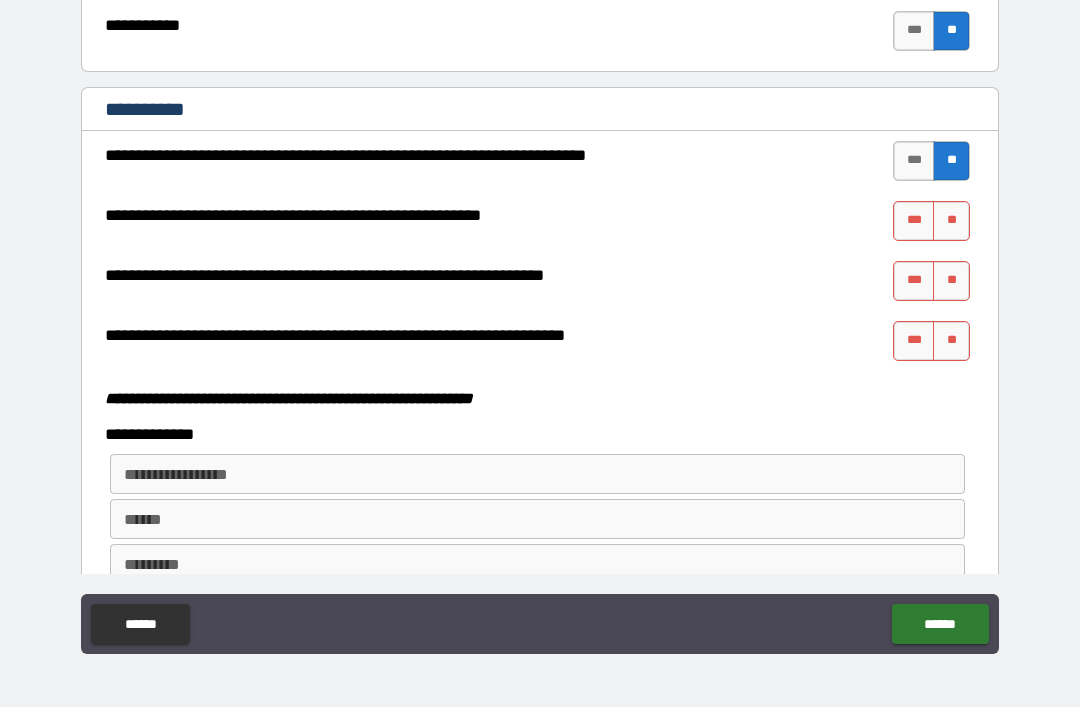 click on "**********" at bounding box center (540, 256) 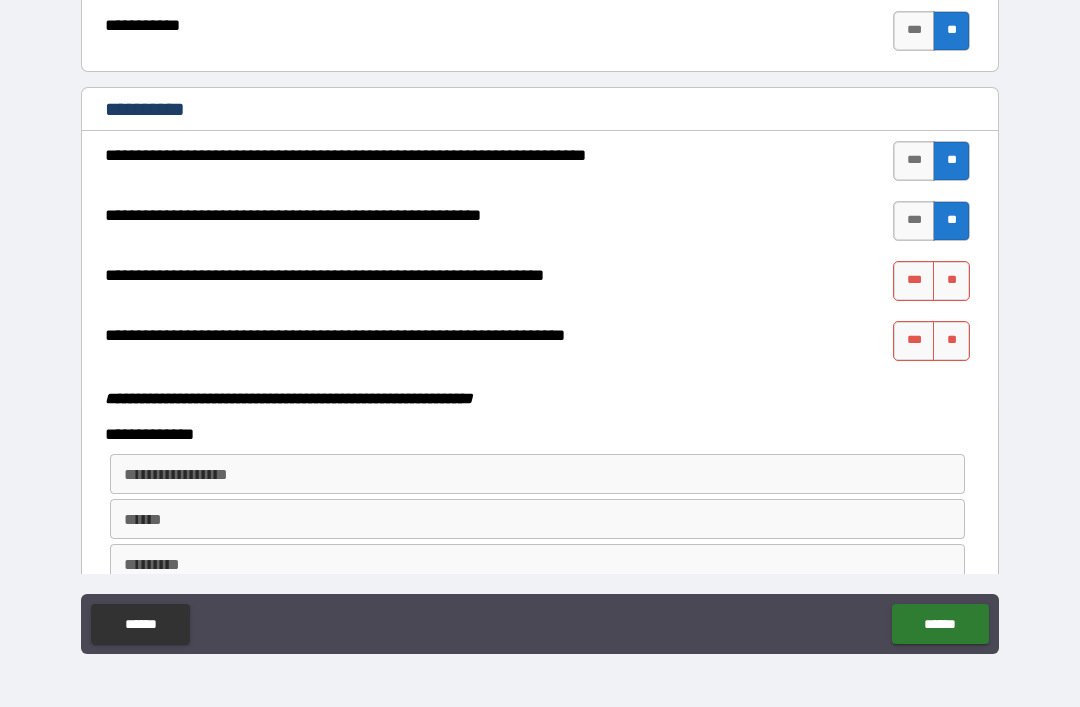 click on "**" at bounding box center (951, 281) 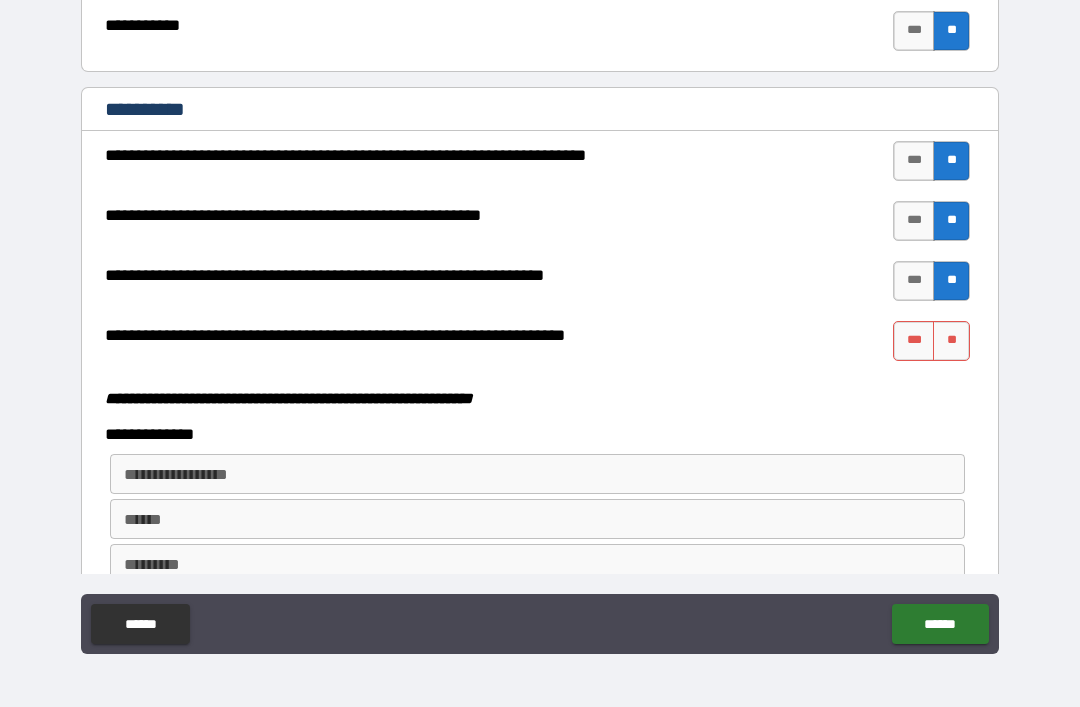 click on "***" at bounding box center (914, 341) 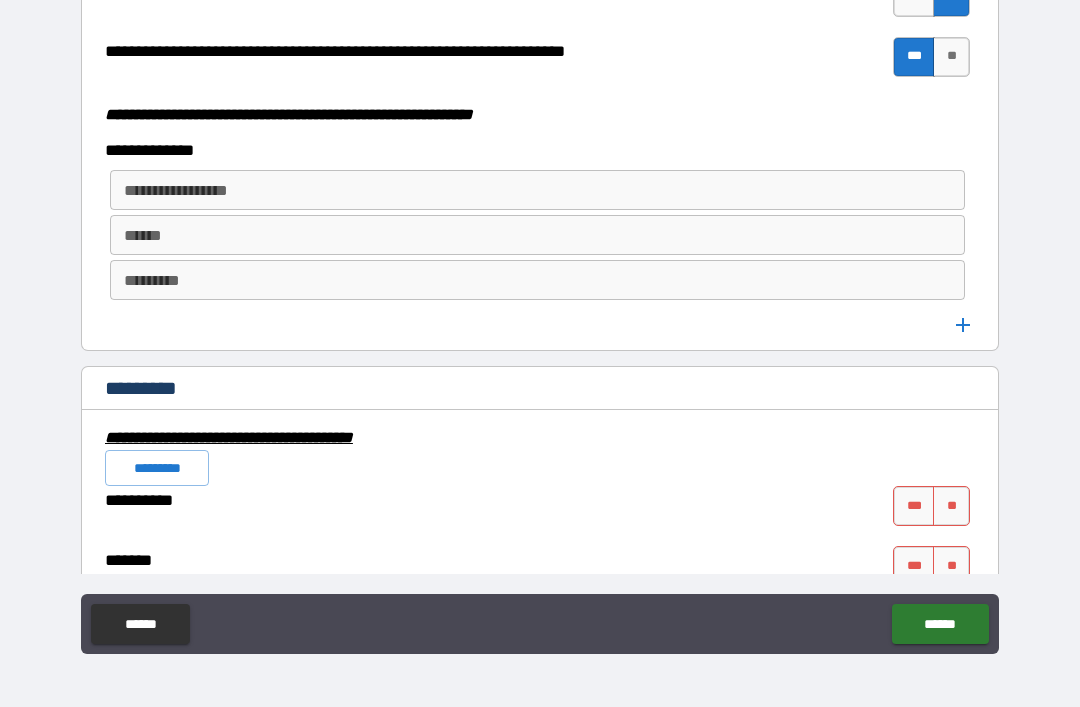 scroll, scrollTop: 5404, scrollLeft: 0, axis: vertical 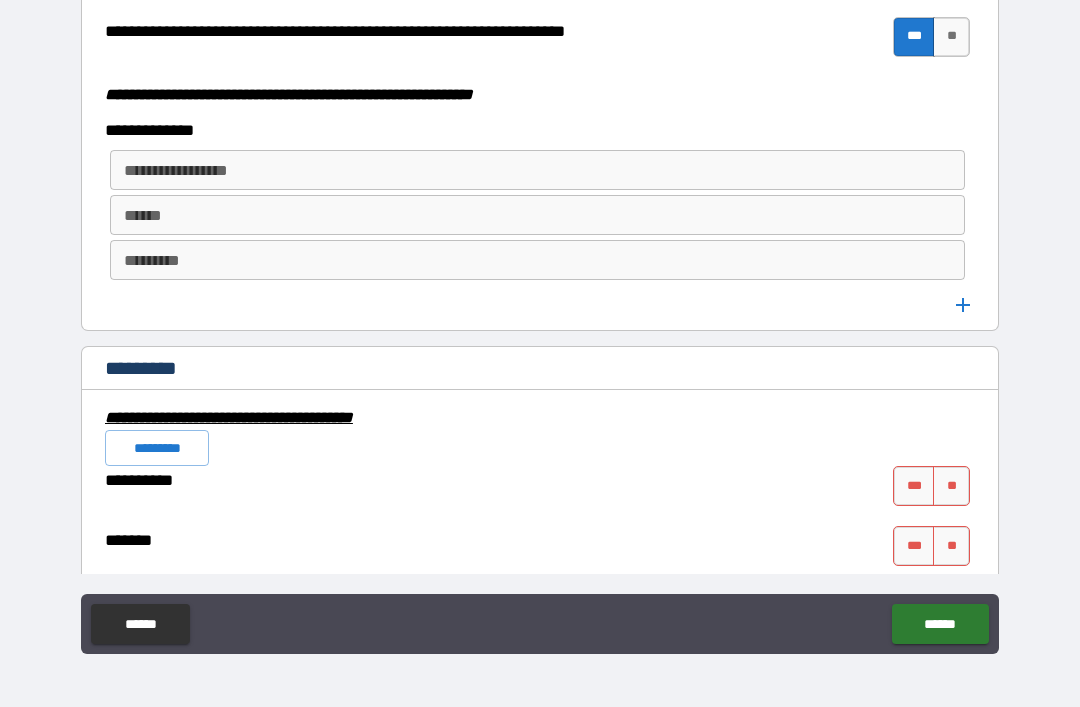 click on "**********" at bounding box center (536, 170) 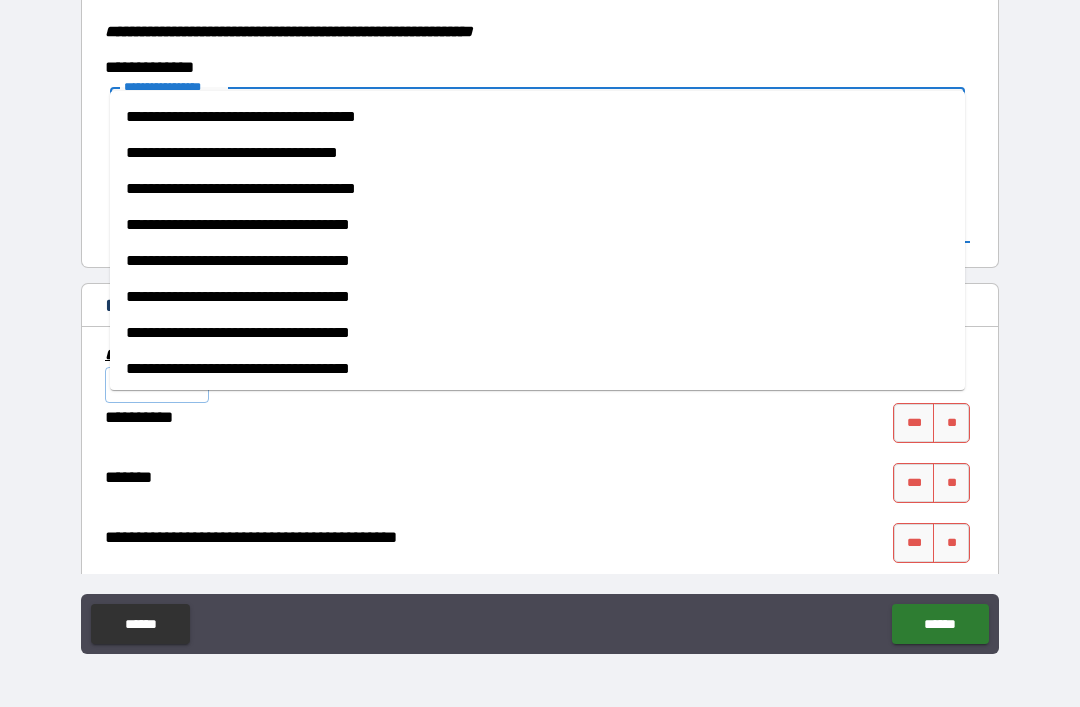 scroll, scrollTop: 5539, scrollLeft: 0, axis: vertical 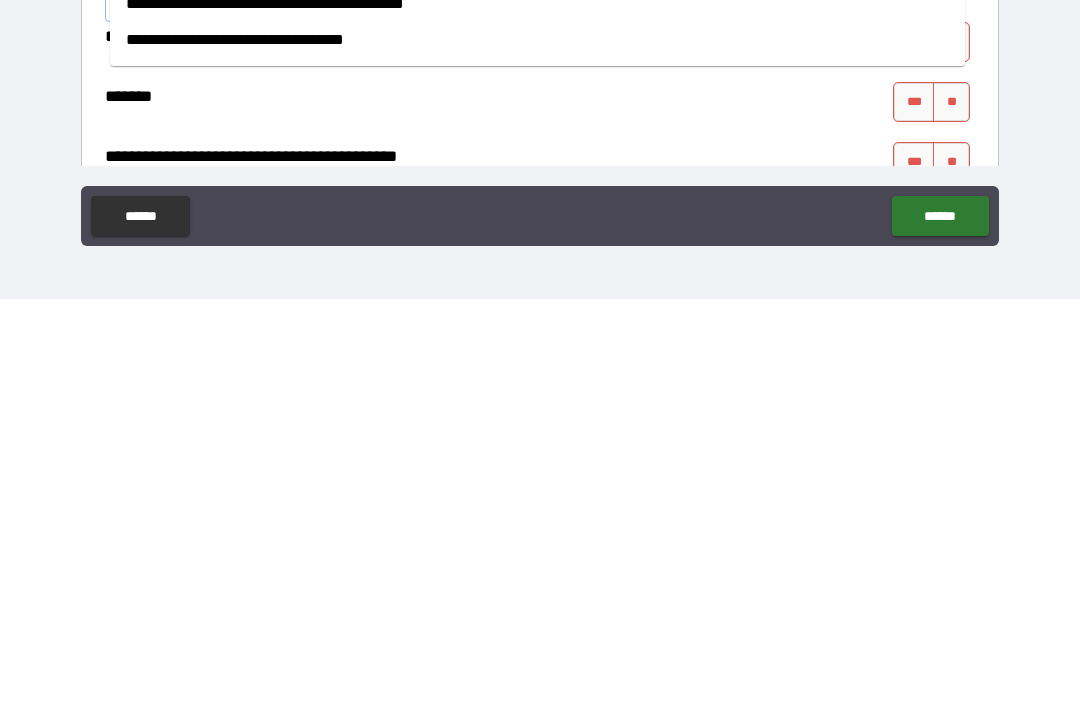 type on "*********" 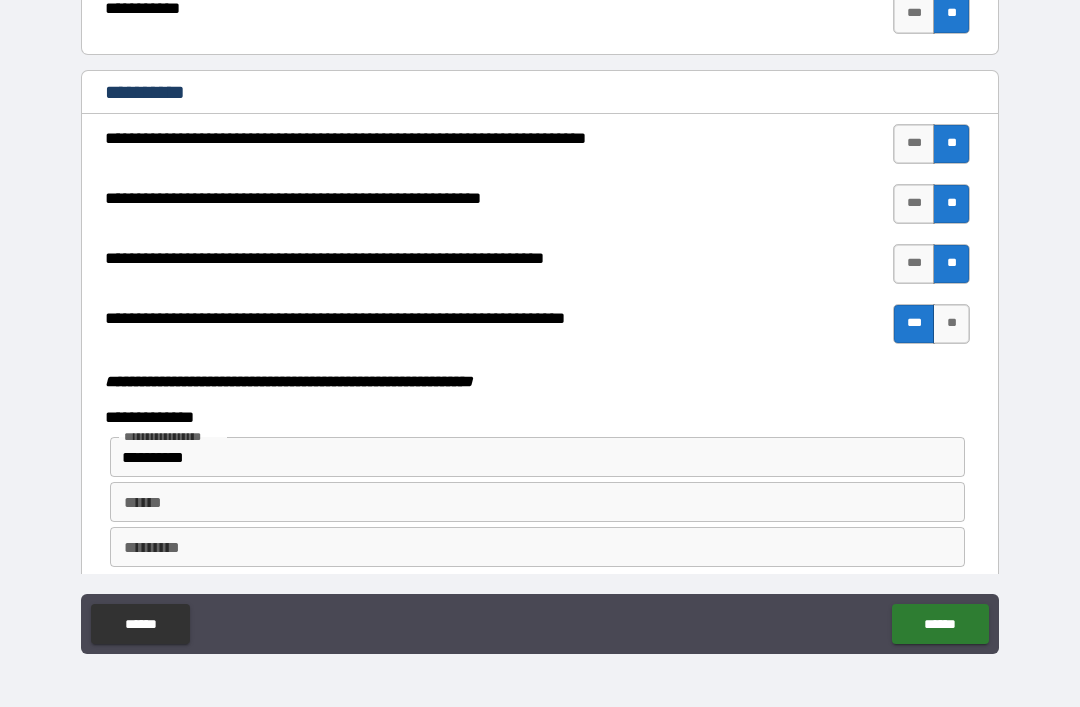 scroll, scrollTop: 5126, scrollLeft: 0, axis: vertical 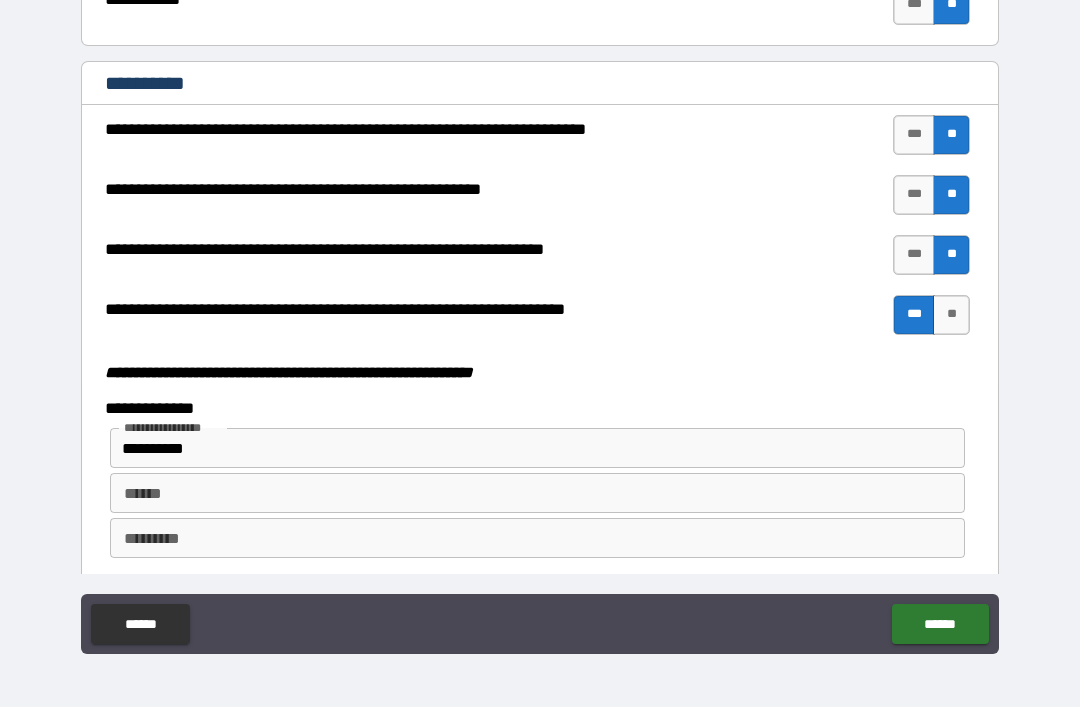 click on "******" at bounding box center [537, 493] 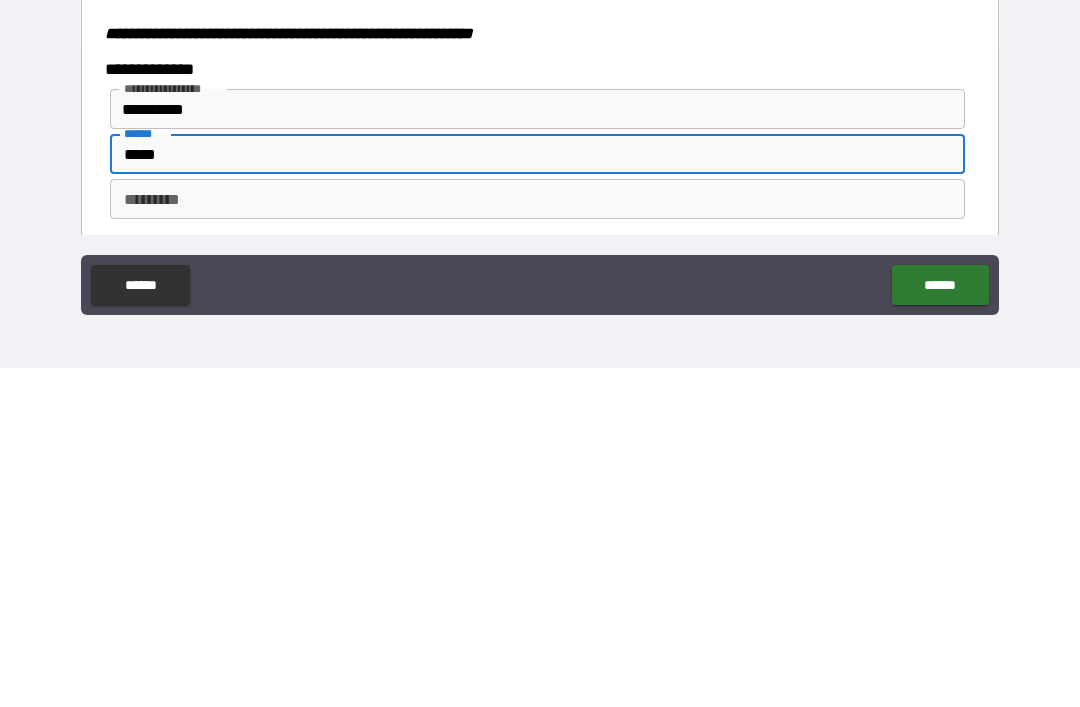 type on "*****" 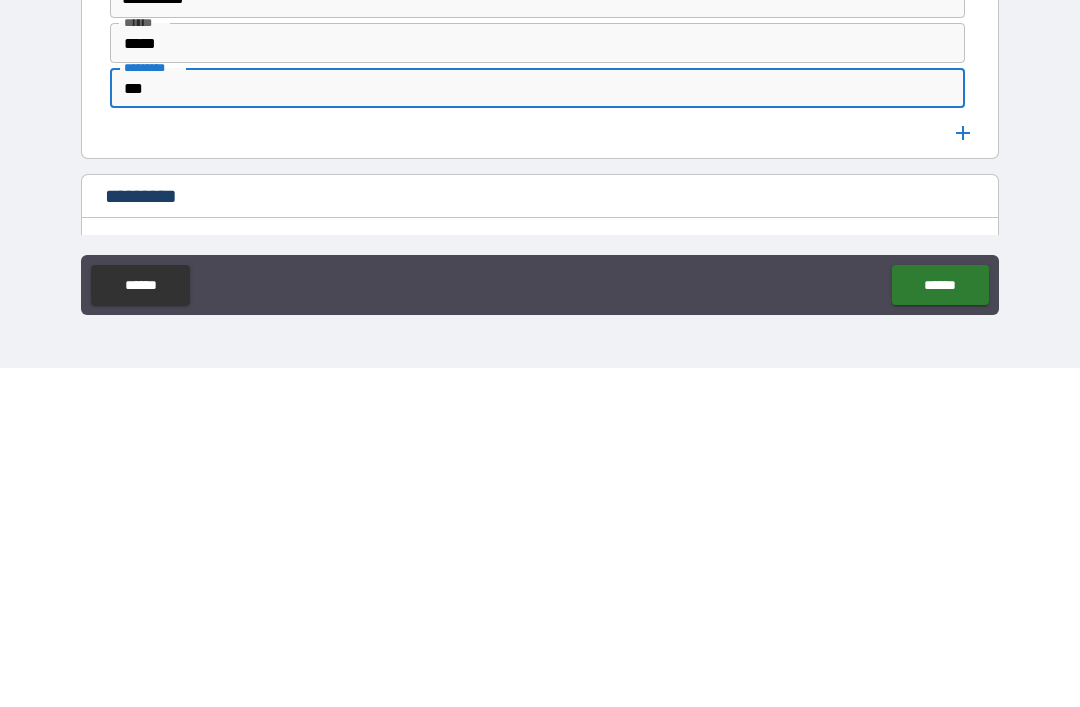 scroll, scrollTop: 5236, scrollLeft: 0, axis: vertical 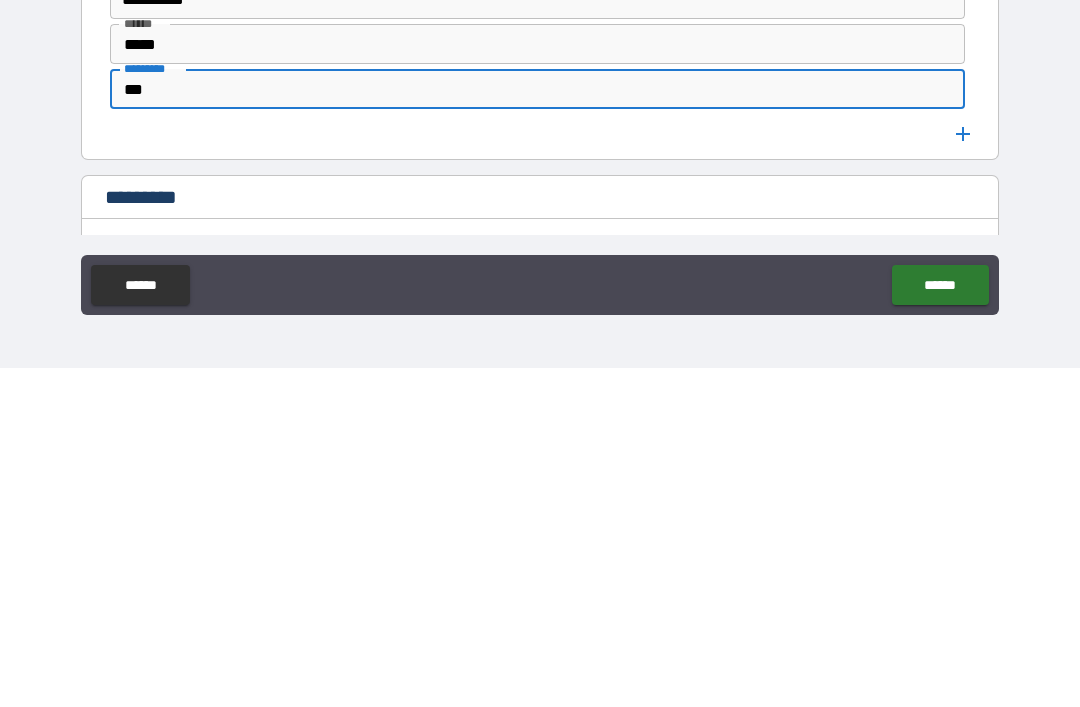 type on "***" 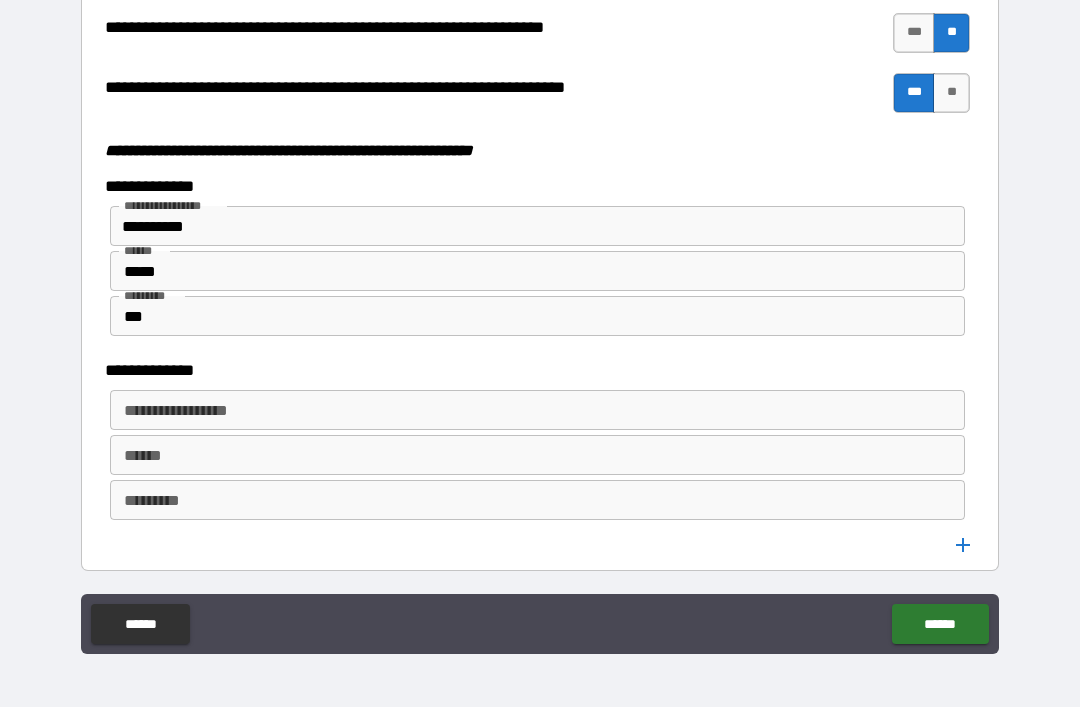 scroll, scrollTop: 5485, scrollLeft: 0, axis: vertical 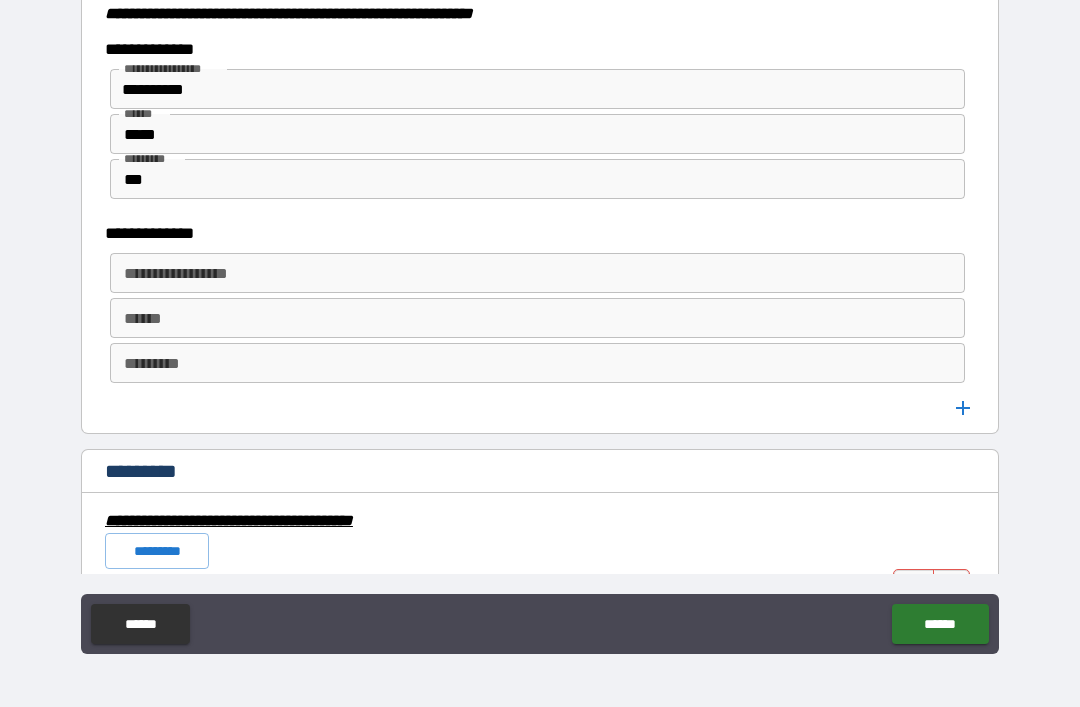 click on "**********" at bounding box center [536, 273] 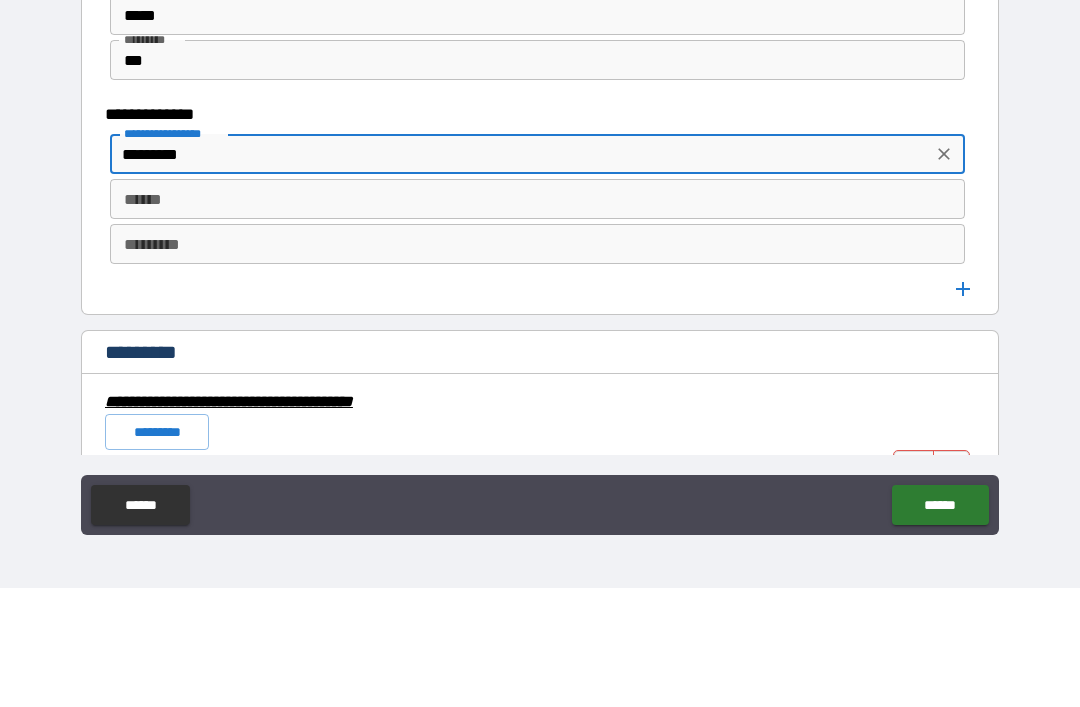 type on "*********" 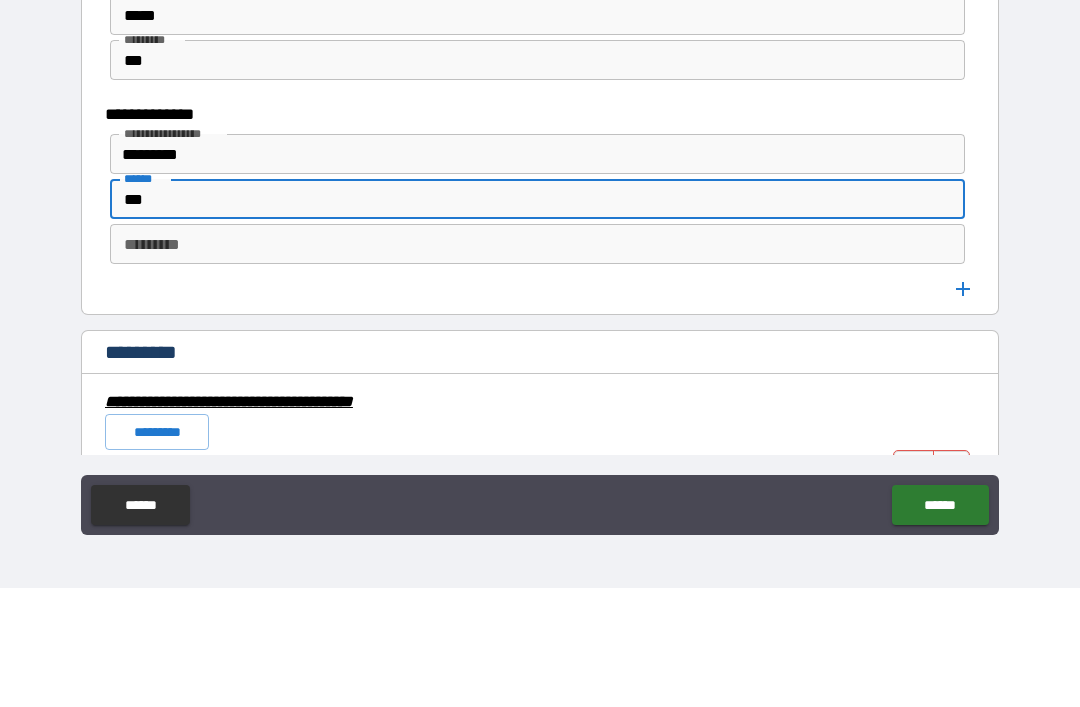 type on "***" 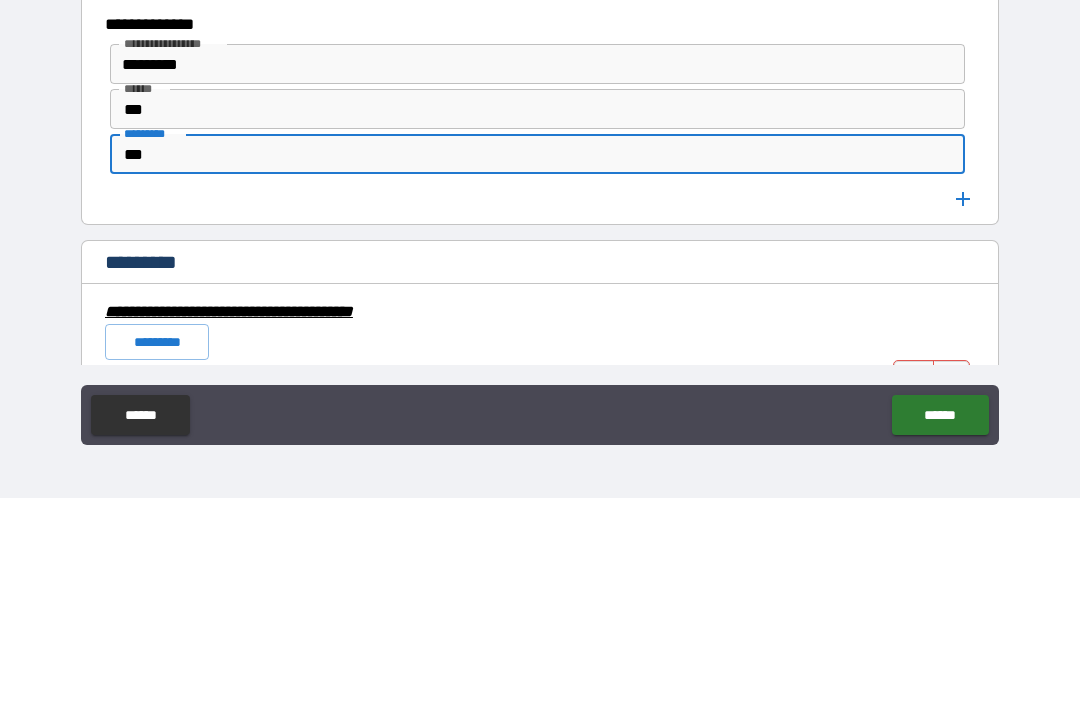 type on "***" 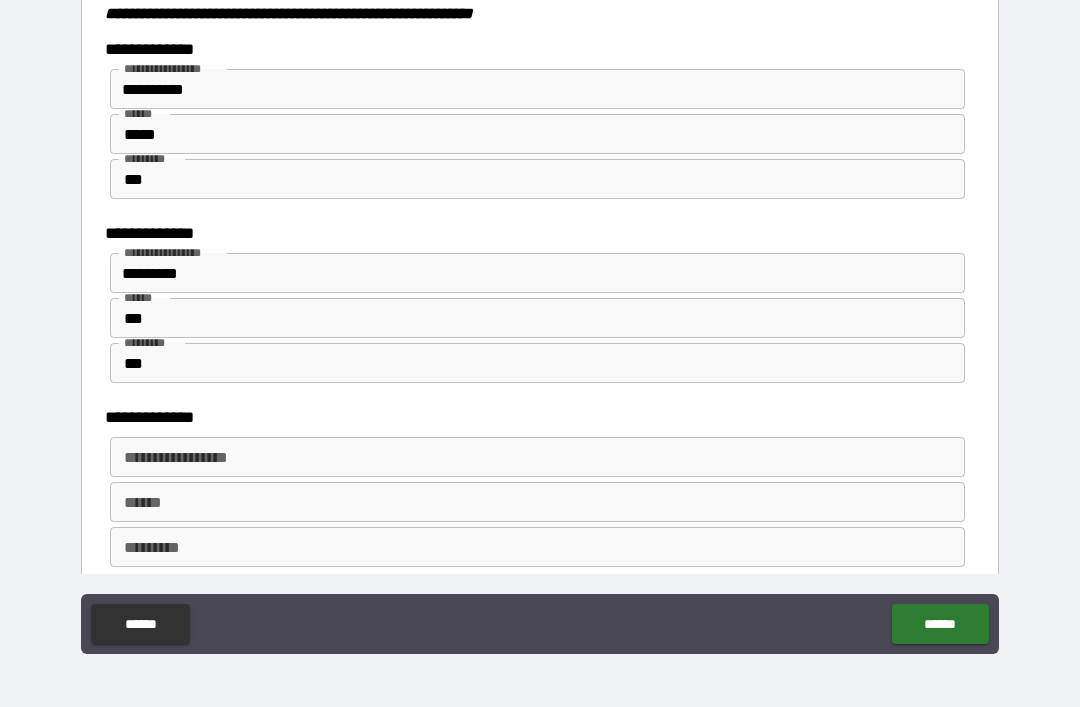 click on "**********" at bounding box center (536, 457) 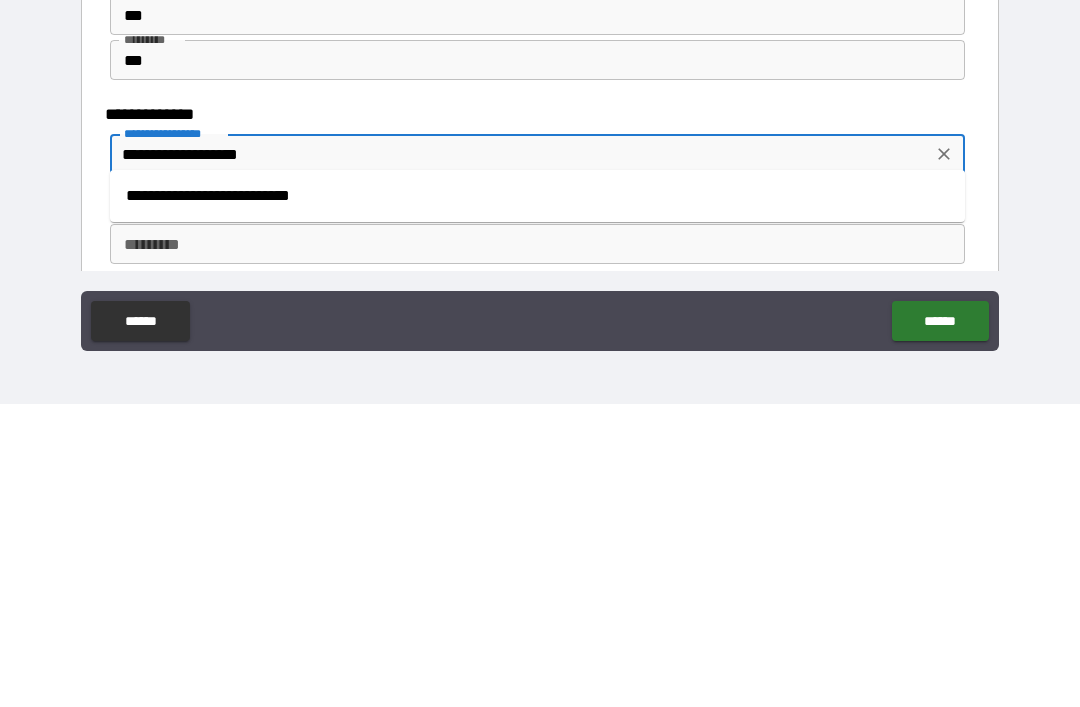 type on "**********" 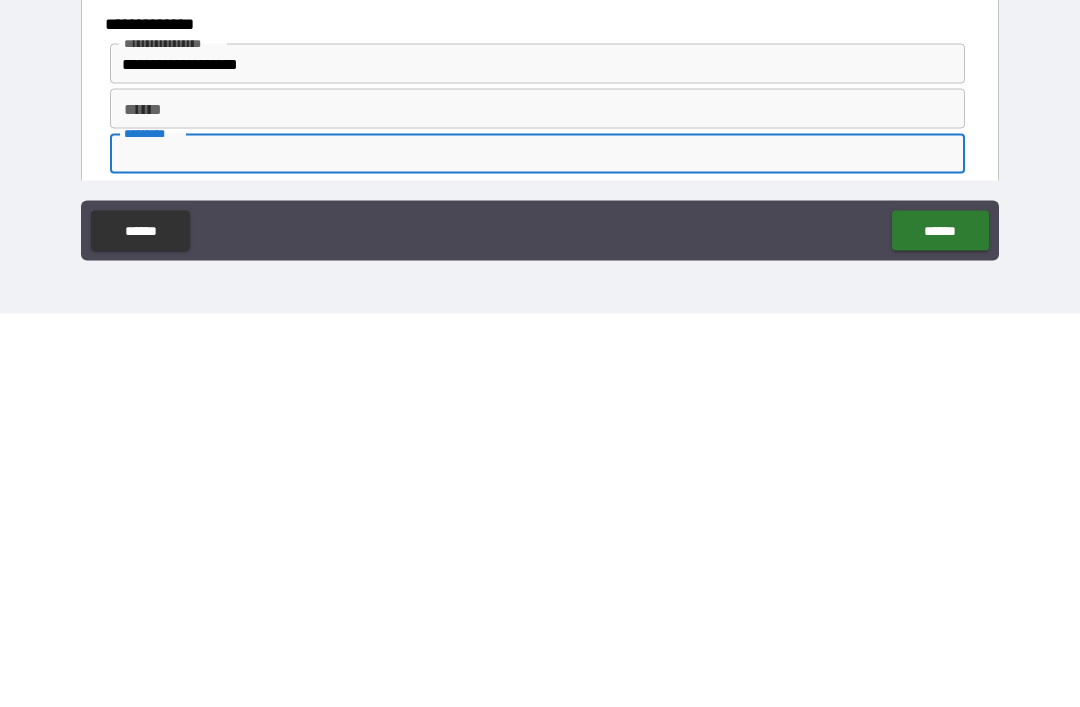 click on "******" at bounding box center [537, 502] 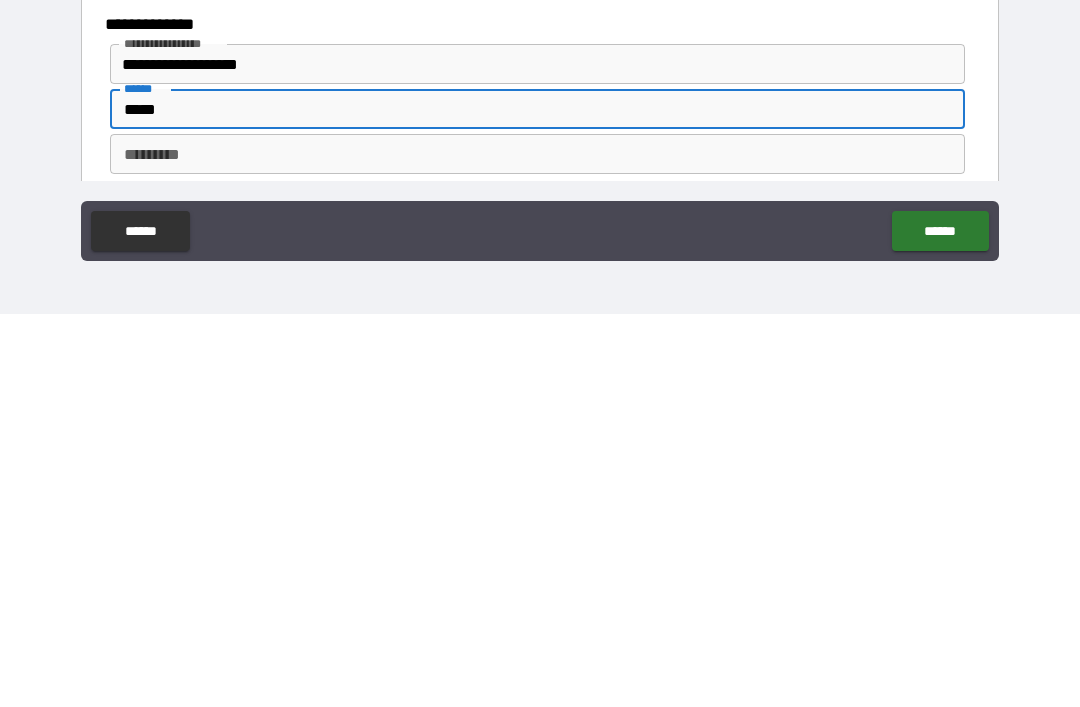 type on "*****" 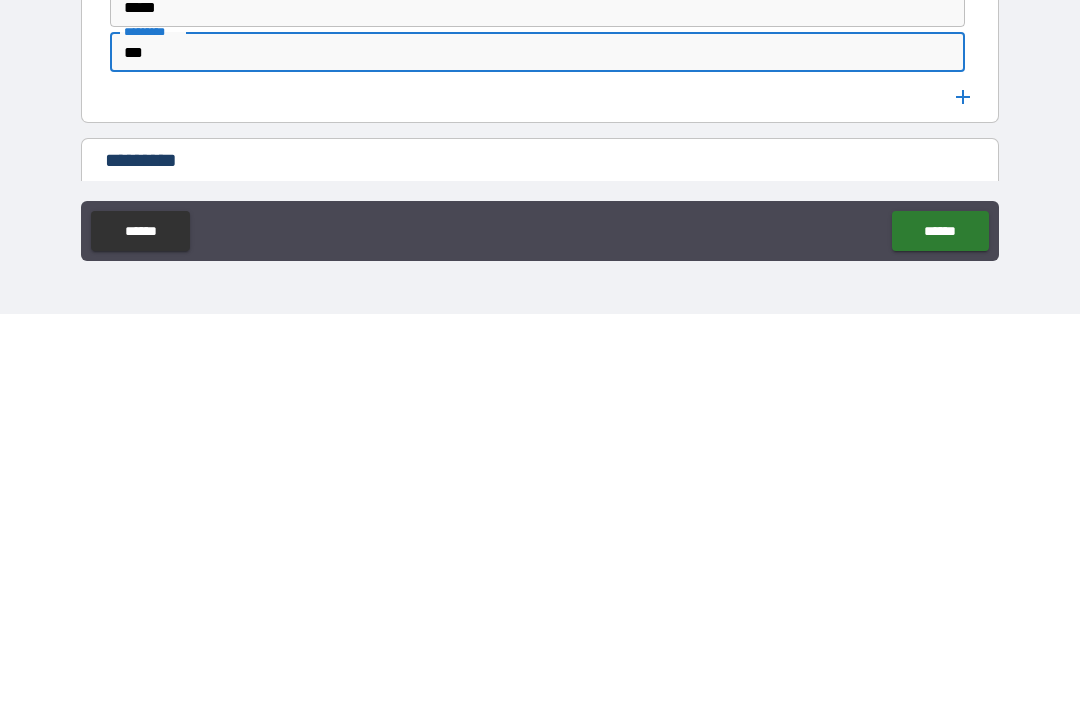 scroll, scrollTop: 5586, scrollLeft: 0, axis: vertical 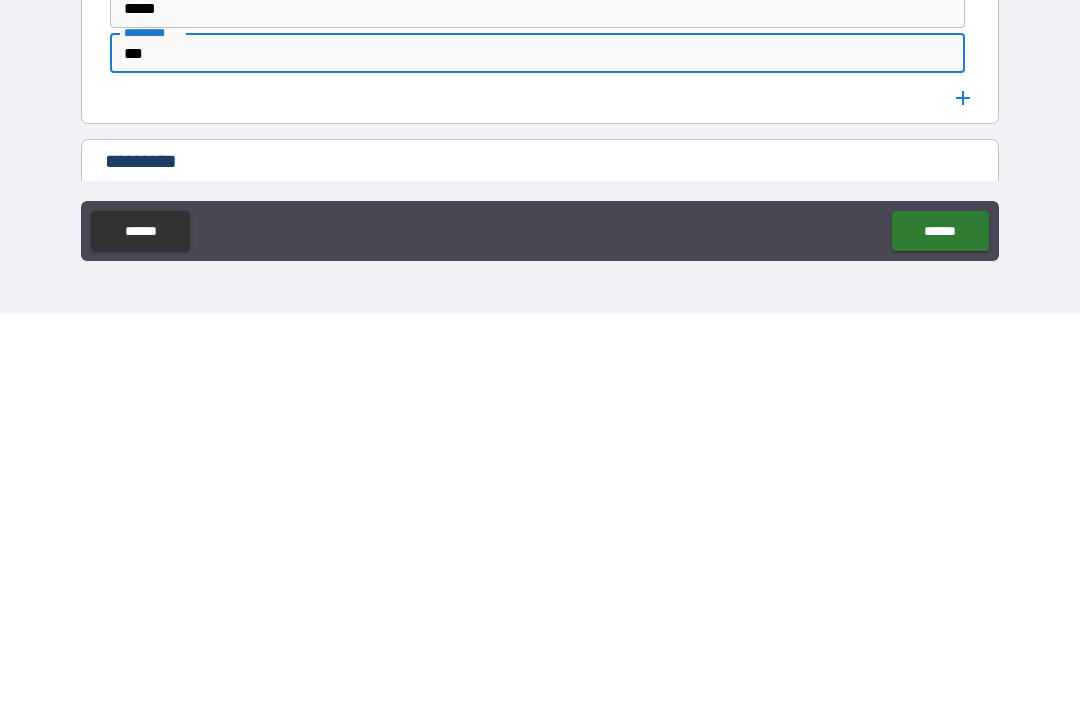 type on "***" 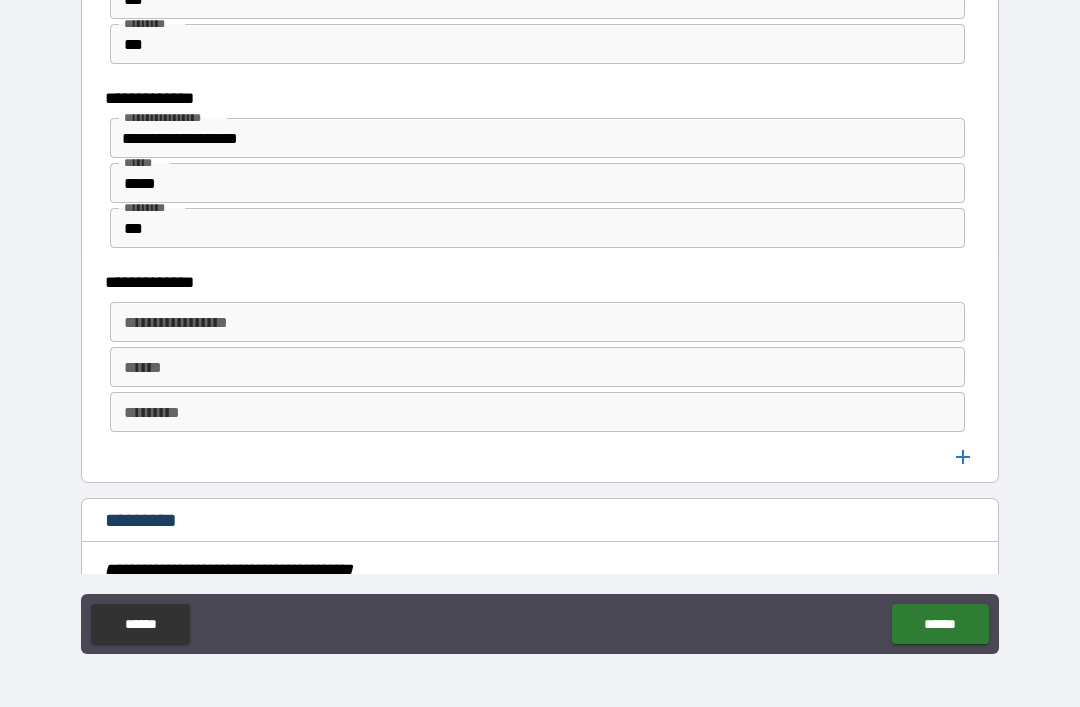 scroll, scrollTop: 5818, scrollLeft: 0, axis: vertical 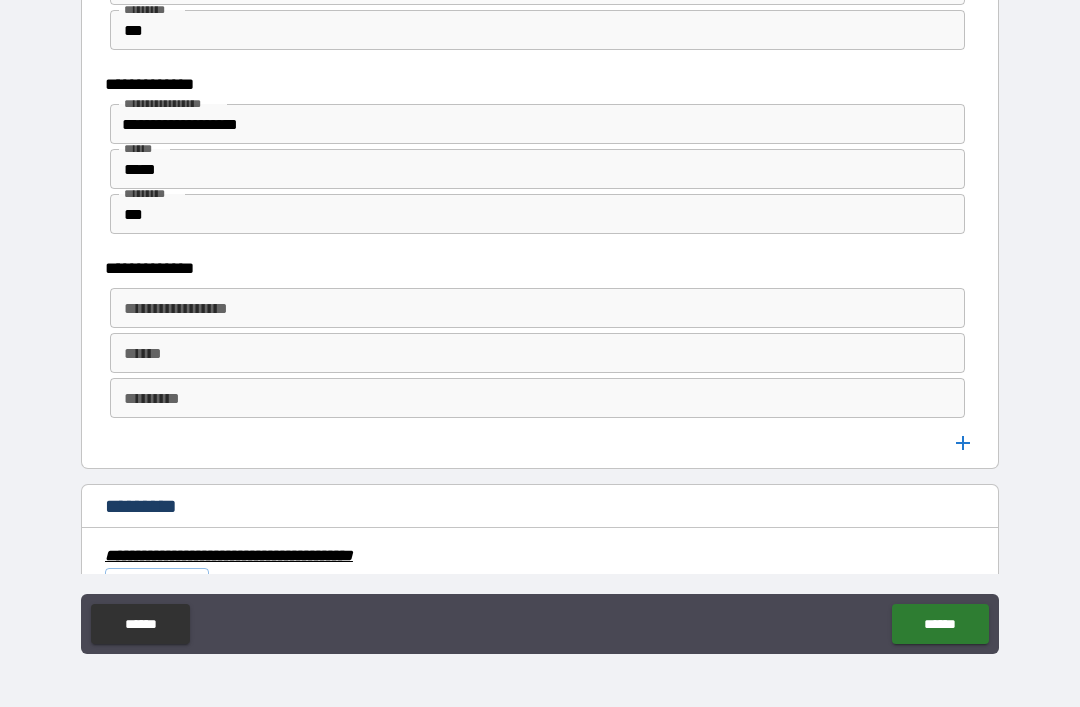 click on "**********" at bounding box center [536, 308] 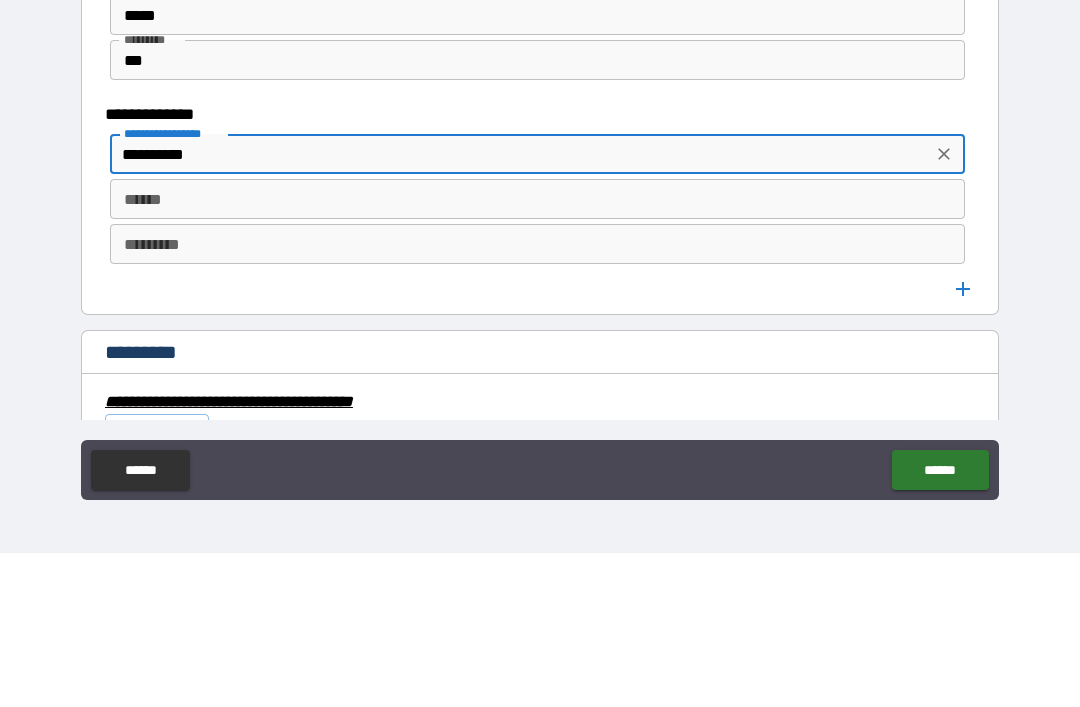 type on "**********" 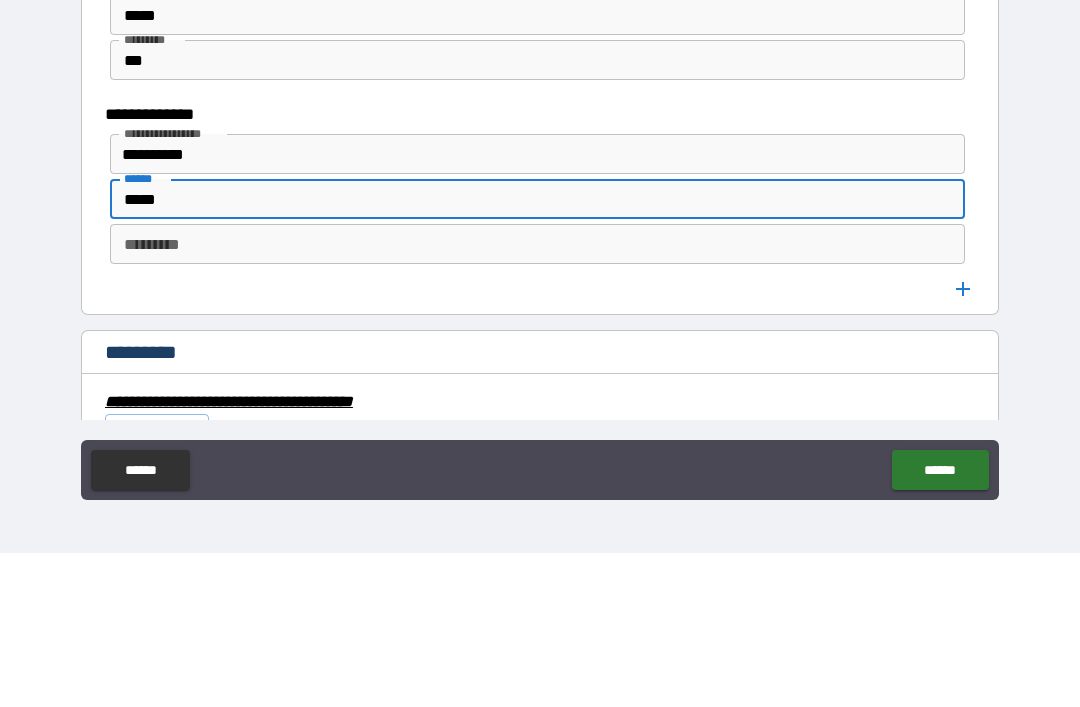 type on "*****" 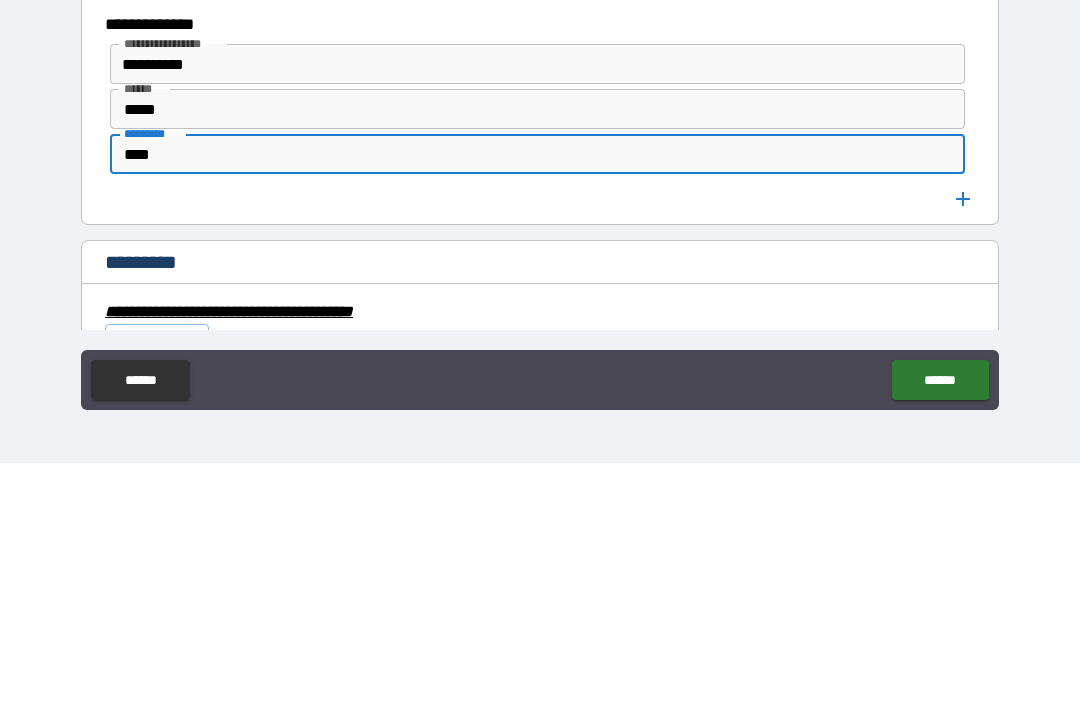 type on "****" 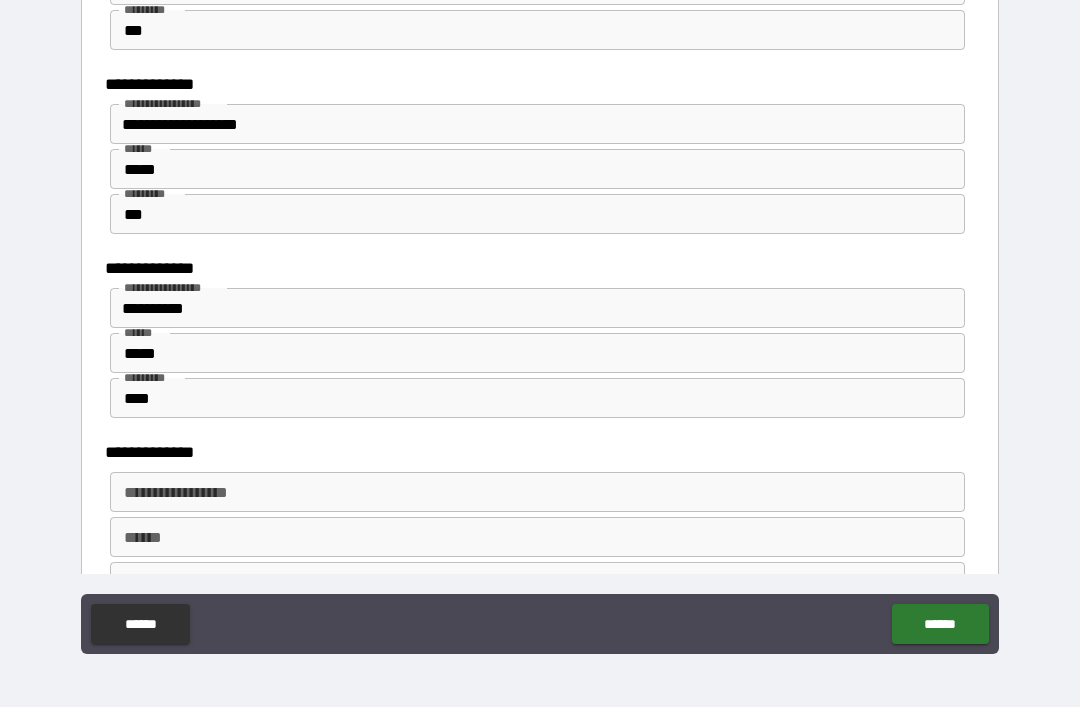 click on "**********" at bounding box center [536, 492] 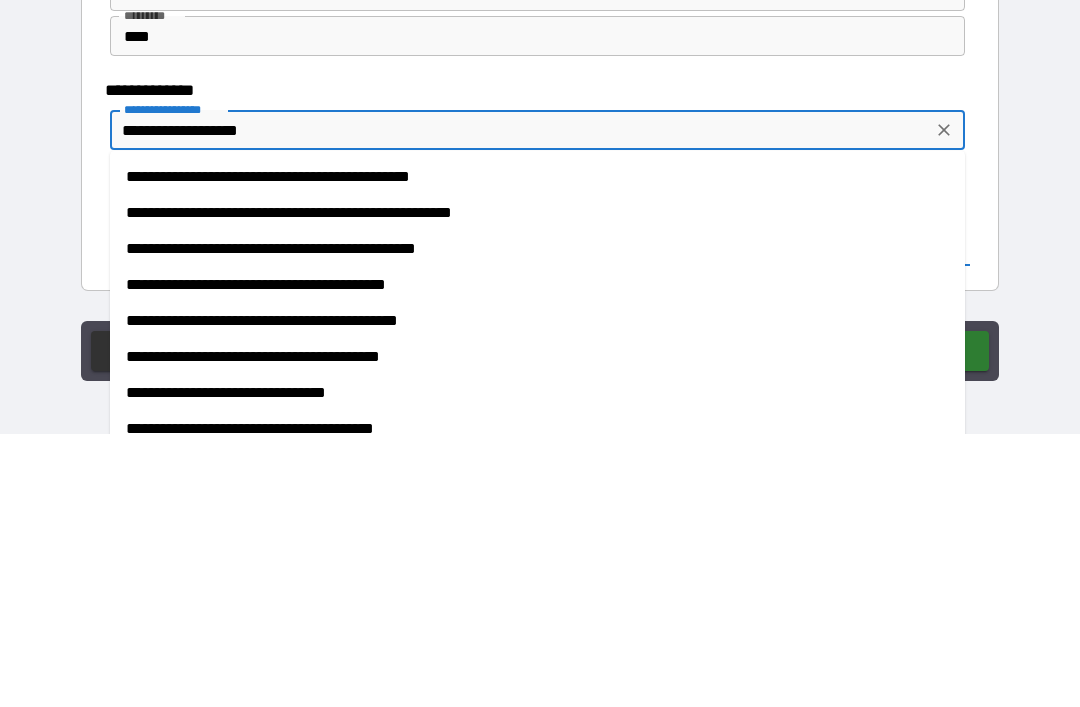 scroll, scrollTop: 5910, scrollLeft: 0, axis: vertical 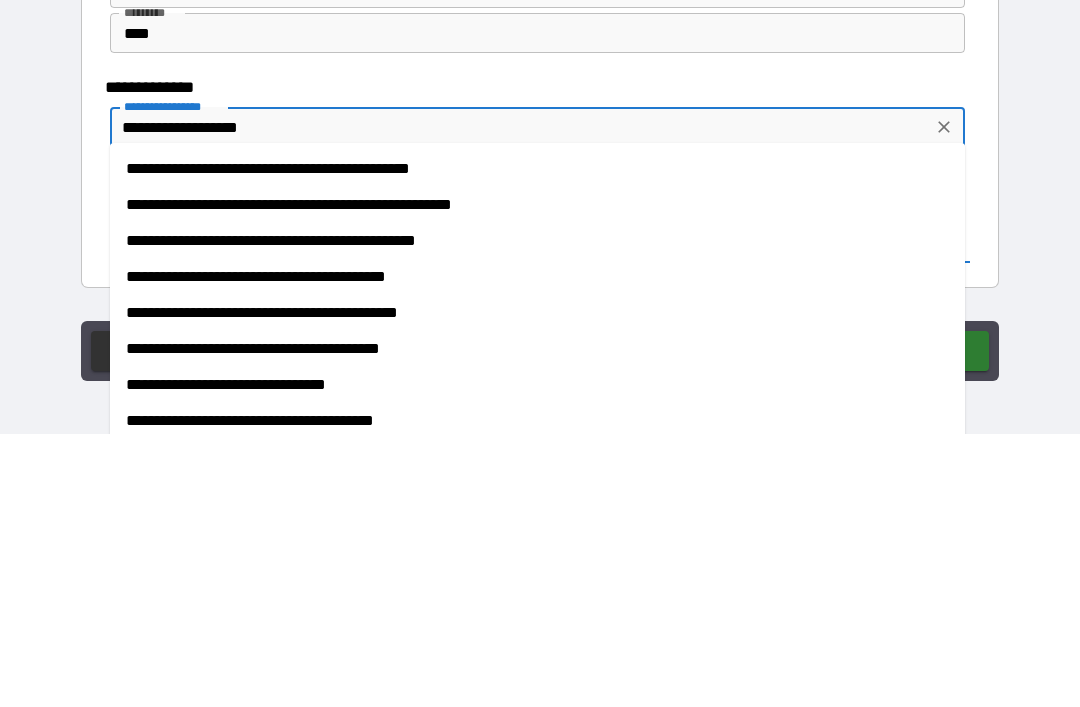 type on "**********" 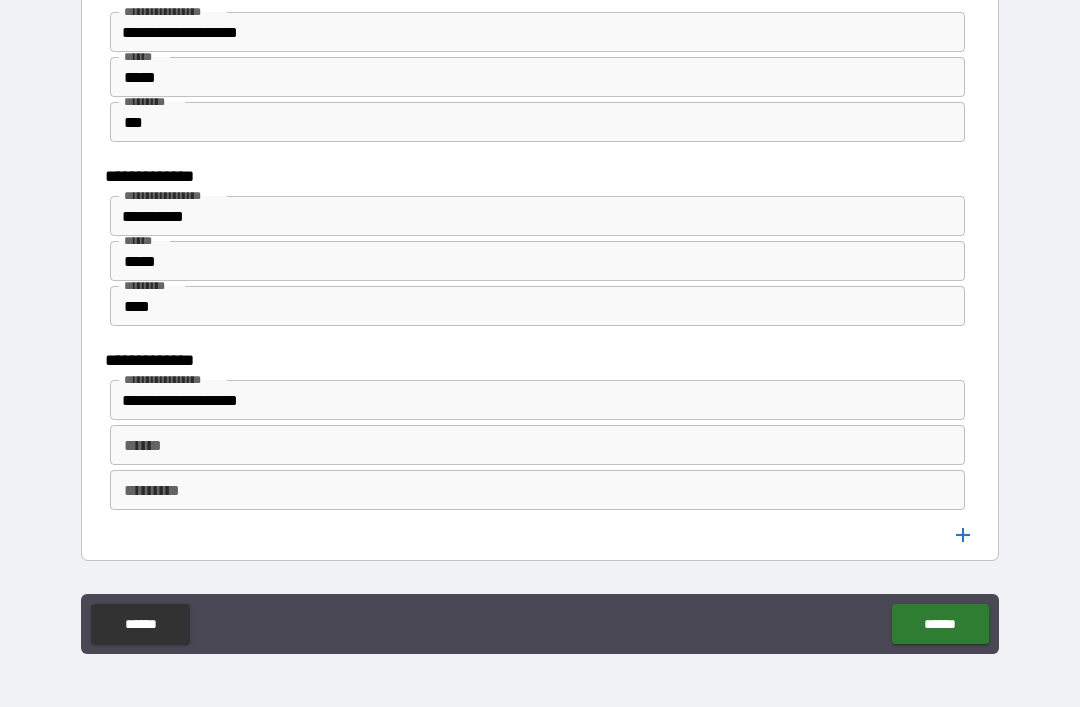click on "******" at bounding box center (537, 445) 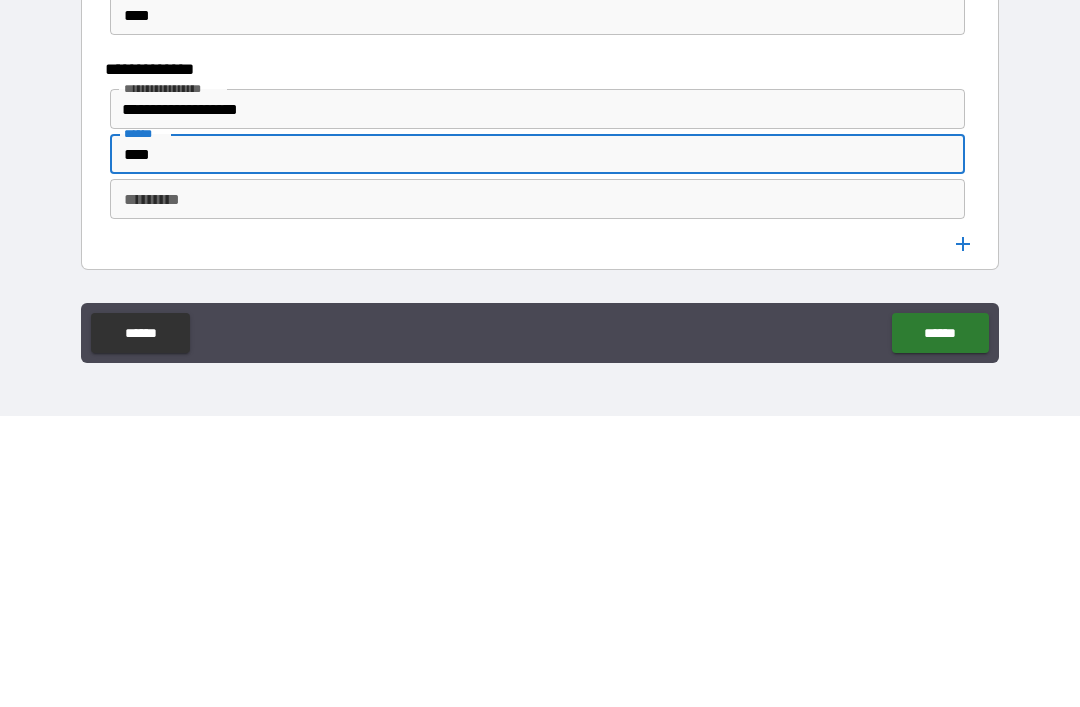 type on "****" 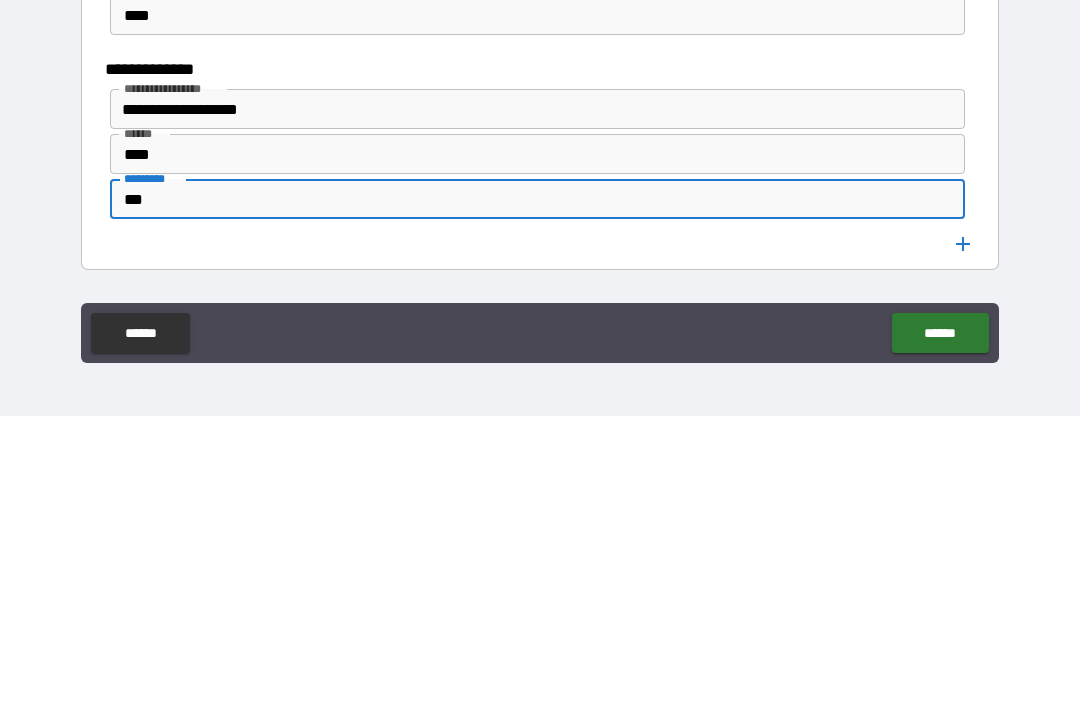 type on "***" 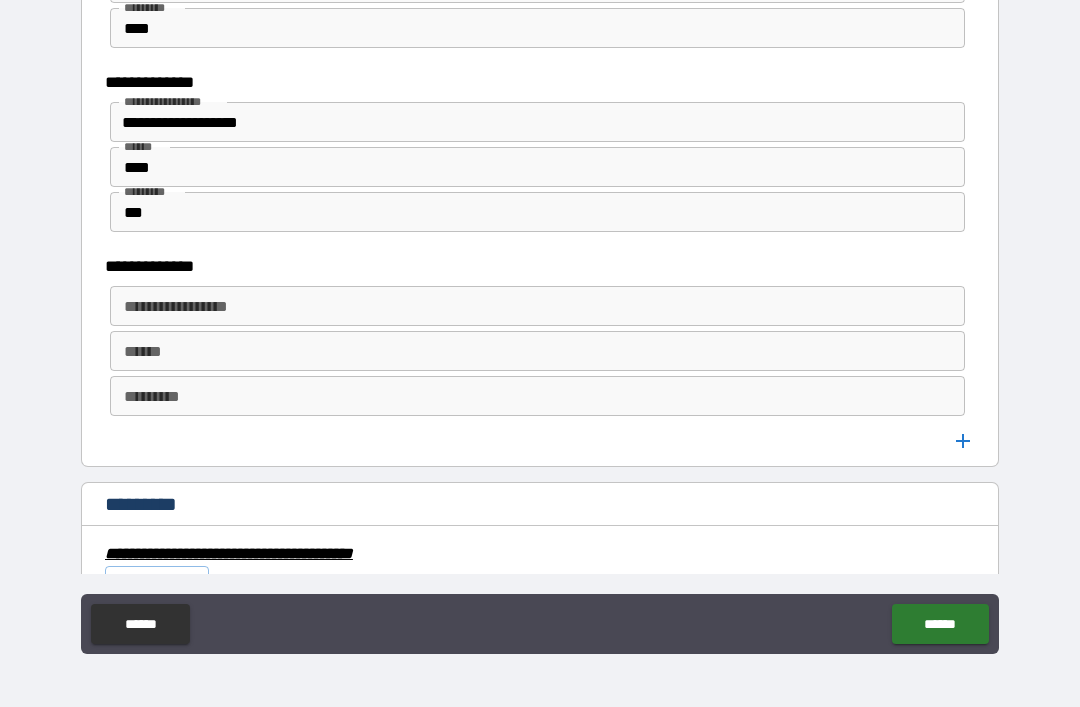 scroll, scrollTop: 6194, scrollLeft: 0, axis: vertical 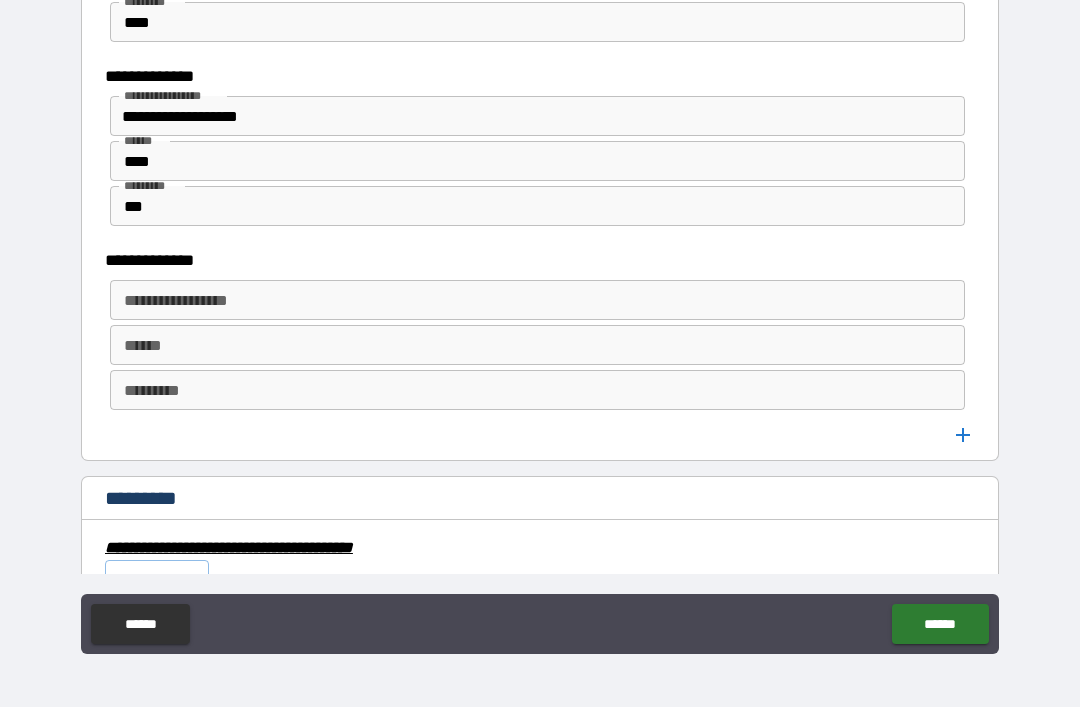 click on "**********" at bounding box center [536, 300] 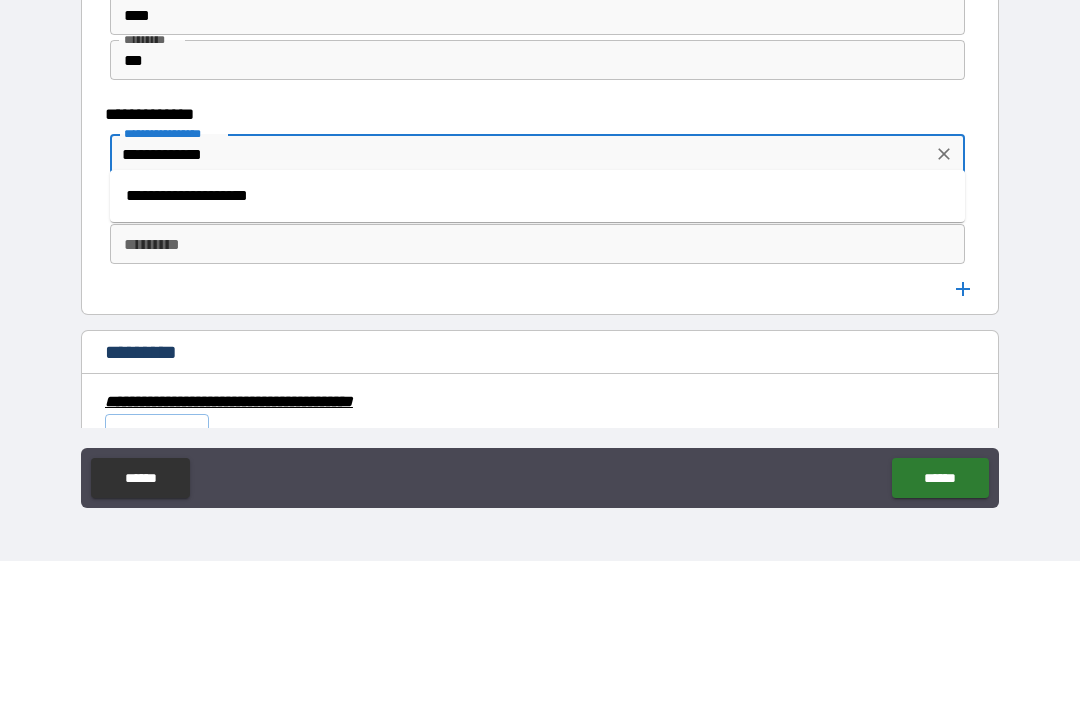 click on "**********" at bounding box center [537, 342] 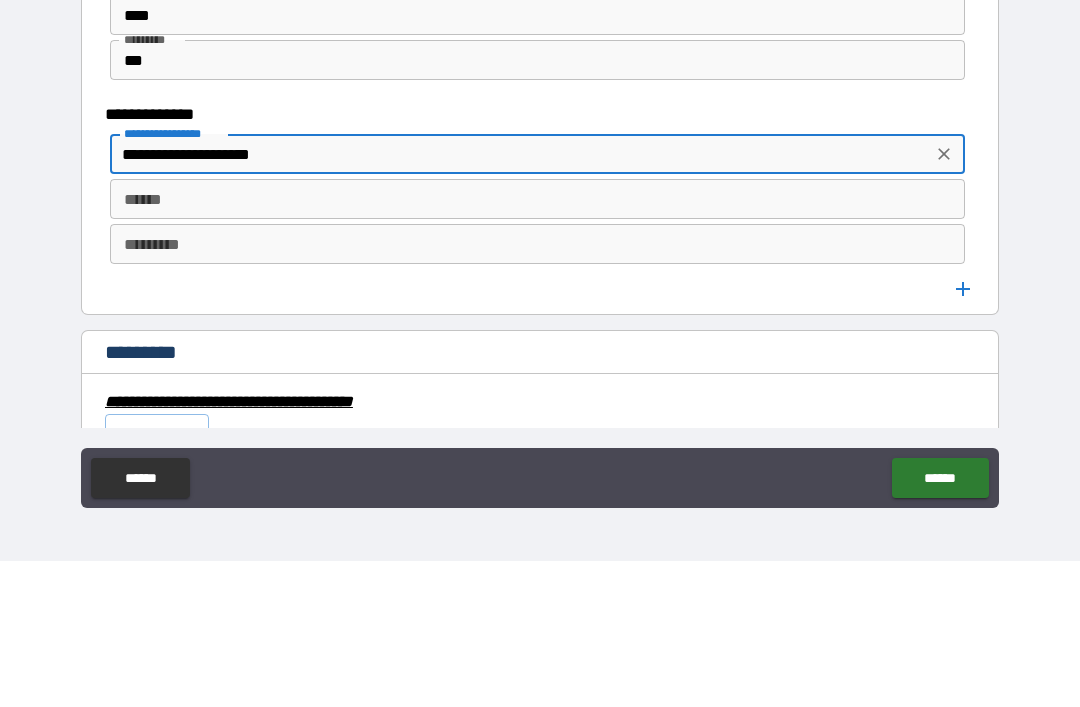 type on "**********" 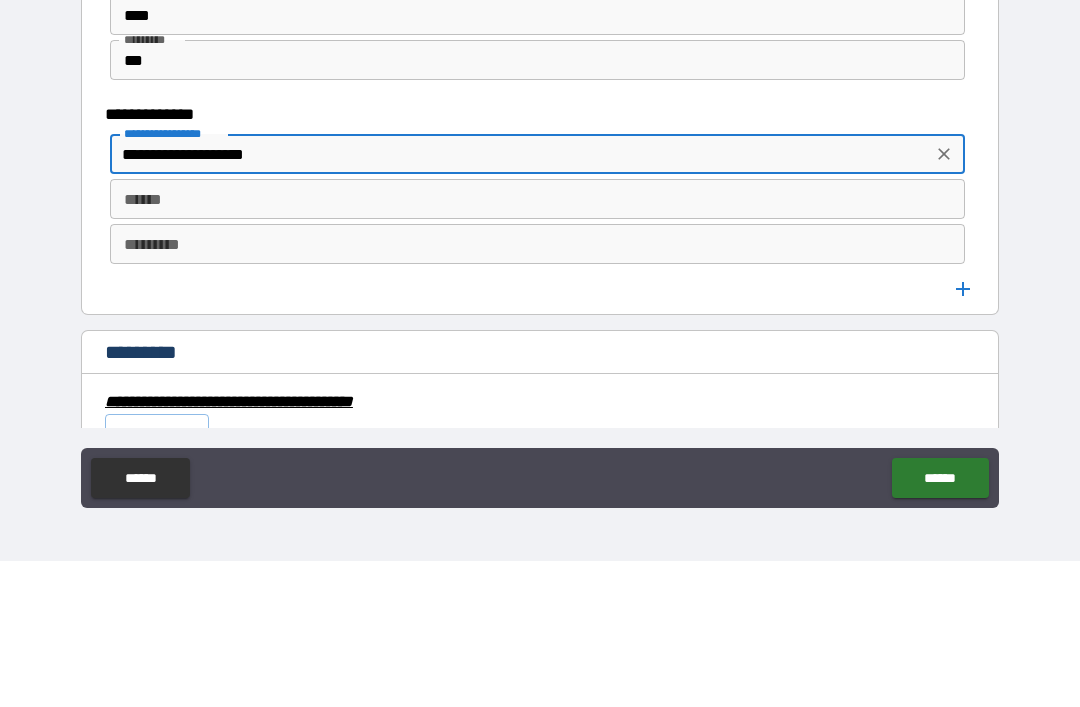 click on "******" at bounding box center [537, 345] 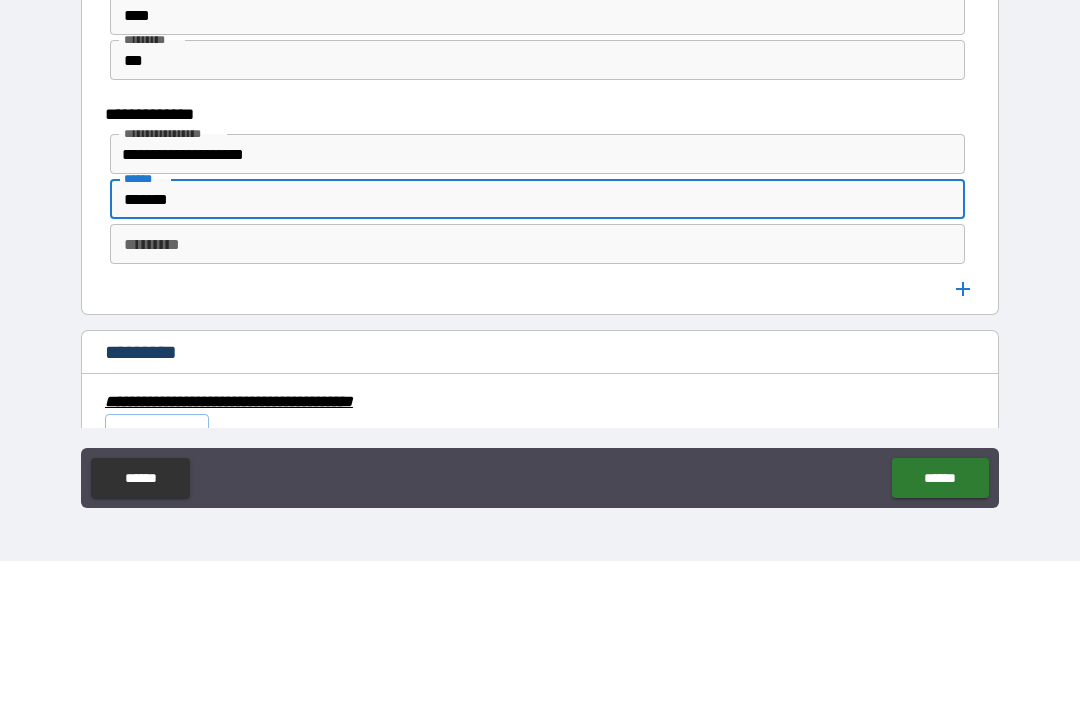 type on "*******" 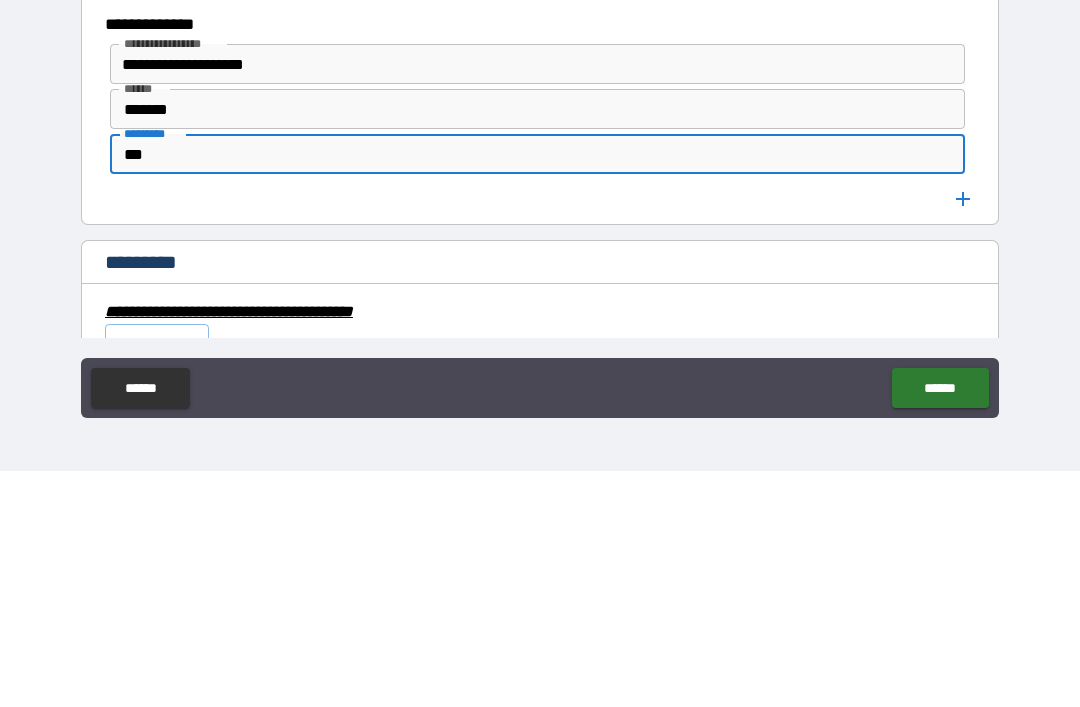 type on "***" 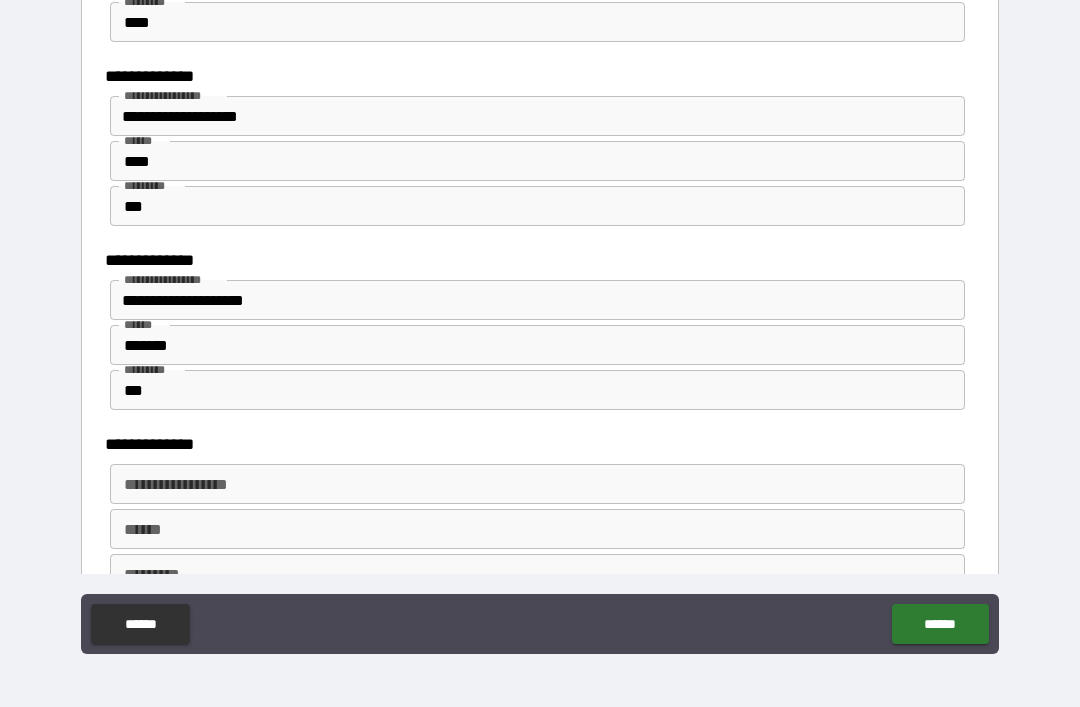 click on "**********" at bounding box center [536, 484] 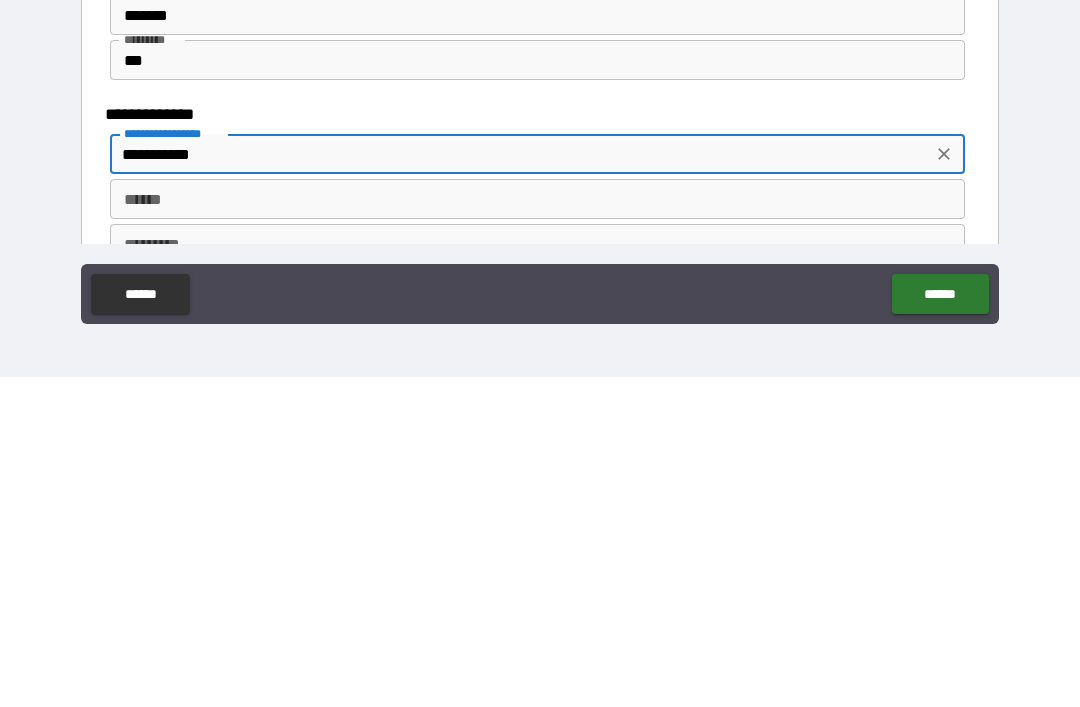 type on "**********" 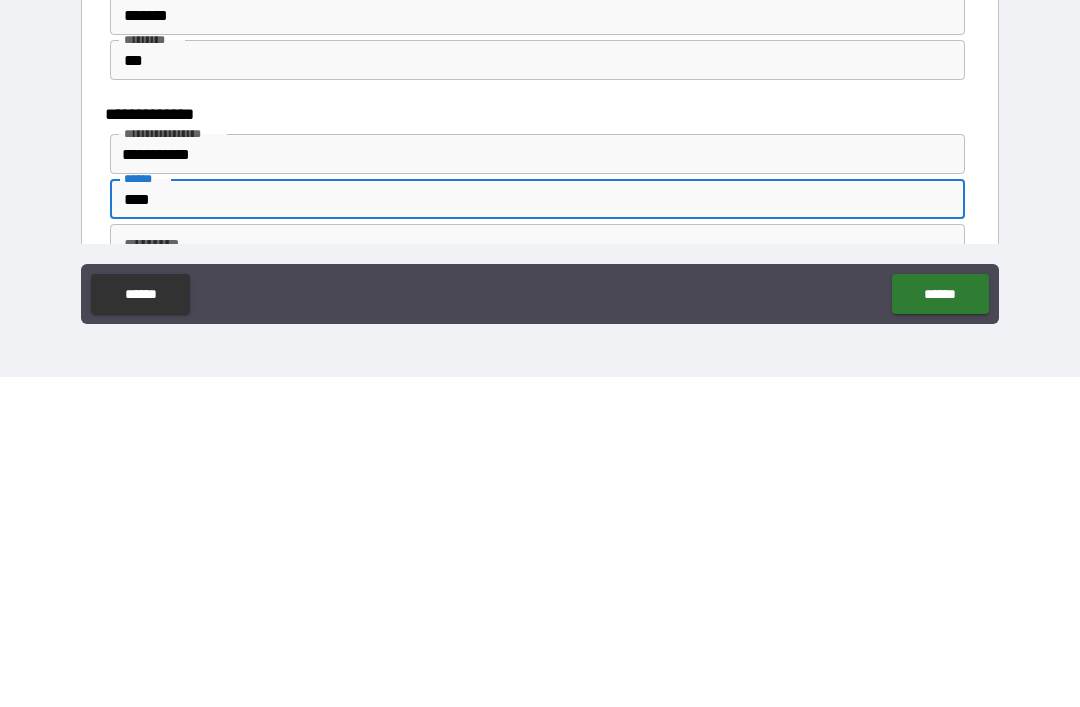 type on "****" 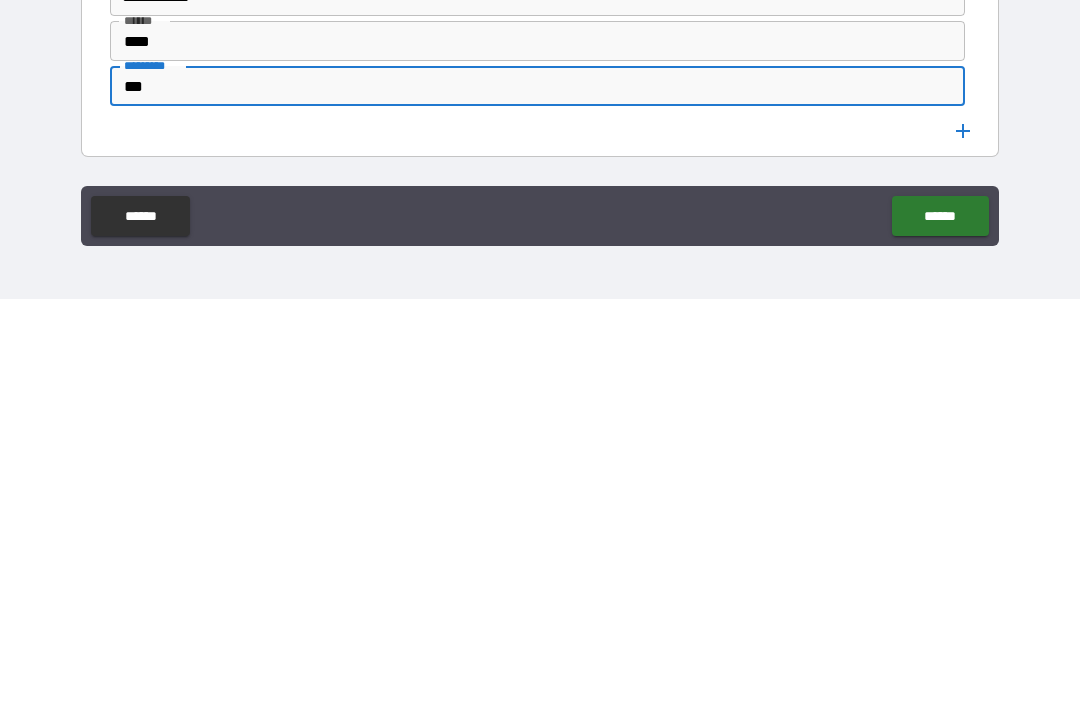scroll, scrollTop: 6275, scrollLeft: 0, axis: vertical 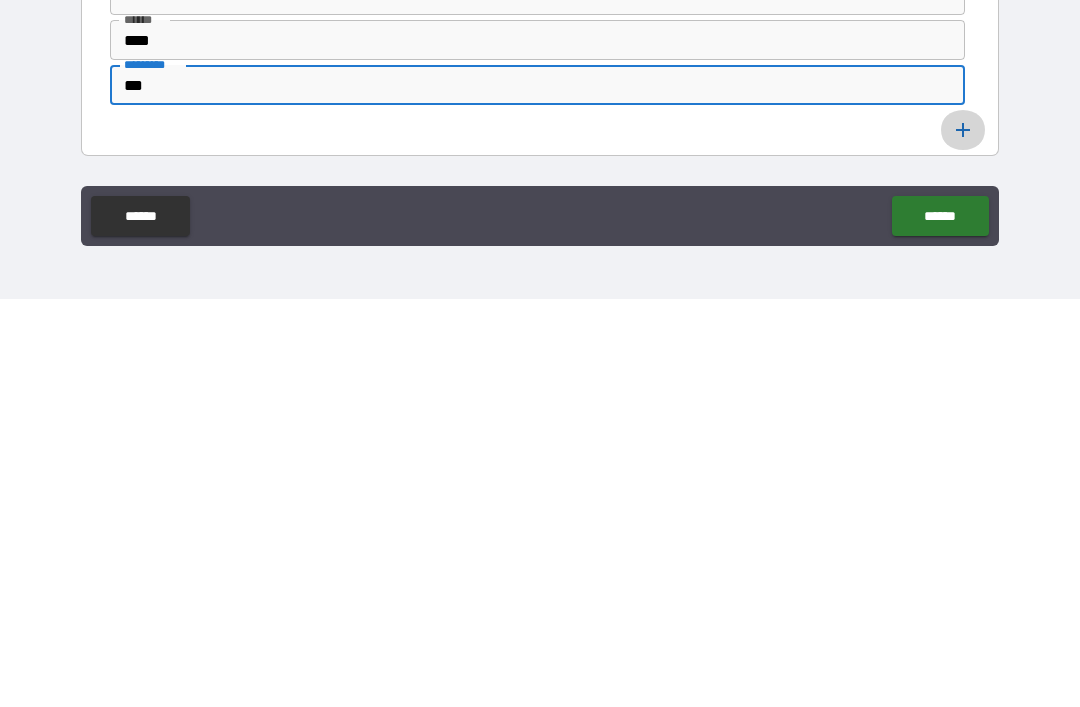 type on "***" 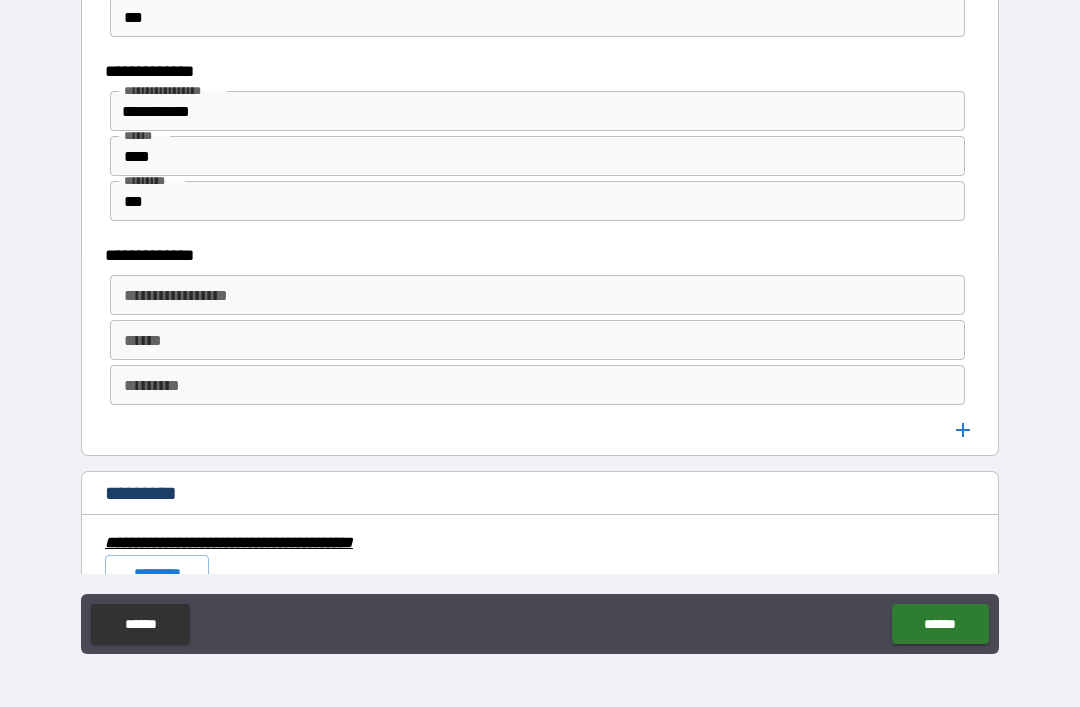 scroll, scrollTop: 6568, scrollLeft: 0, axis: vertical 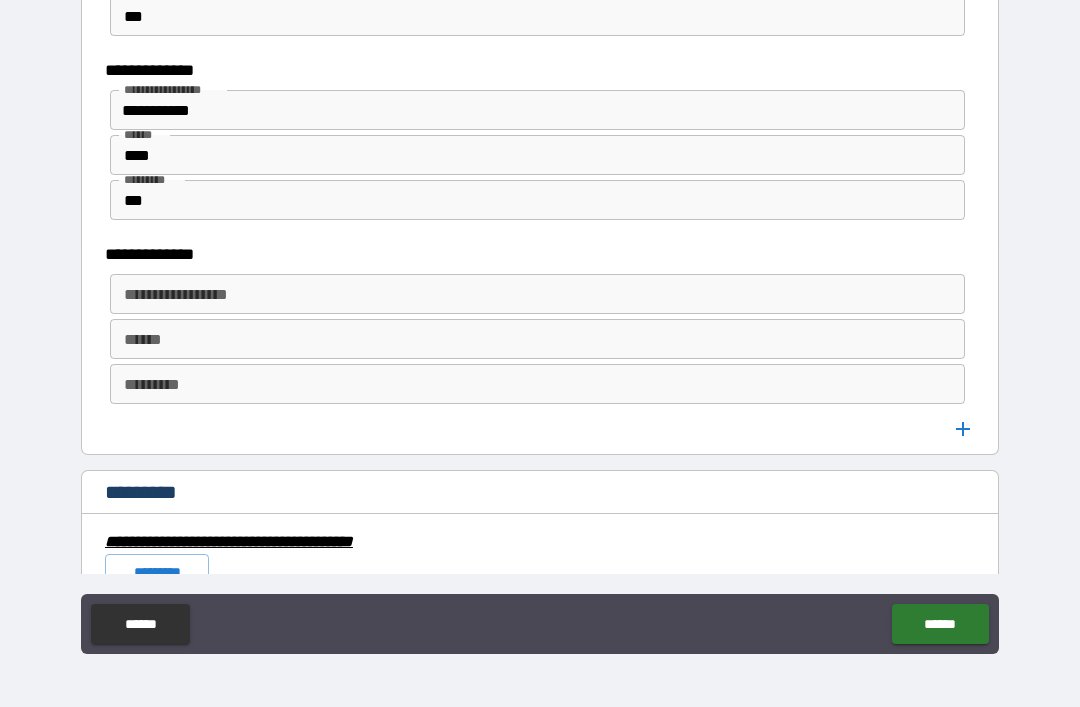 click on "**********" at bounding box center [536, 294] 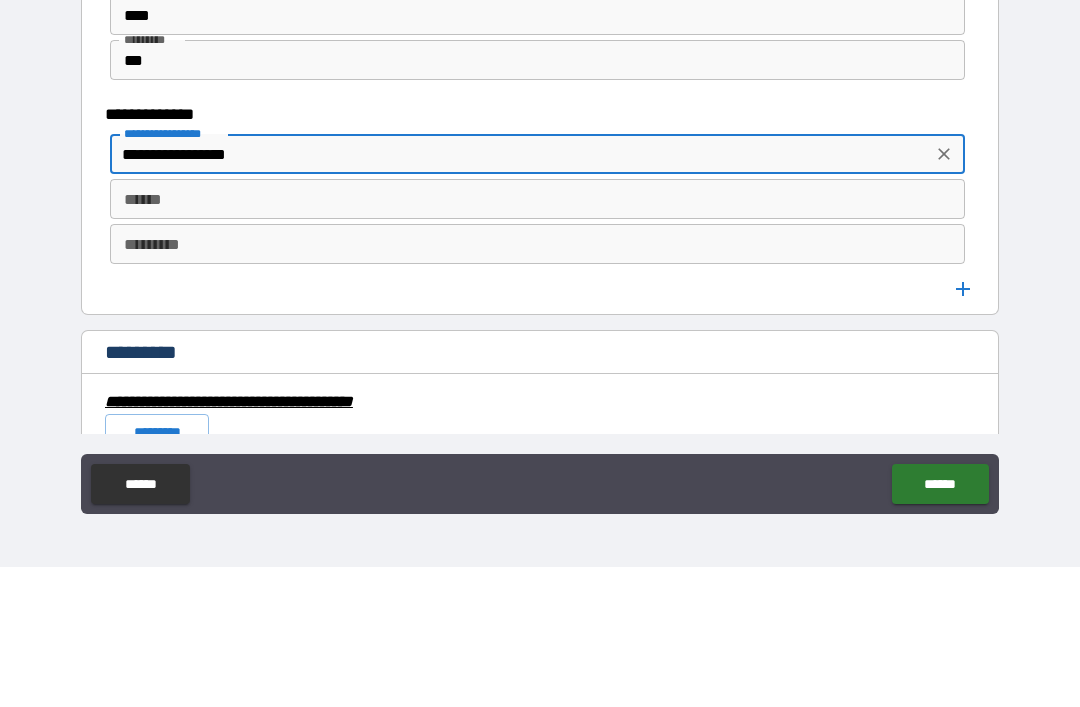 type on "**********" 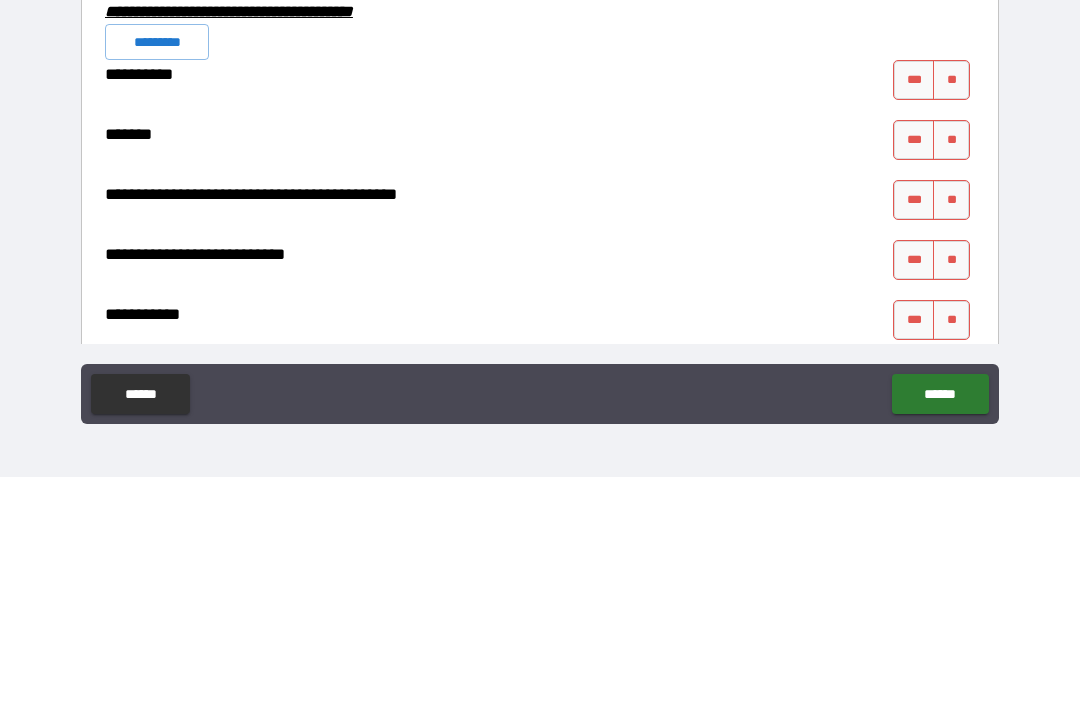 scroll, scrollTop: 6871, scrollLeft: 0, axis: vertical 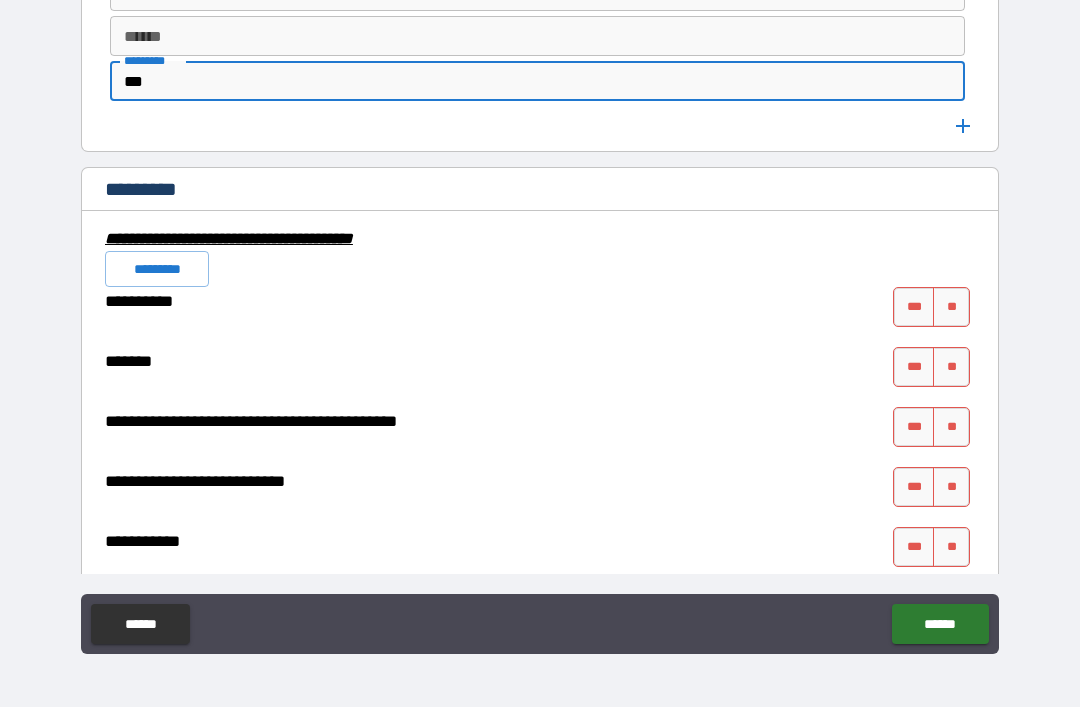 type on "***" 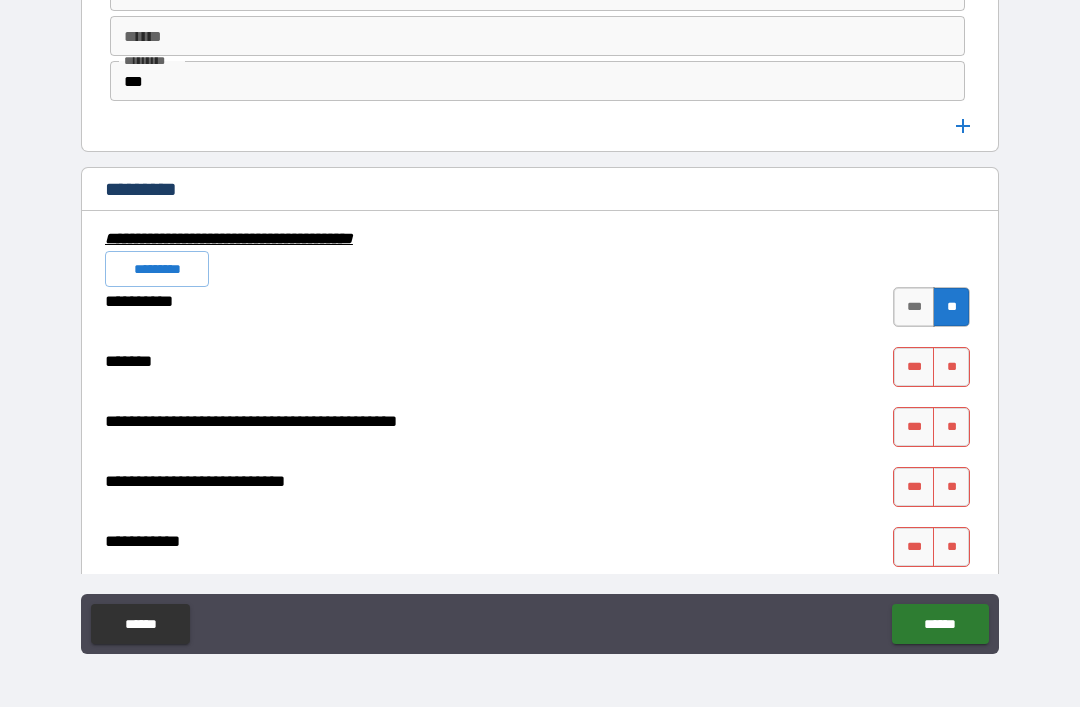 click on "**" at bounding box center [951, 367] 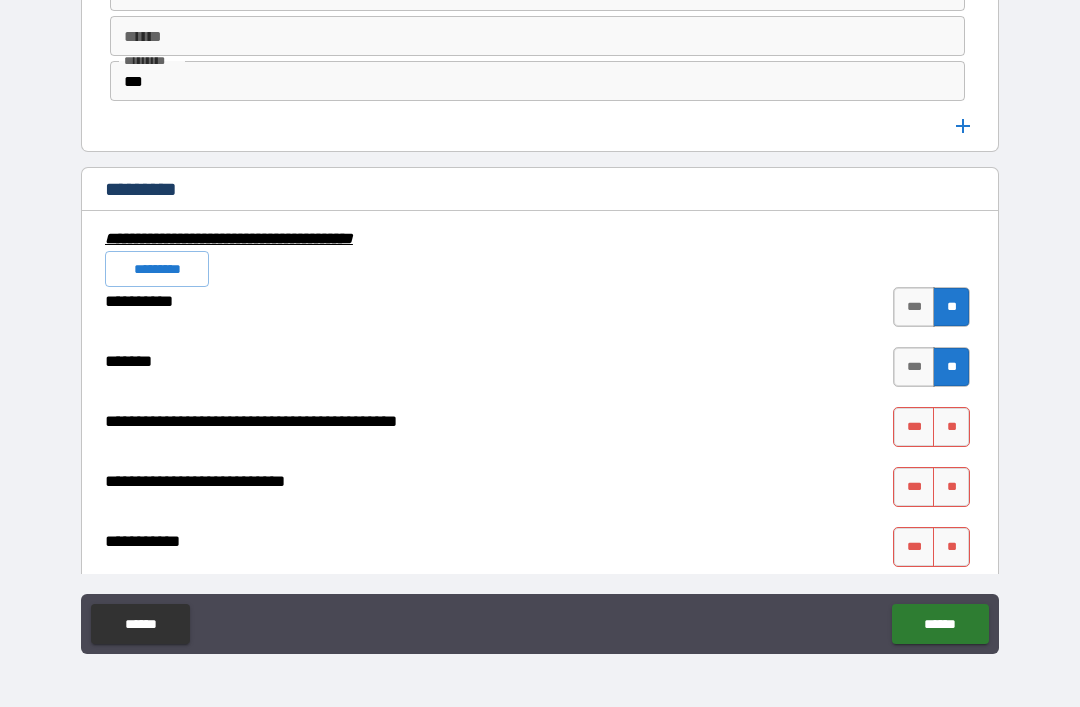 click on "**" at bounding box center [951, 427] 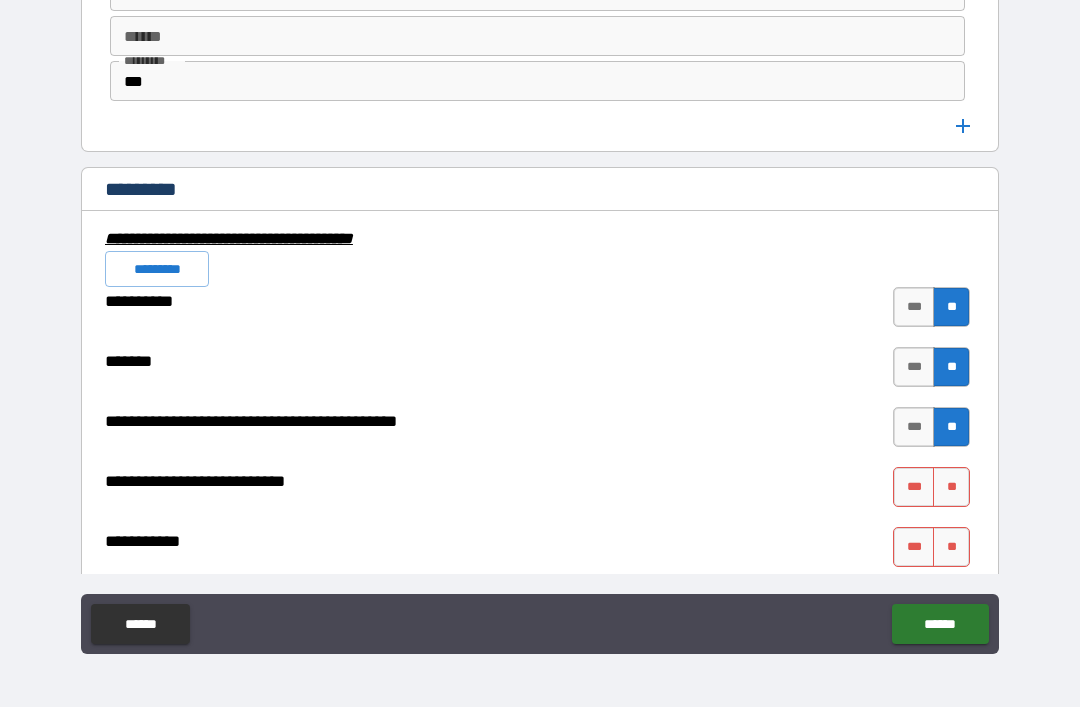 click on "**" at bounding box center (951, 487) 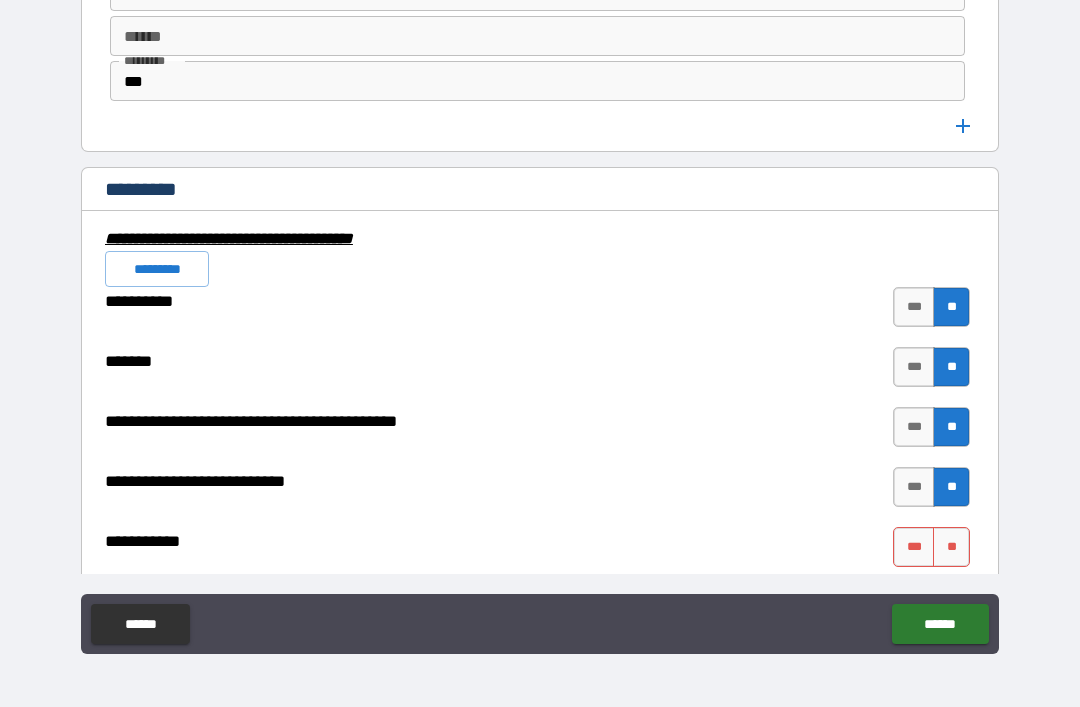 click on "**" at bounding box center (951, 547) 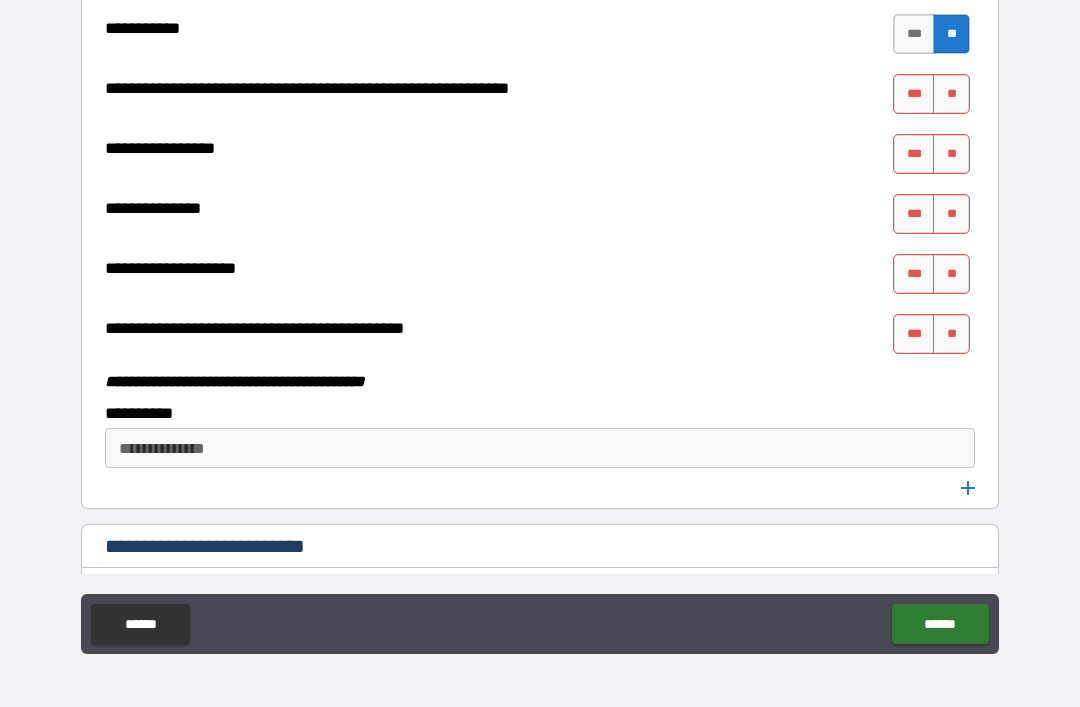 scroll, scrollTop: 7387, scrollLeft: 0, axis: vertical 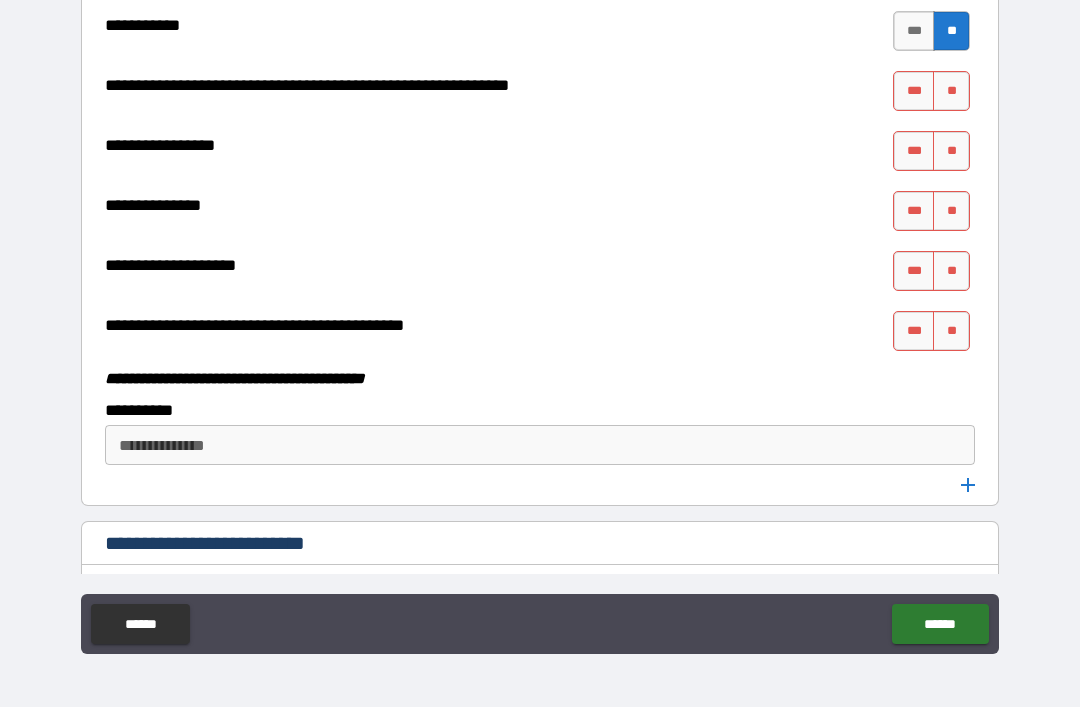 click on "**" at bounding box center (951, 91) 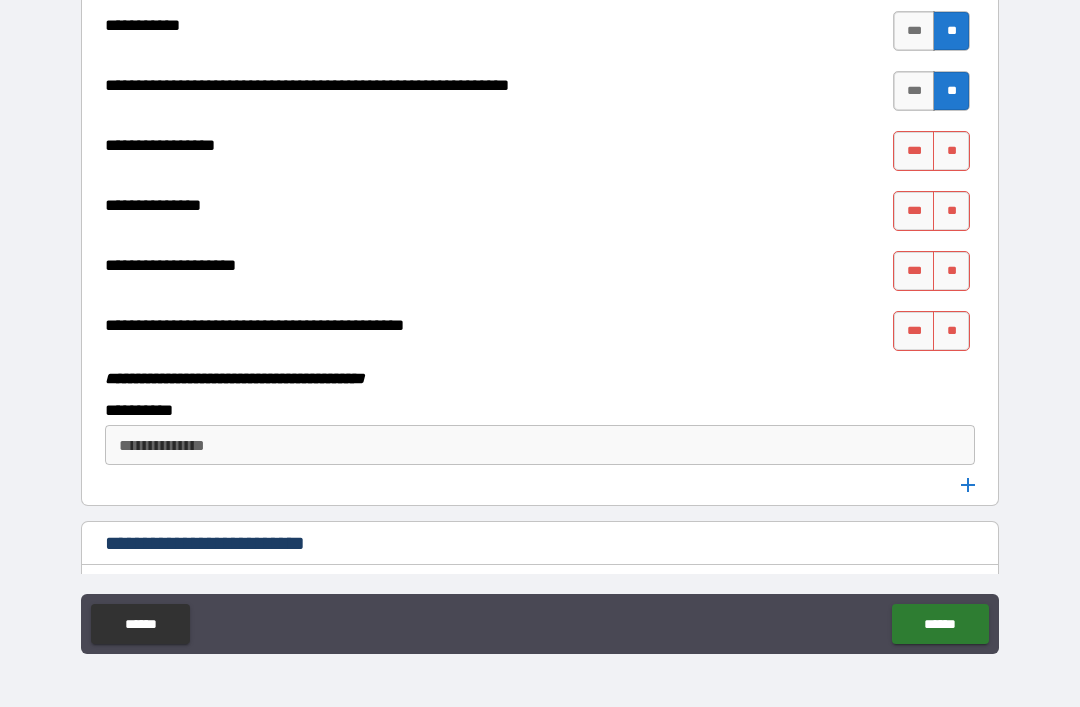 click on "**" at bounding box center [951, 151] 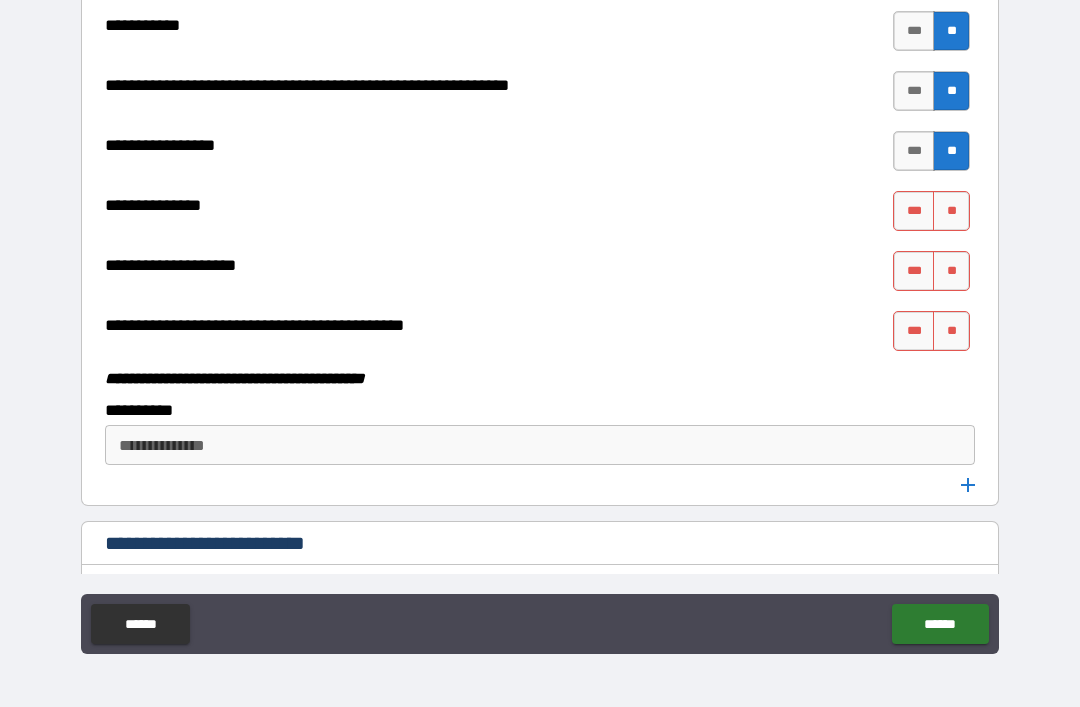 click on "**" at bounding box center [951, 211] 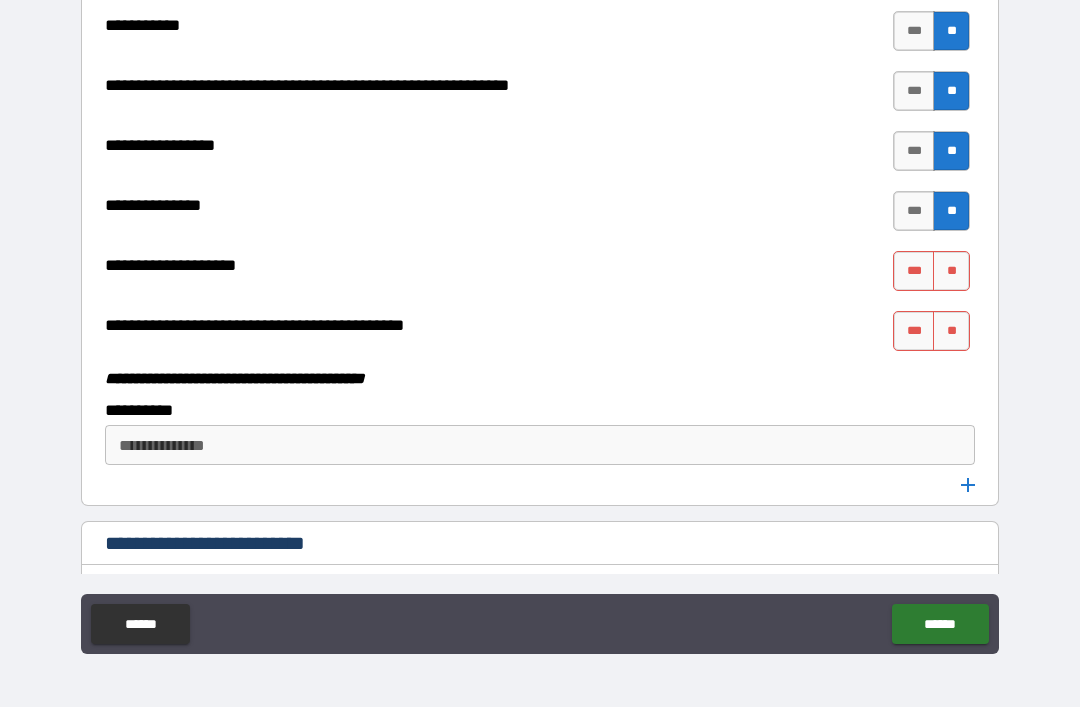 click on "**" at bounding box center (951, 271) 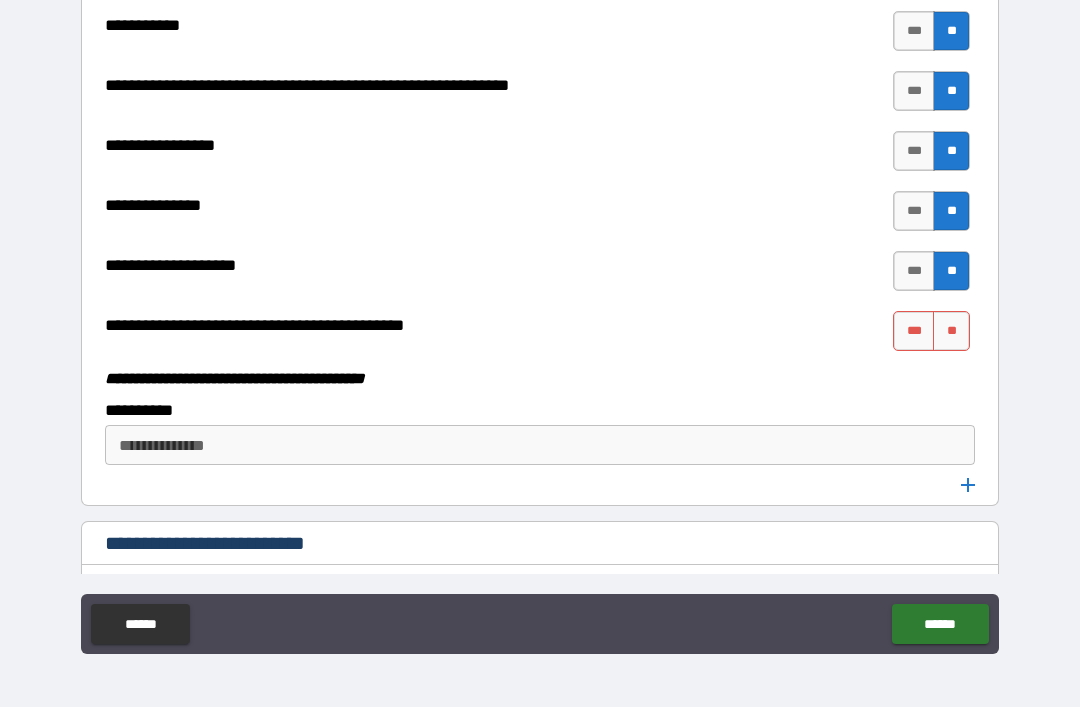 click on "***" at bounding box center [914, 271] 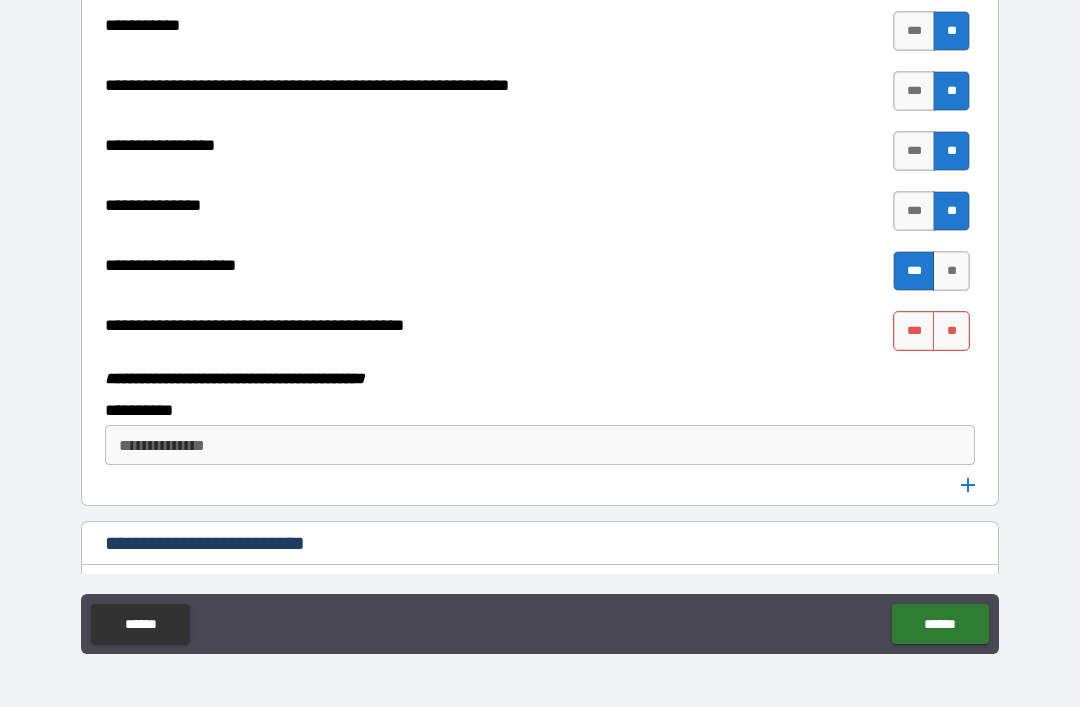 click on "**" at bounding box center [951, 331] 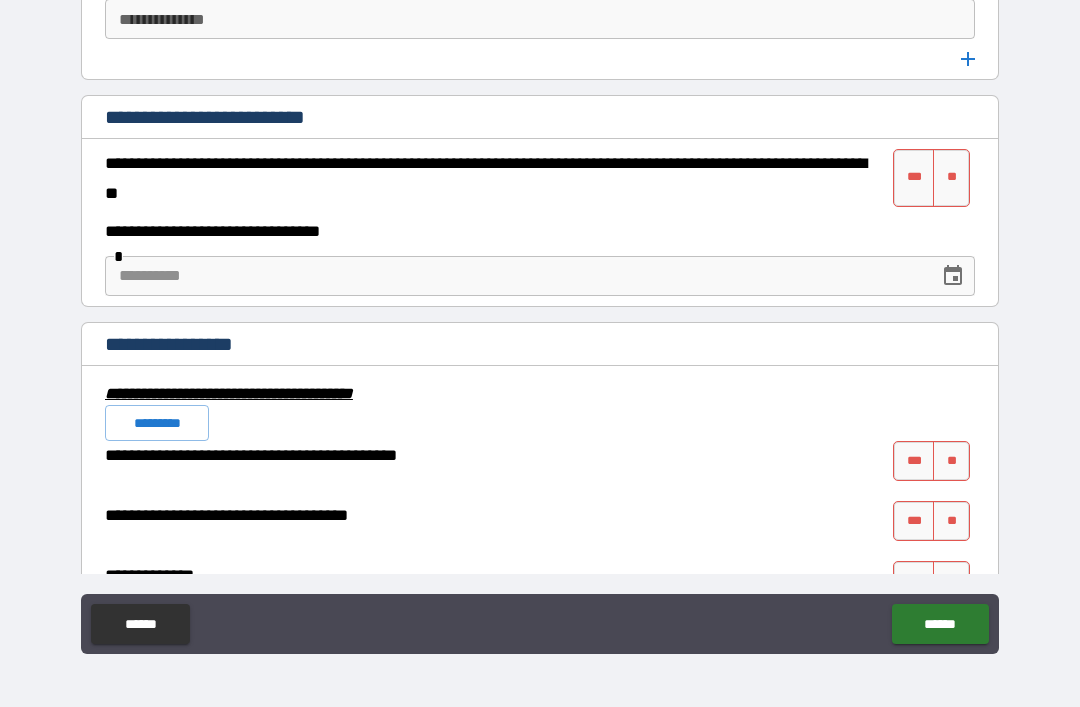 scroll, scrollTop: 7815, scrollLeft: 0, axis: vertical 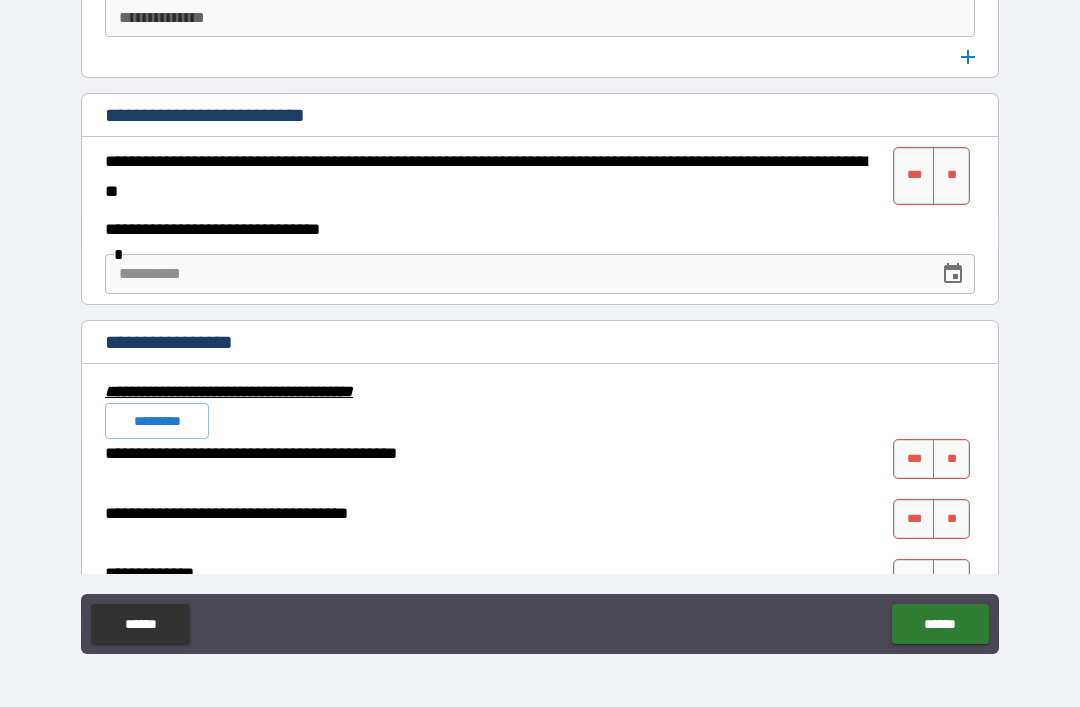 click on "**" at bounding box center [951, 176] 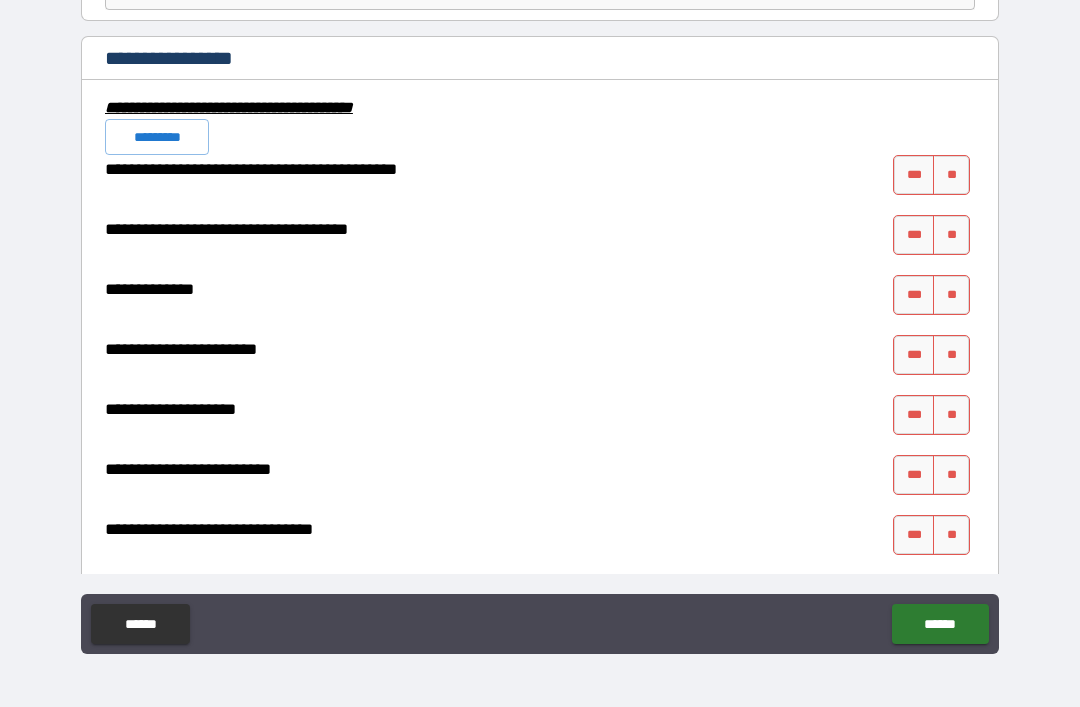 scroll, scrollTop: 8119, scrollLeft: 0, axis: vertical 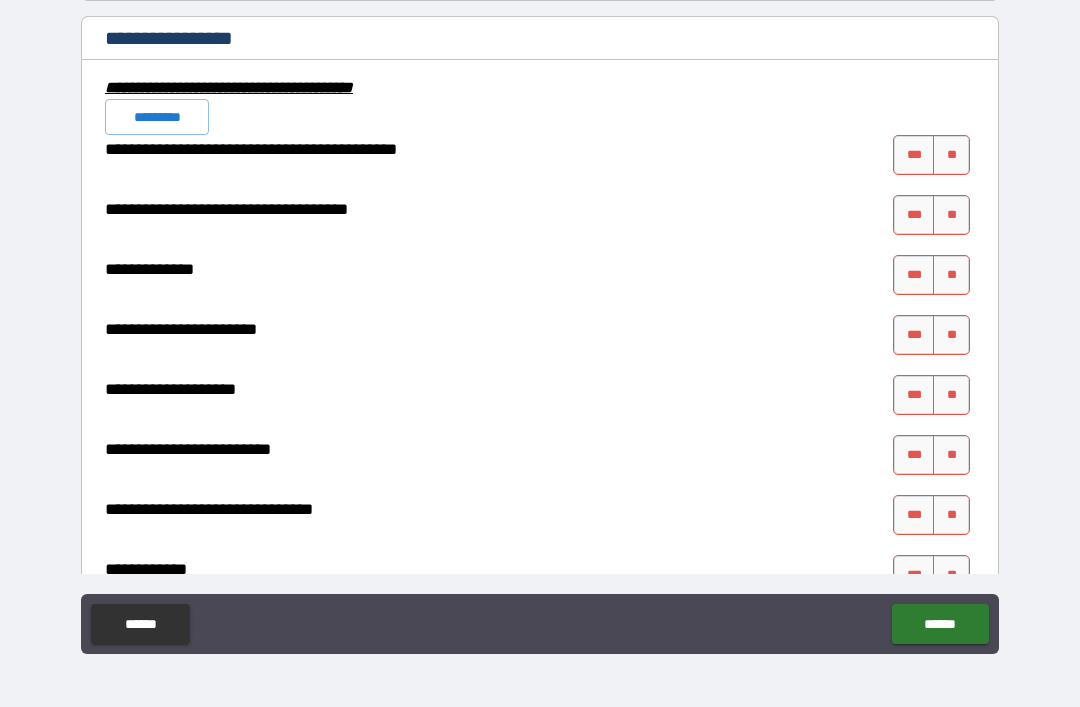 click on "**" at bounding box center (951, 155) 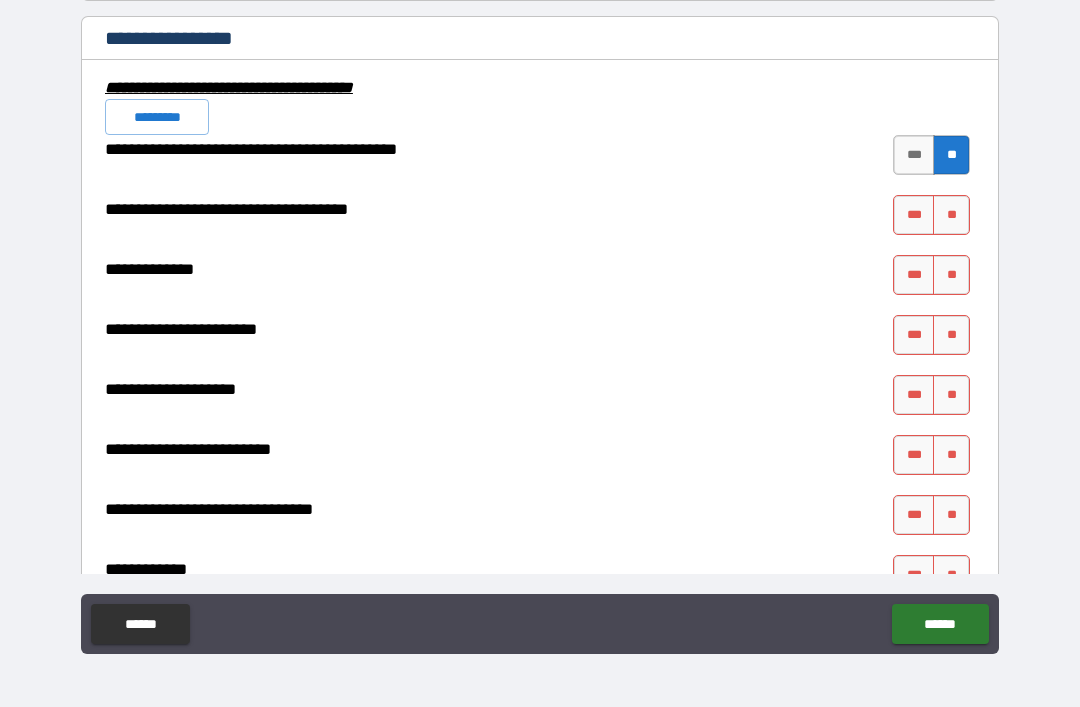 click on "**" at bounding box center [951, 215] 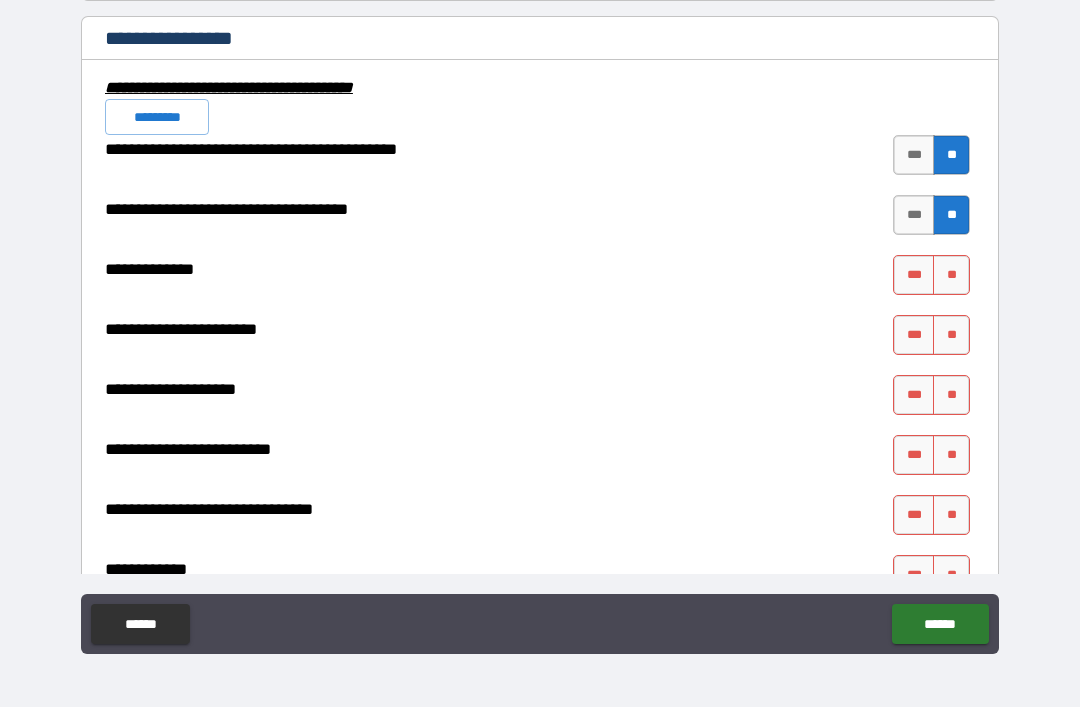click on "**" at bounding box center [951, 275] 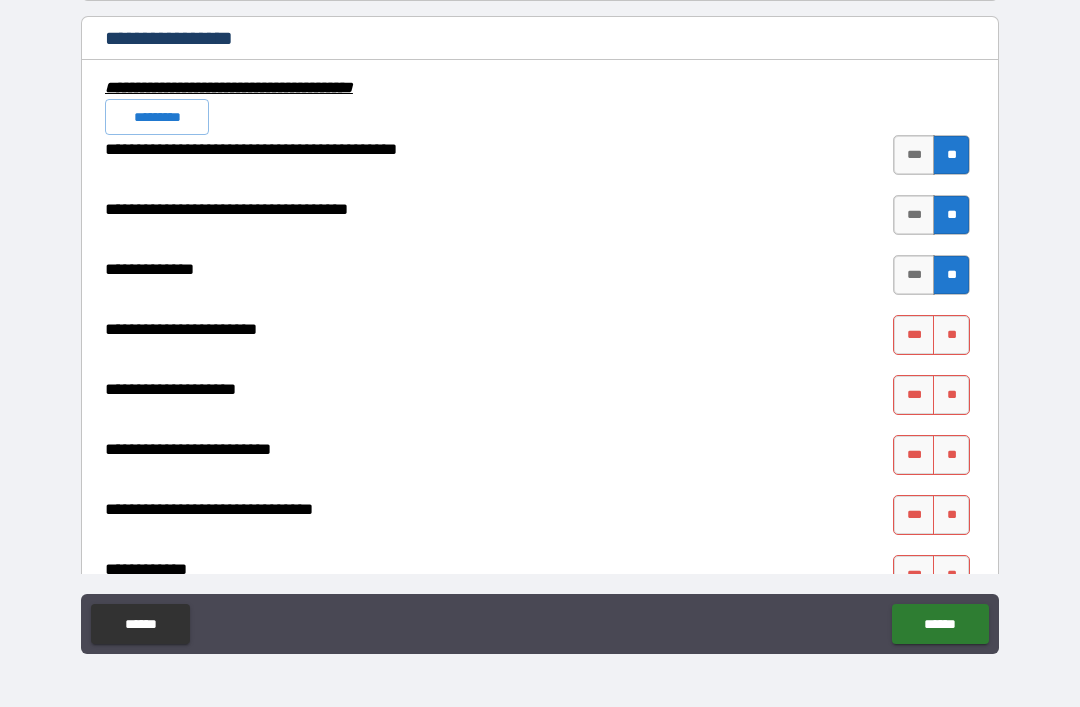 click on "**" at bounding box center (951, 335) 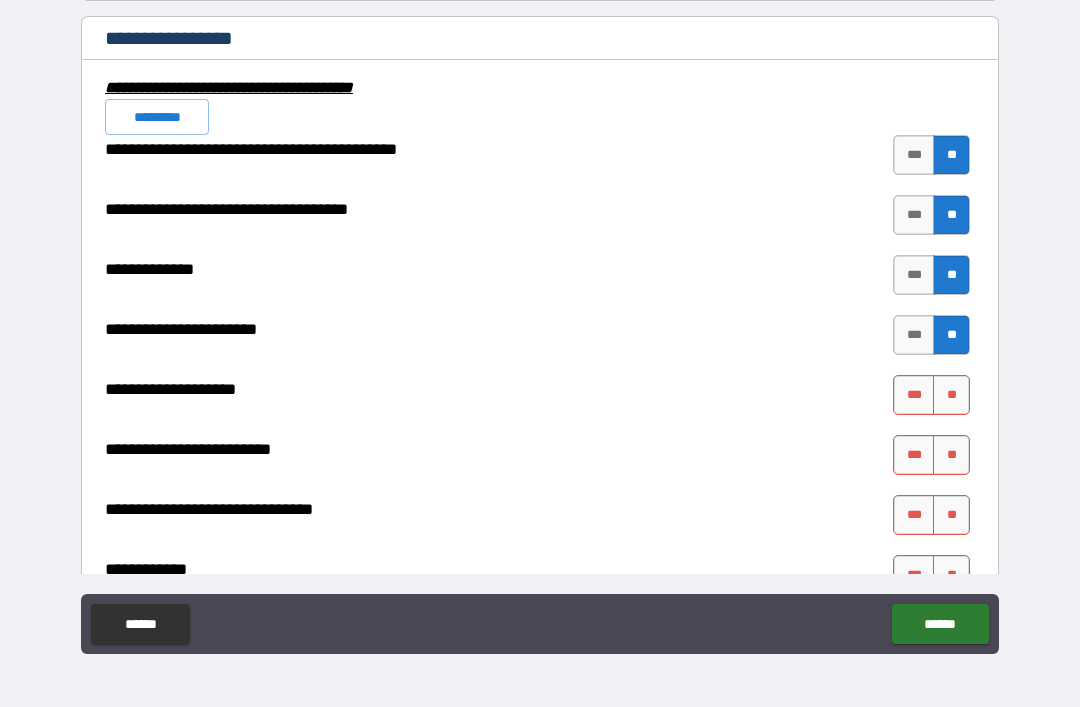 click on "**" at bounding box center (951, 395) 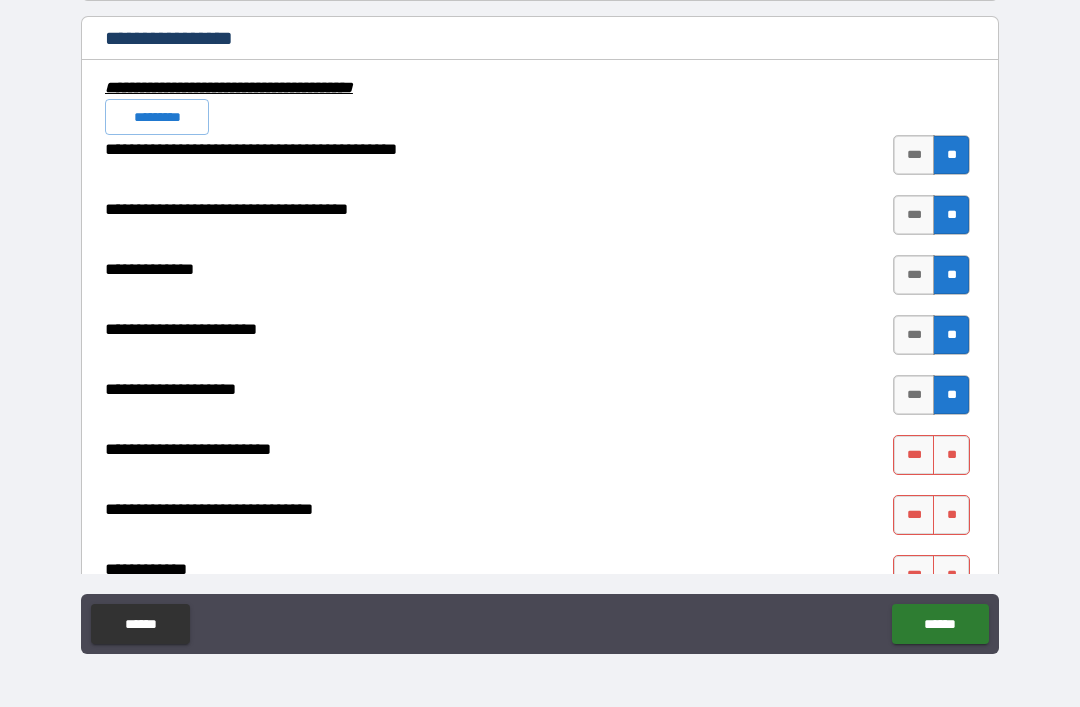 click on "**" at bounding box center [951, 455] 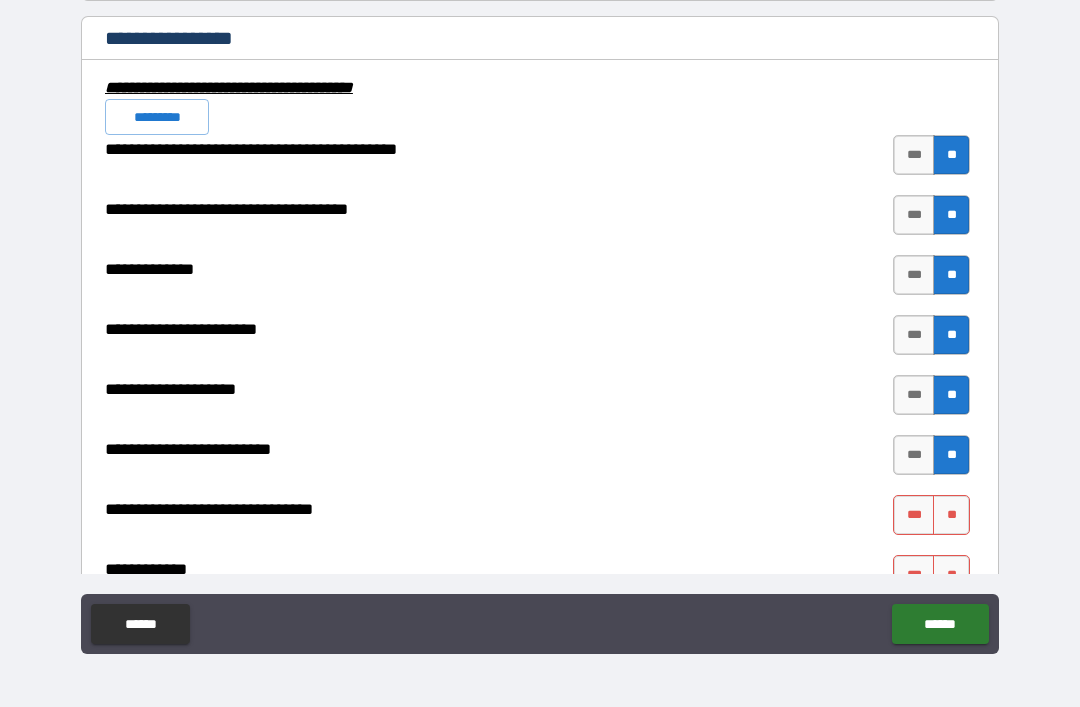 click on "**" at bounding box center (951, 515) 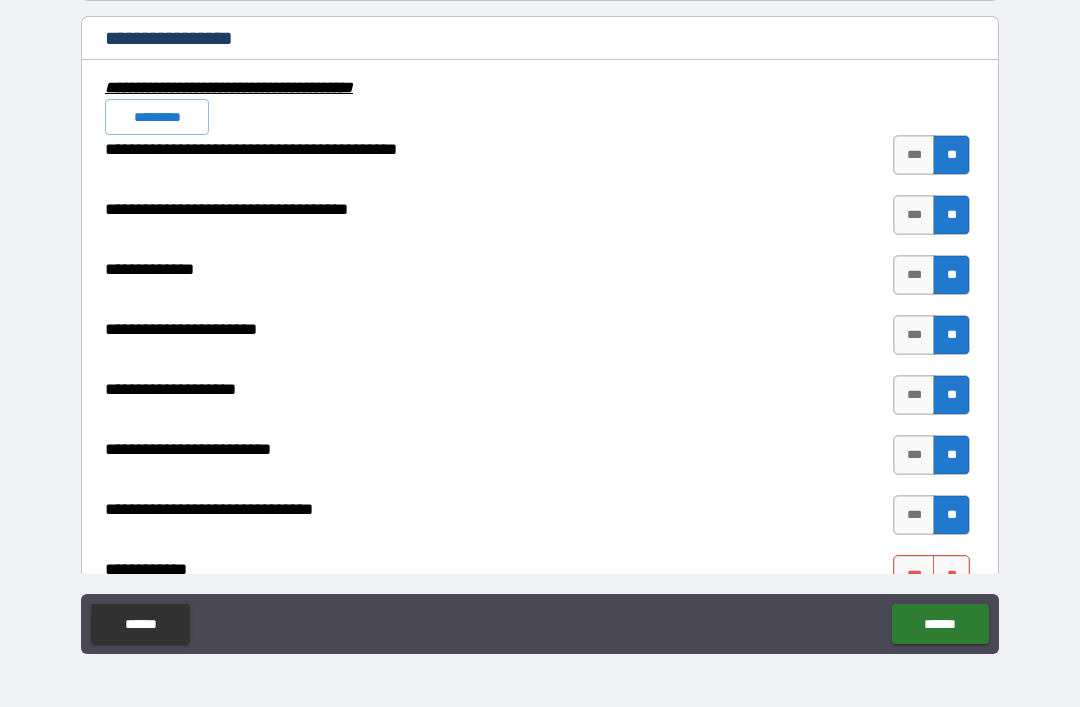 click on "**" at bounding box center (951, 575) 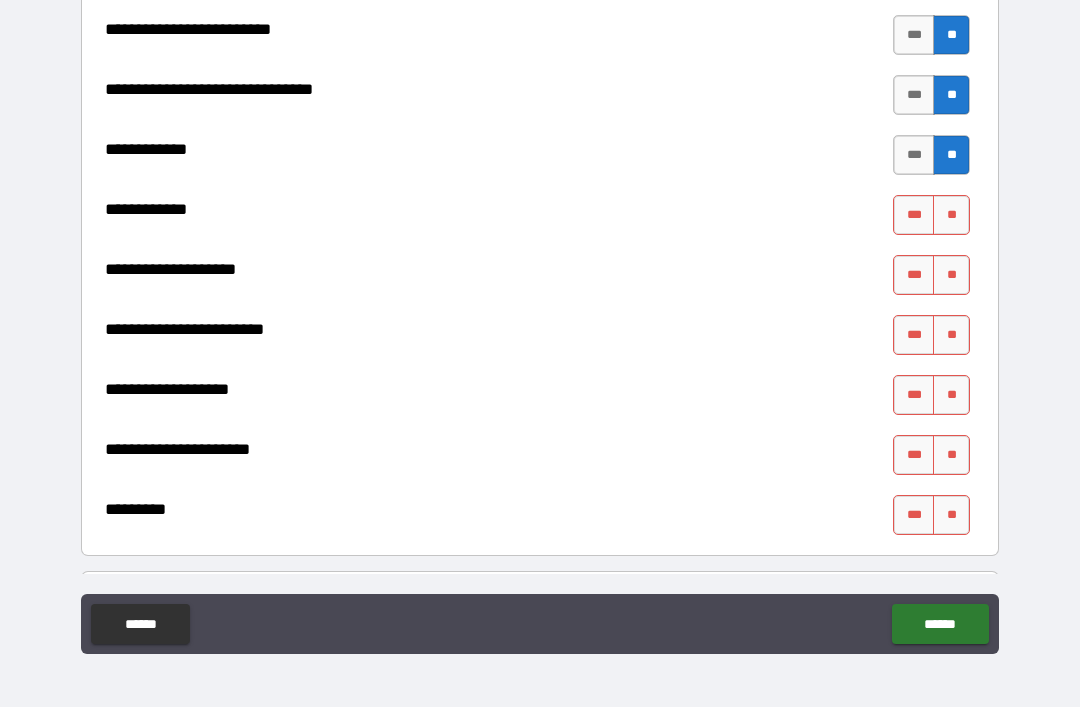 scroll, scrollTop: 8547, scrollLeft: 0, axis: vertical 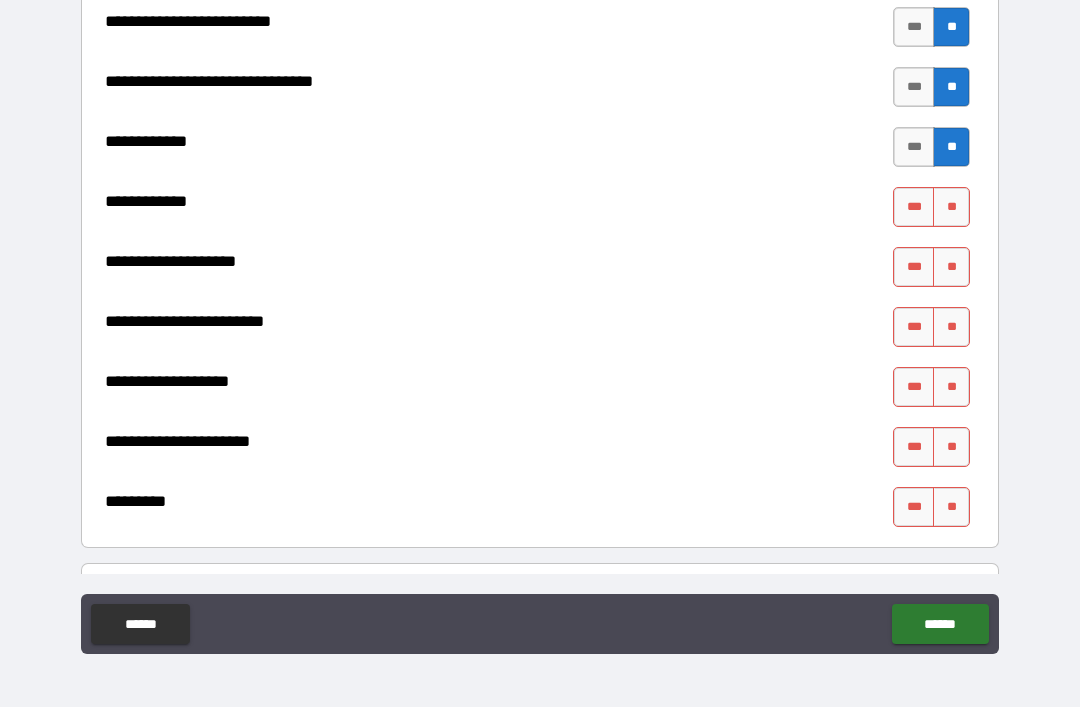 click on "**" at bounding box center (951, 207) 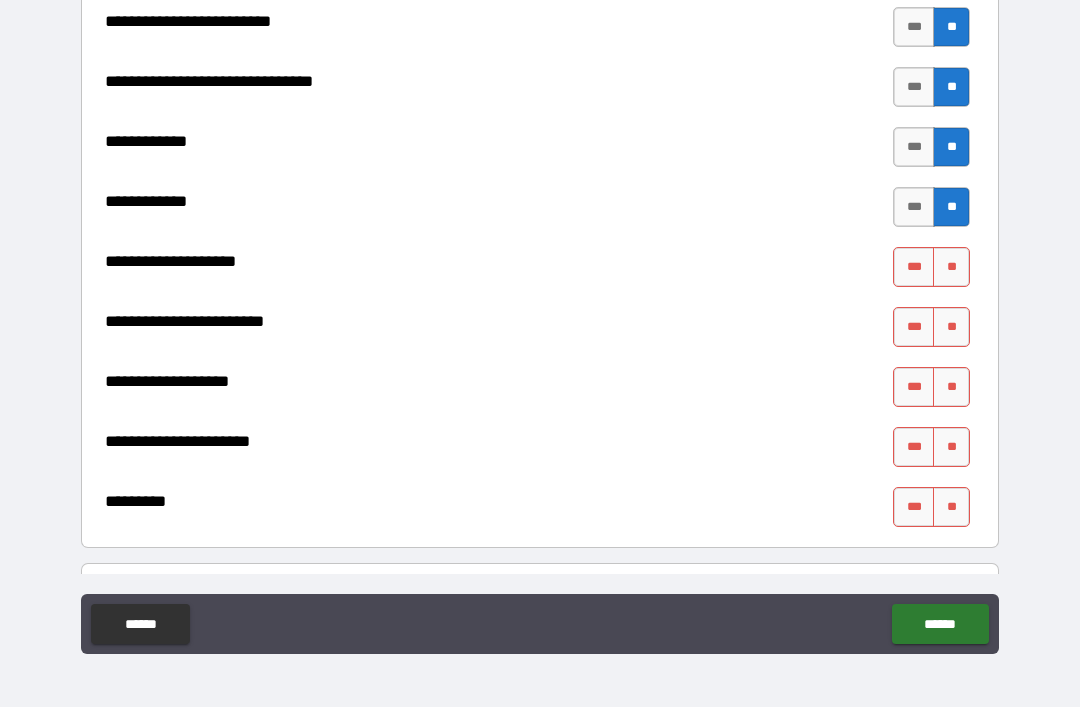 click on "***" at bounding box center [914, 267] 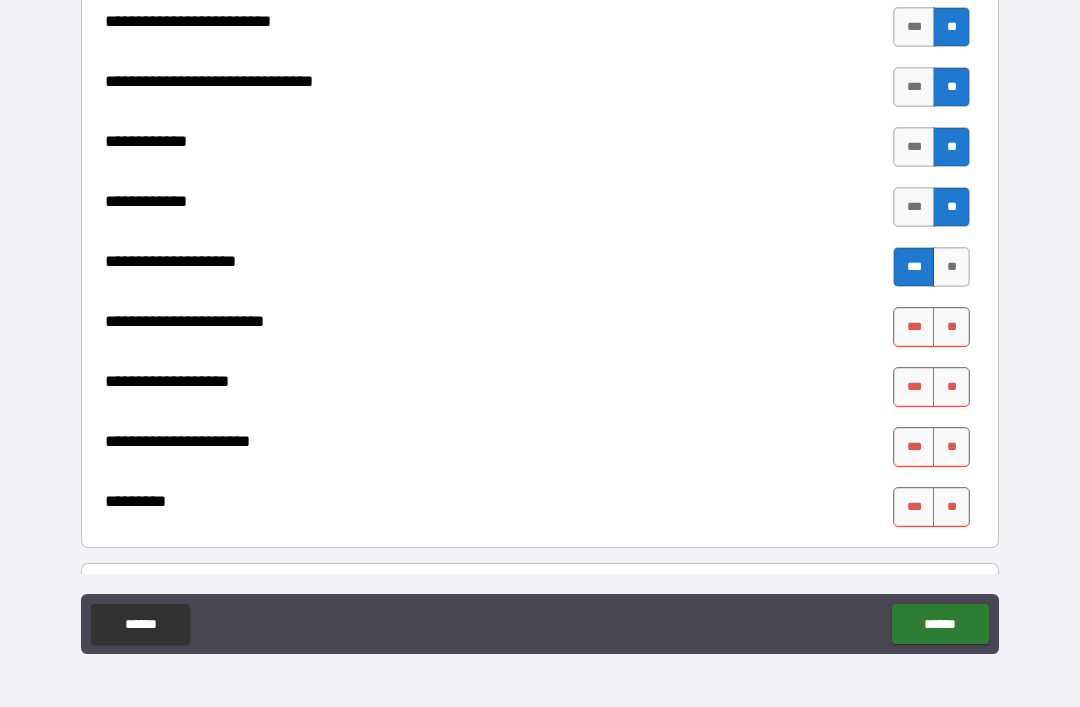 click on "**" at bounding box center [951, 327] 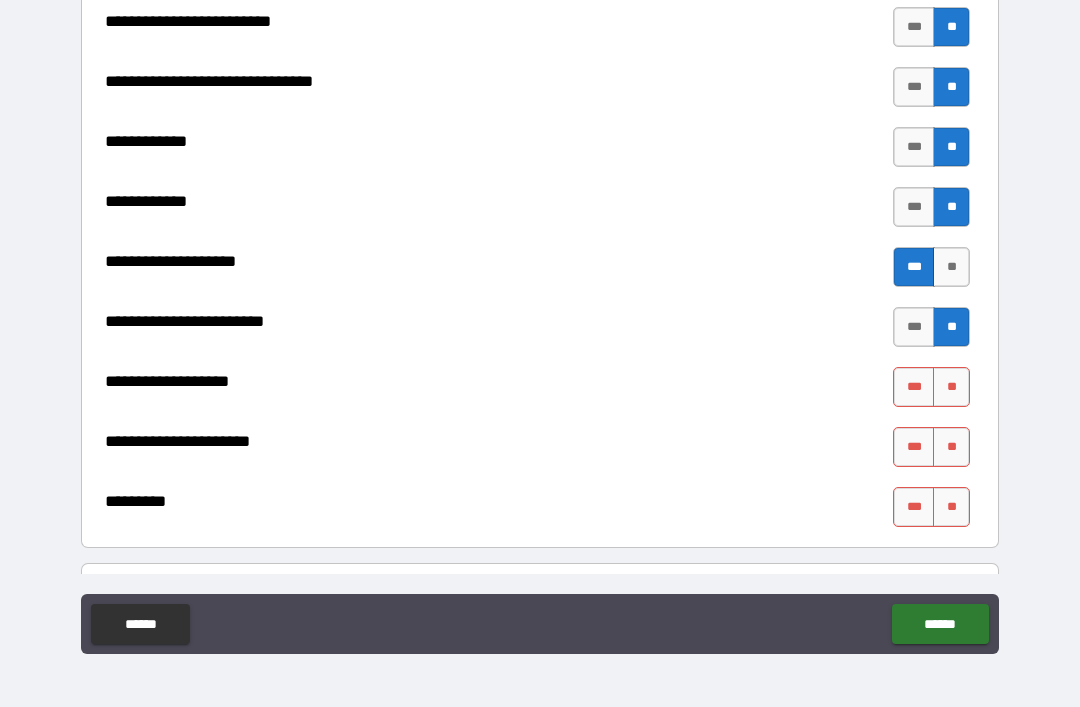click on "**" at bounding box center (951, 387) 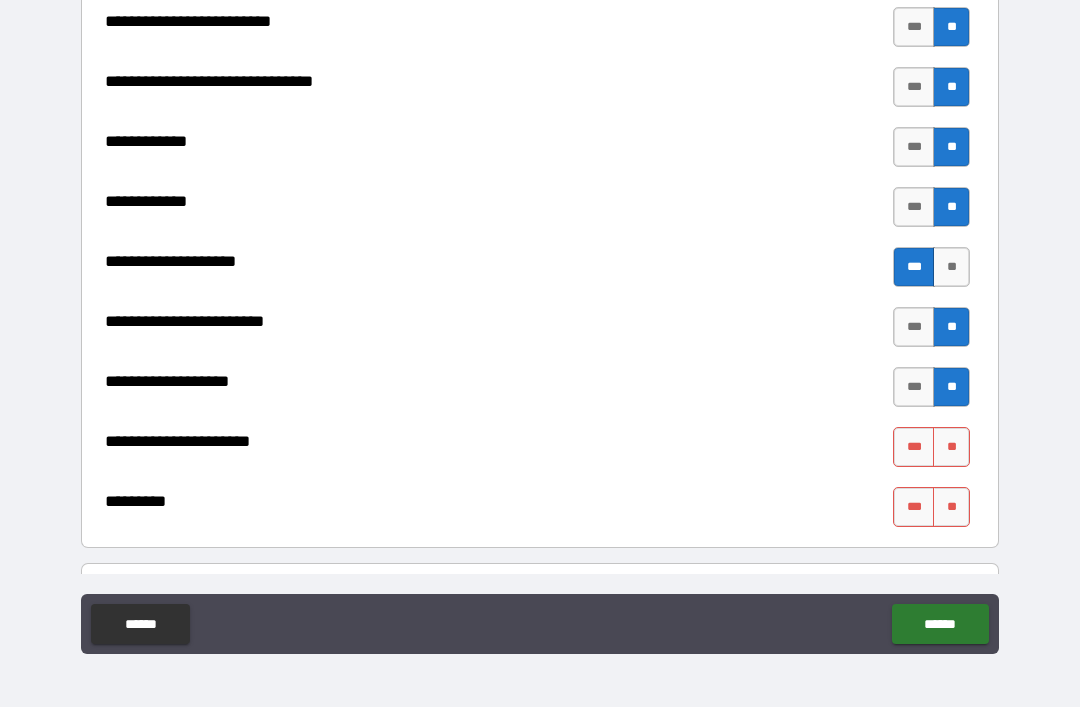 click on "**" at bounding box center (951, 447) 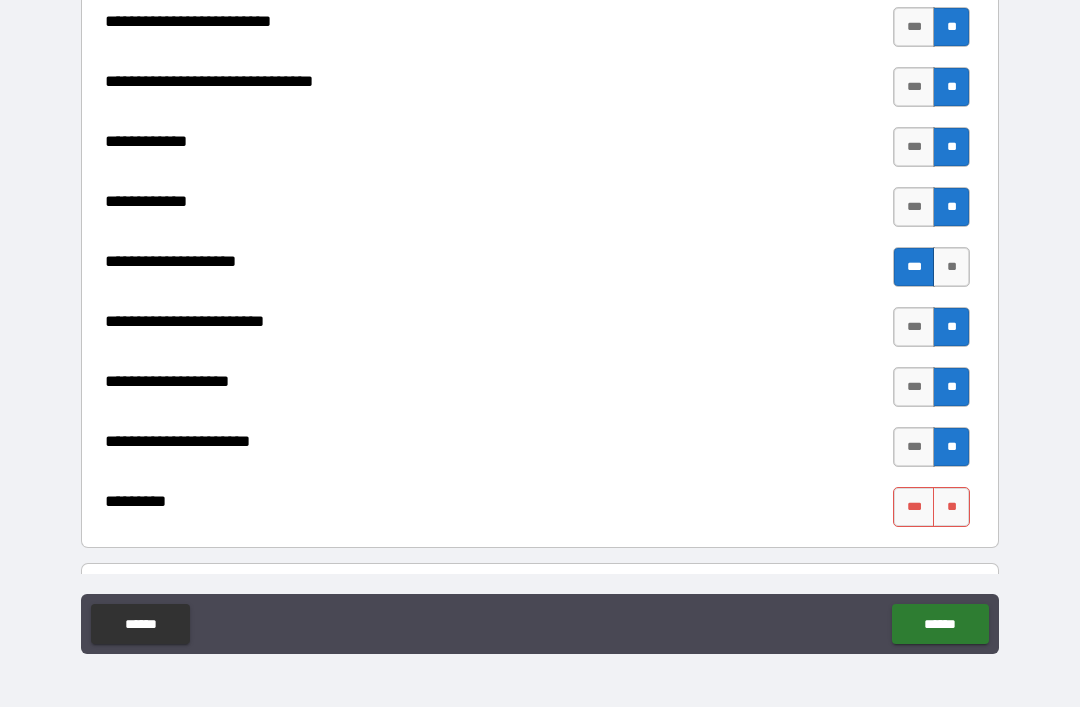click on "**" at bounding box center (951, 507) 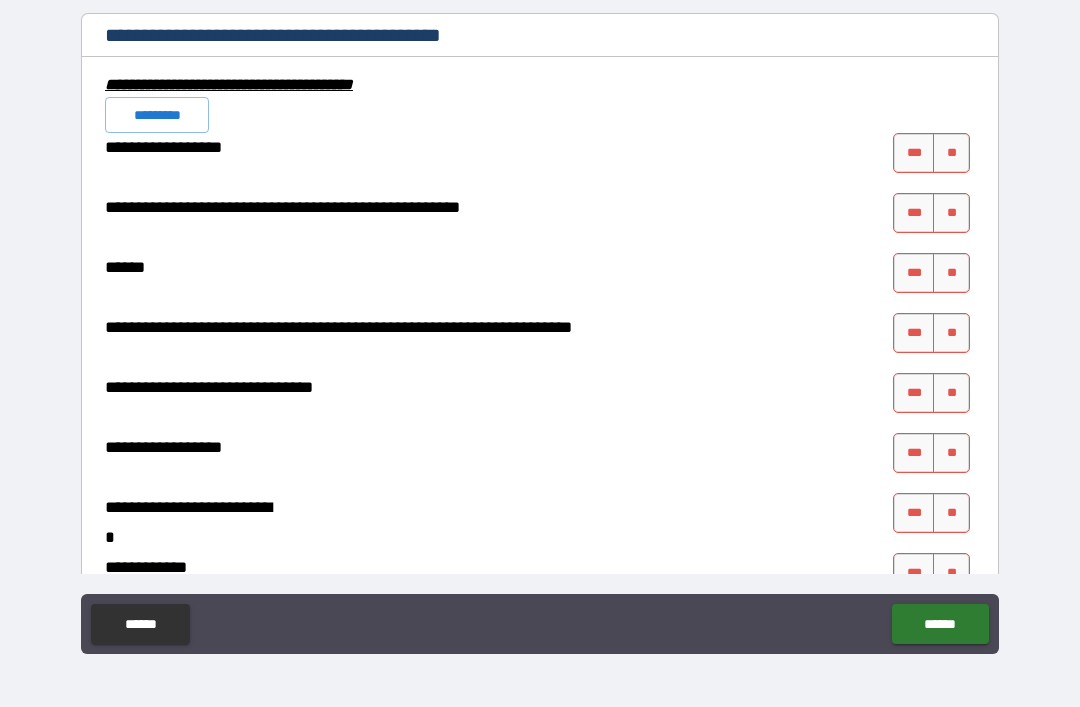 scroll, scrollTop: 9098, scrollLeft: 0, axis: vertical 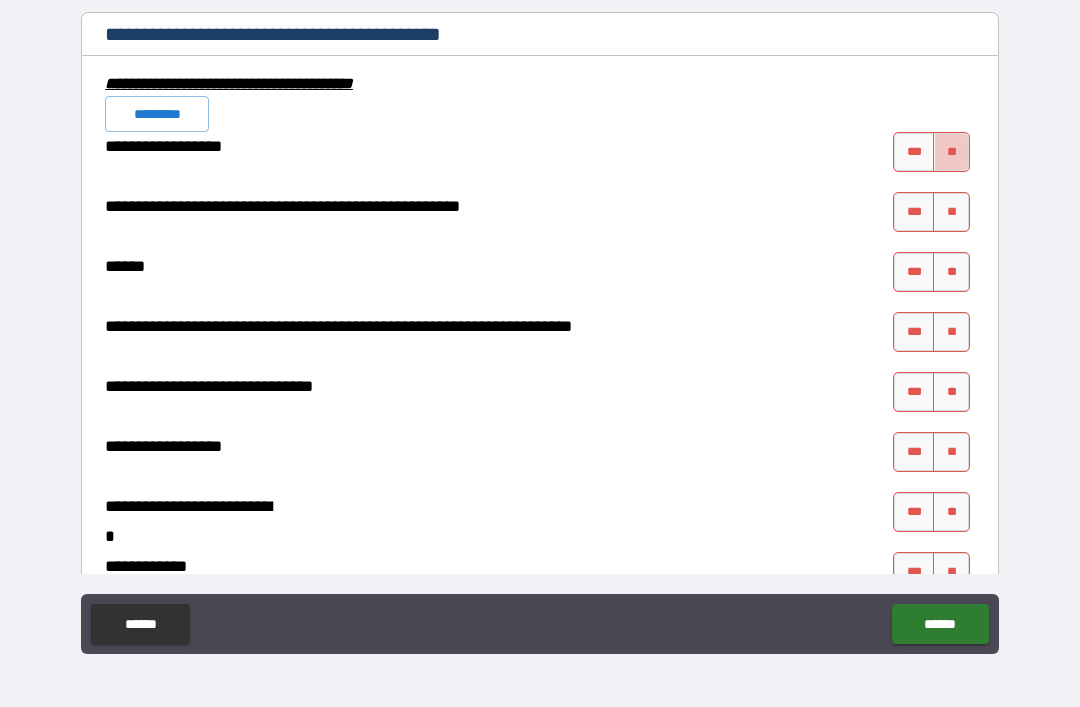 click on "**" at bounding box center [951, 152] 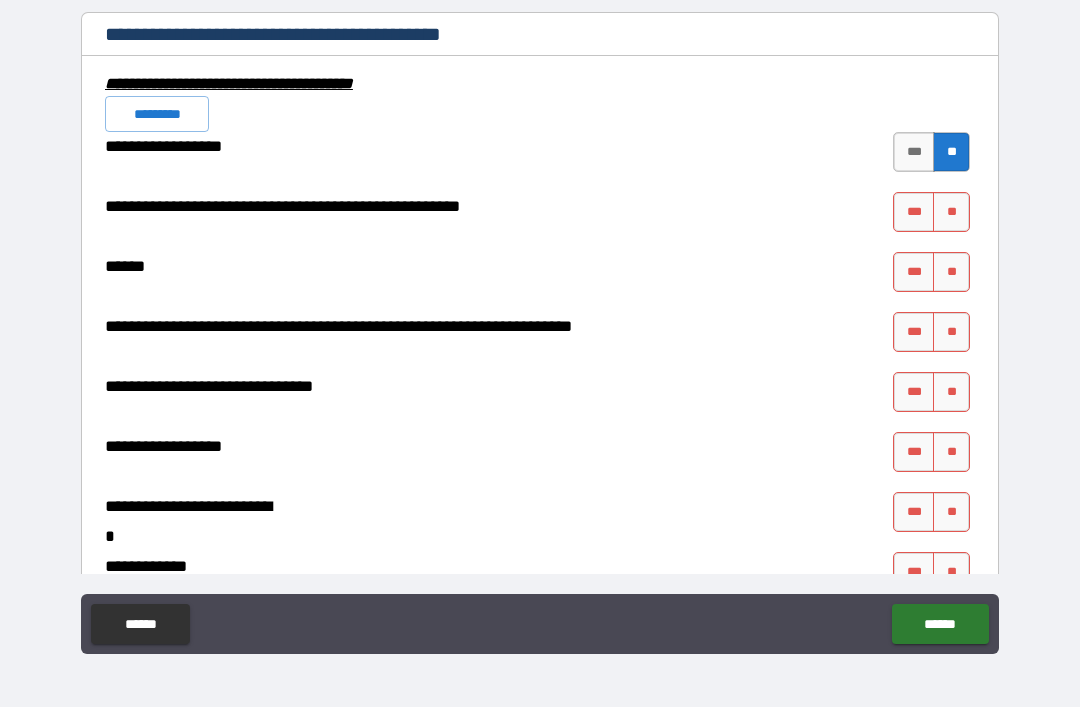 click on "***" at bounding box center (914, 212) 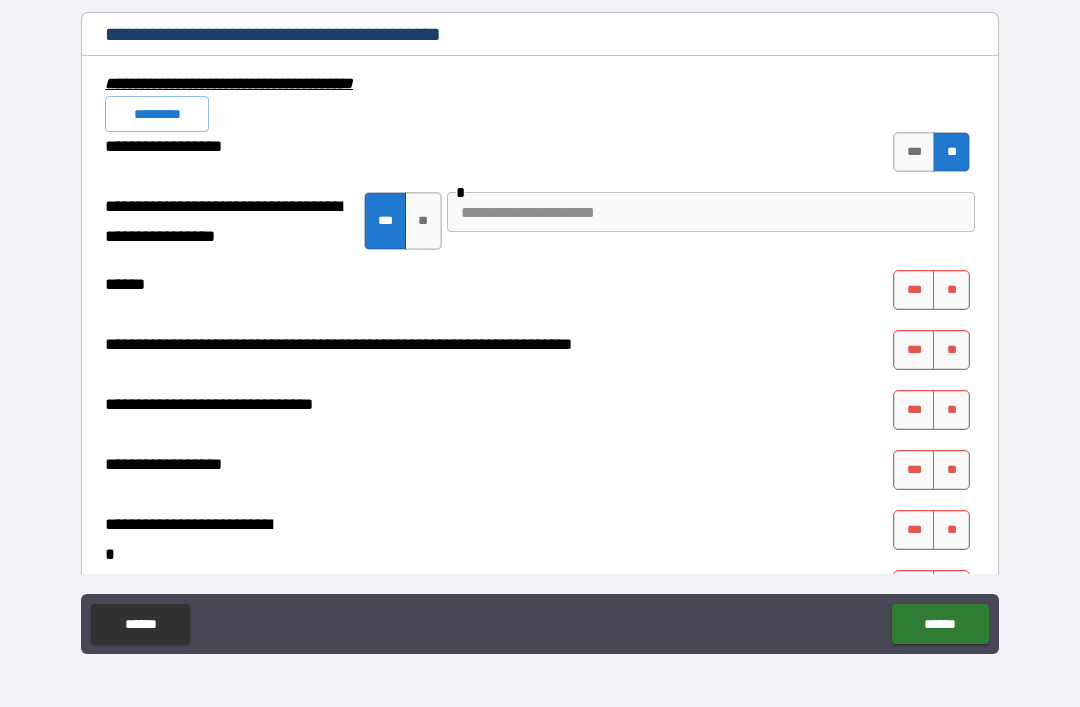 click at bounding box center (711, 212) 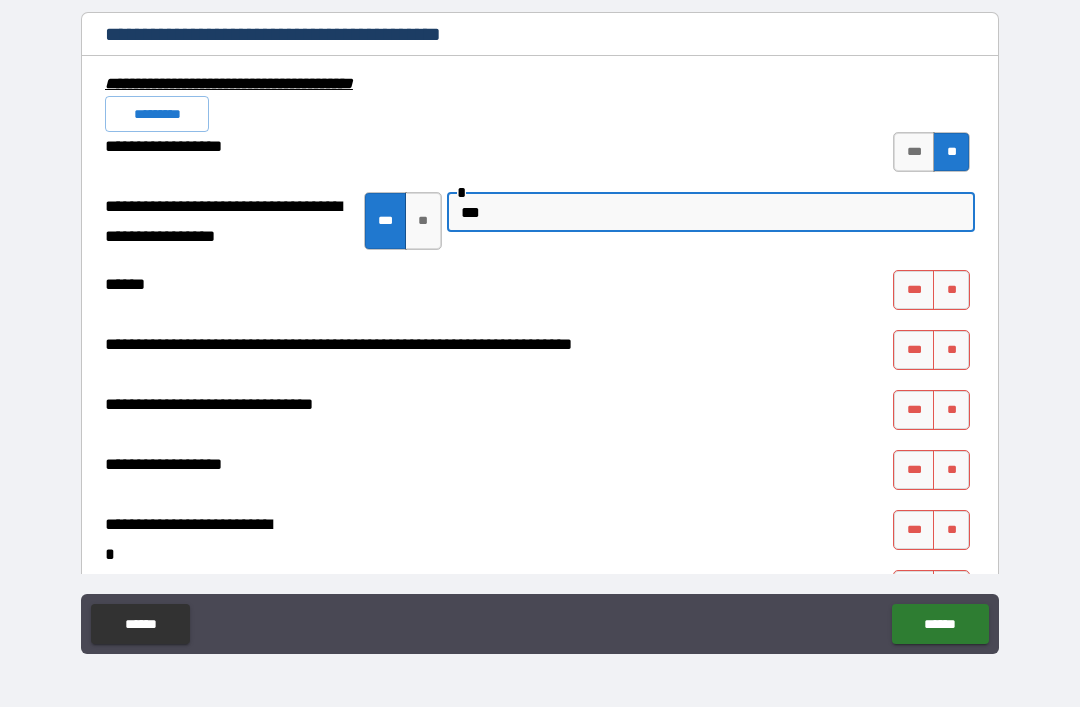 type on "***" 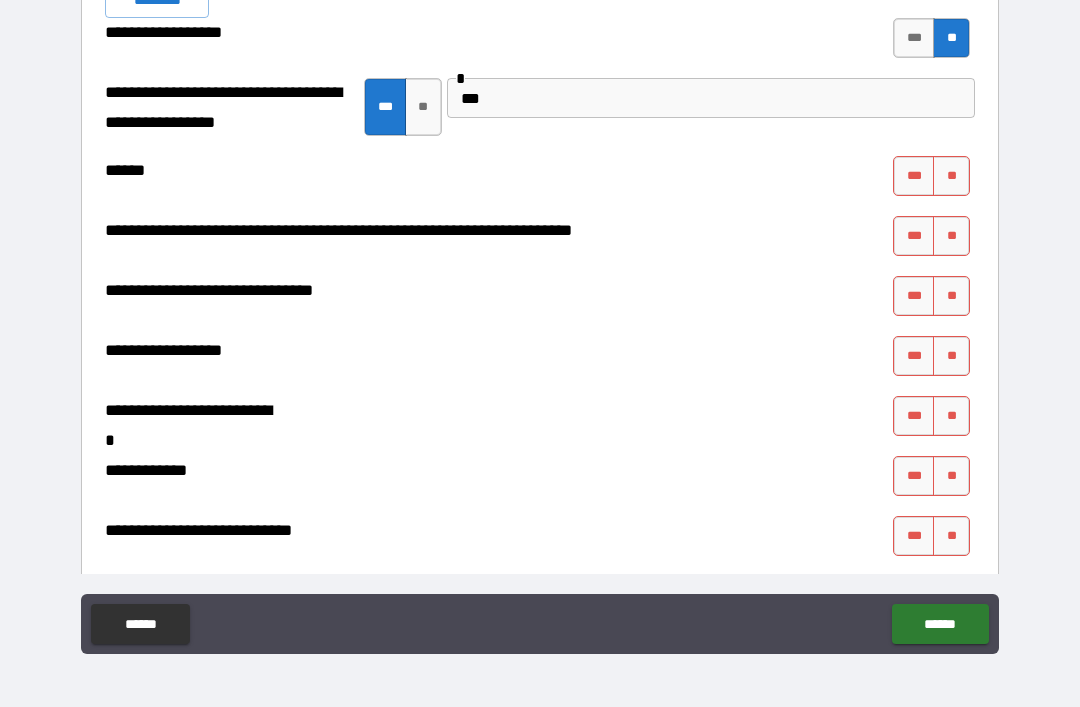 scroll, scrollTop: 9224, scrollLeft: 0, axis: vertical 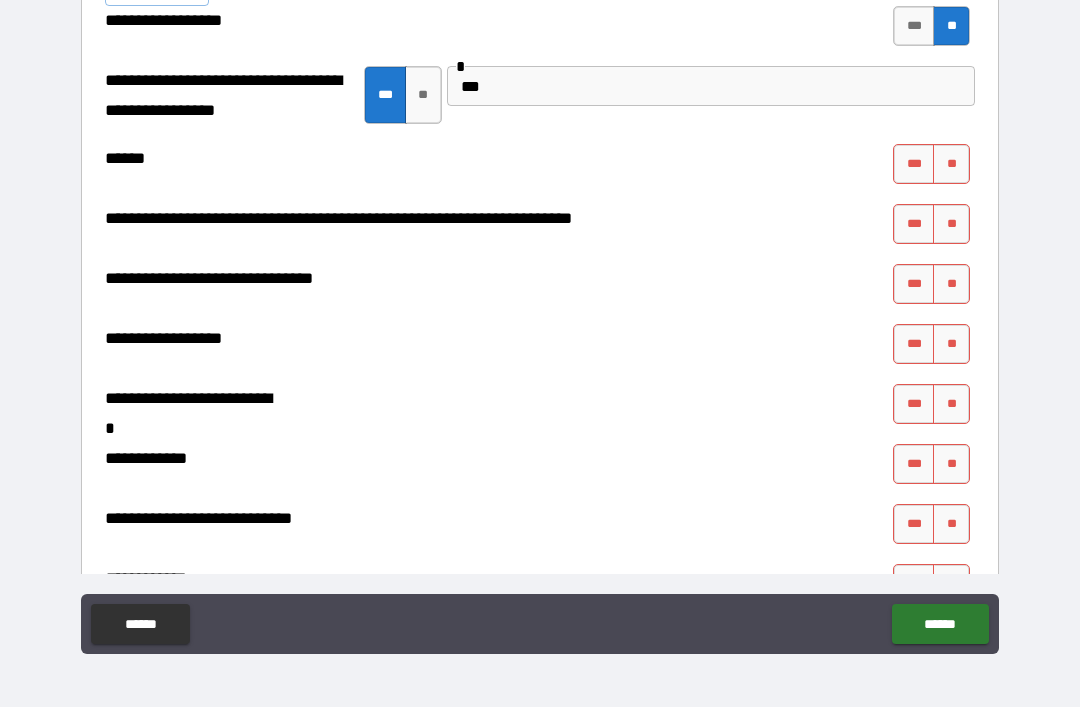 click on "**" at bounding box center [951, 164] 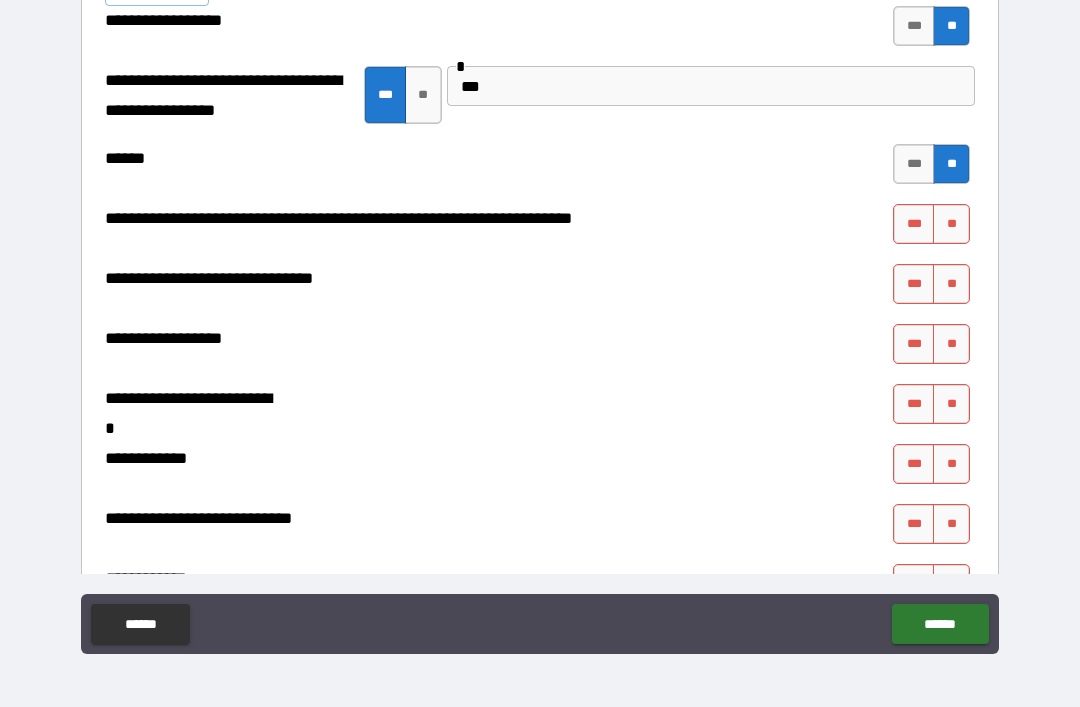 click on "***" at bounding box center [914, 224] 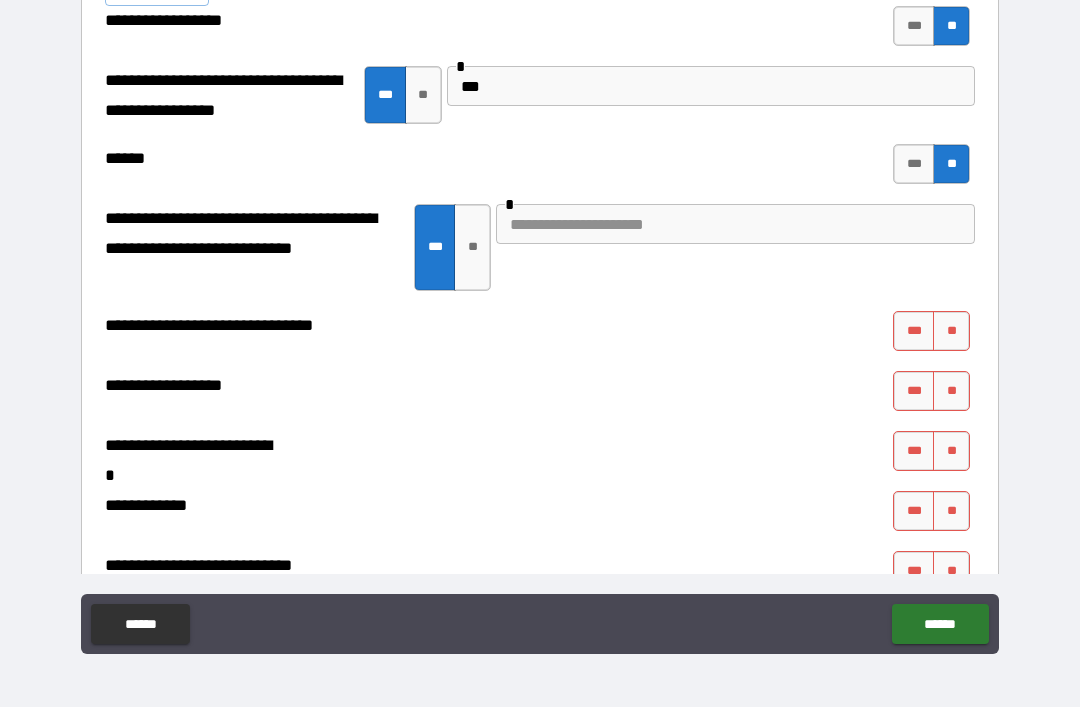 click on "**" at bounding box center (951, 331) 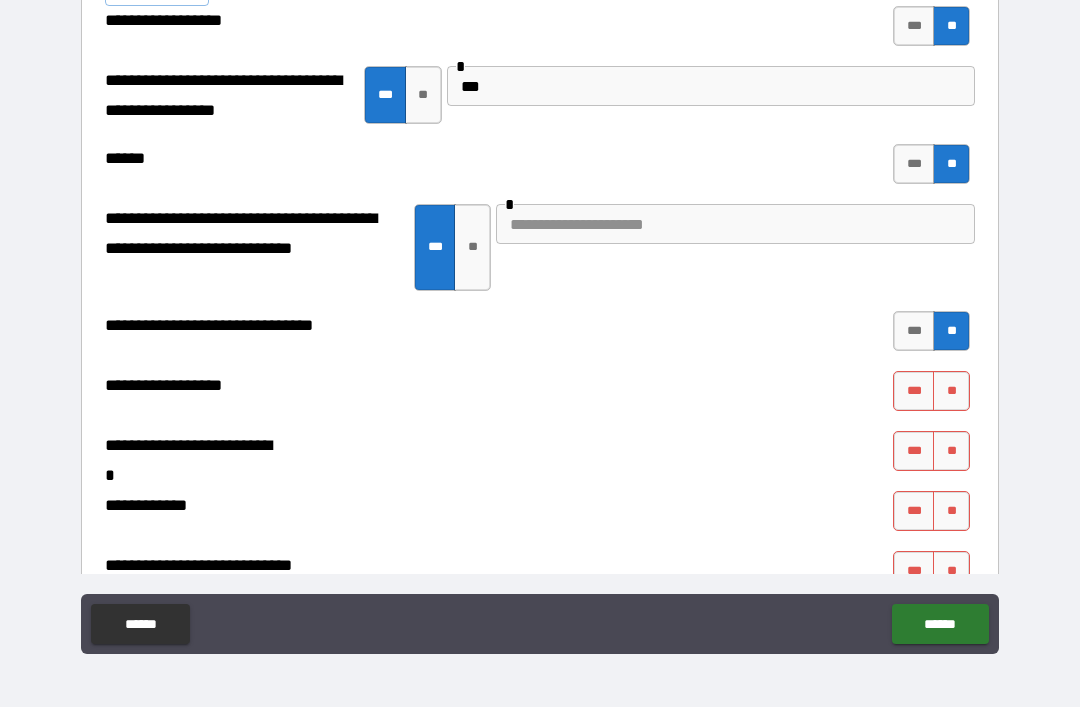 click on "**" at bounding box center [951, 391] 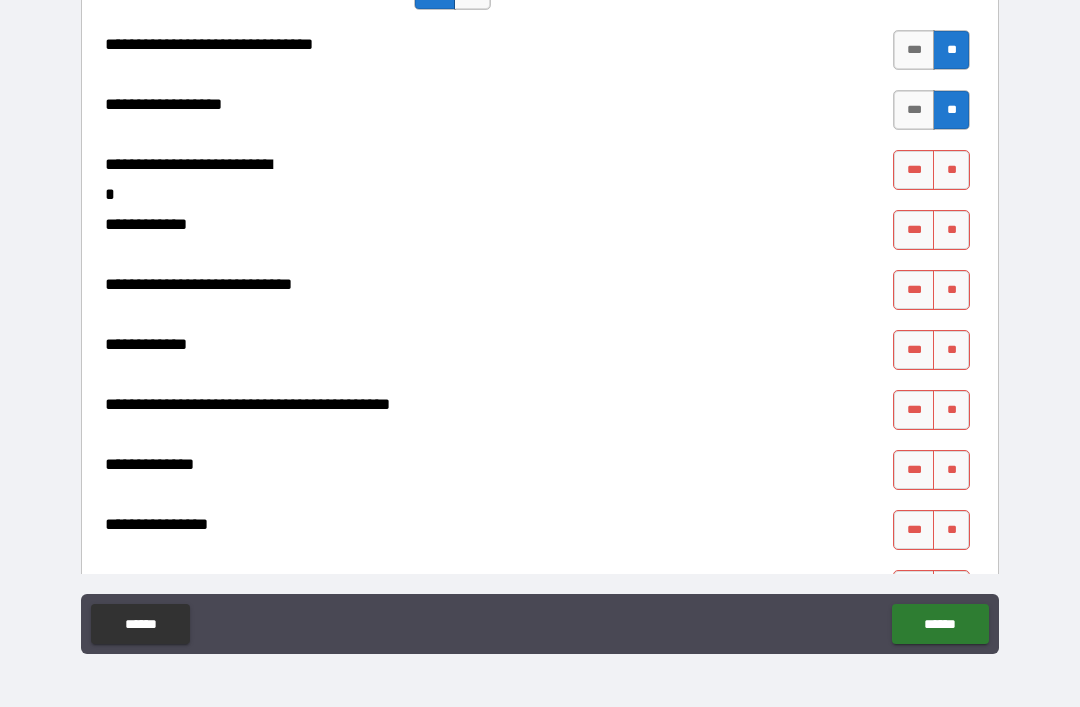 scroll, scrollTop: 9506, scrollLeft: 0, axis: vertical 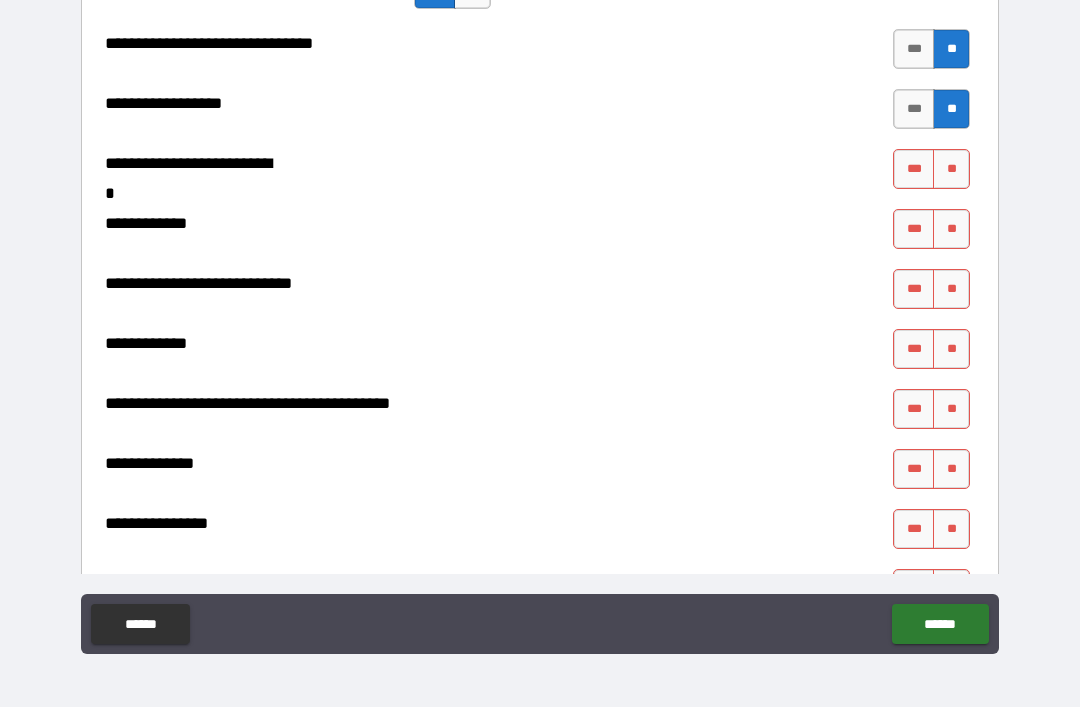 click on "**" at bounding box center (951, 169) 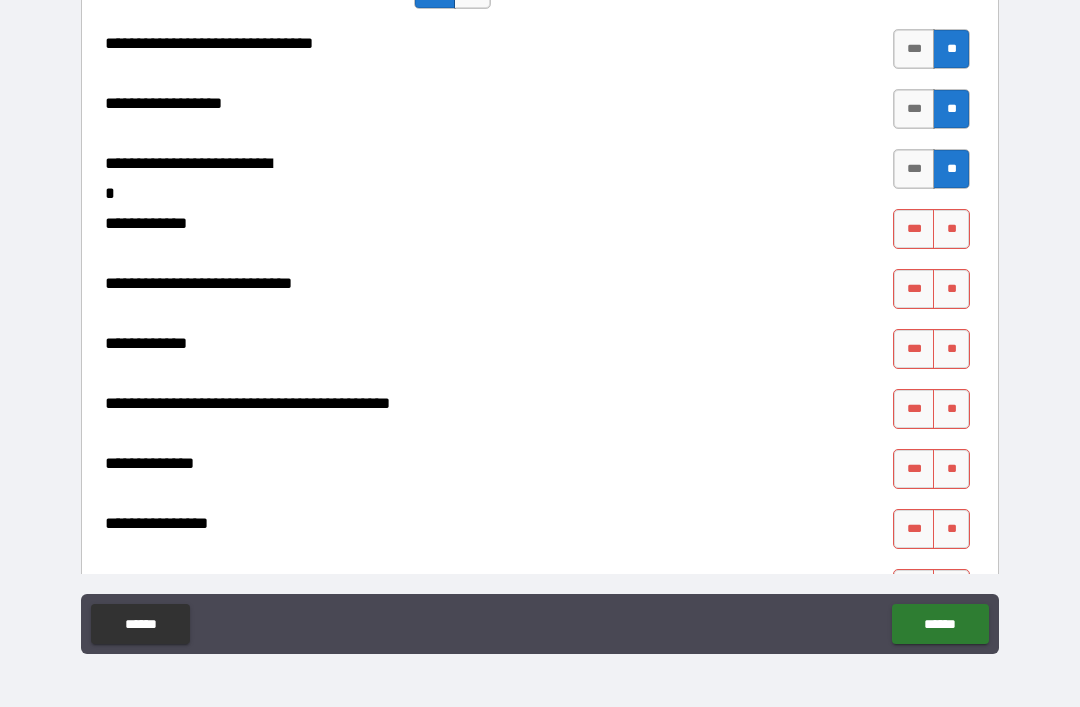 click on "**" at bounding box center [951, 229] 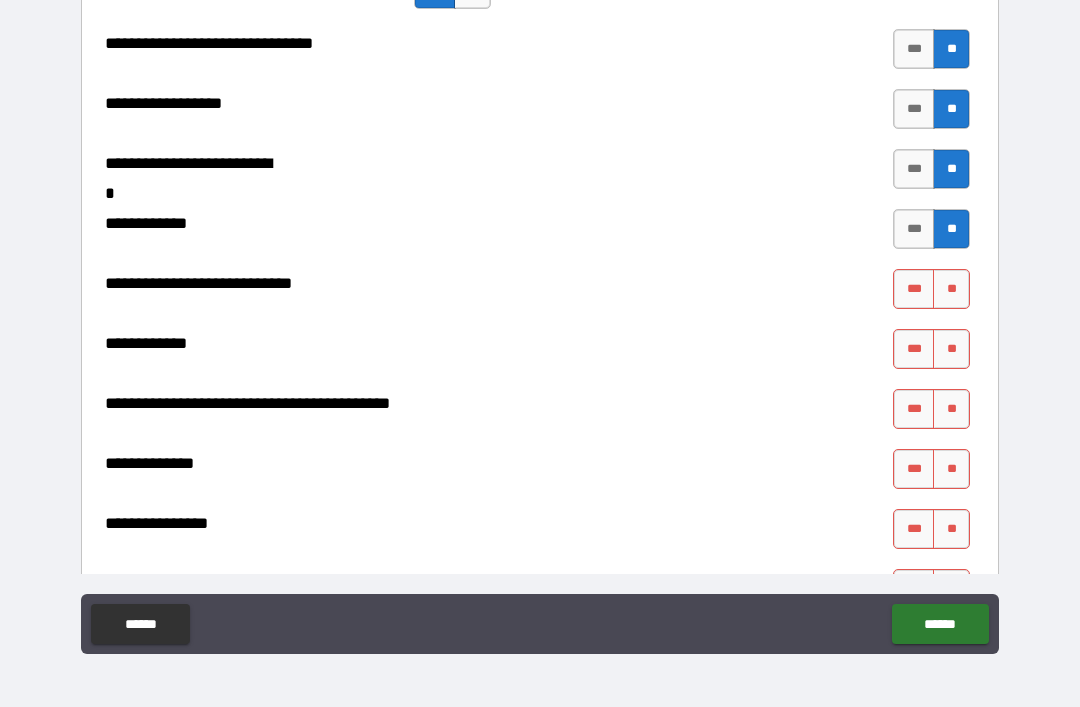 click on "**" at bounding box center [951, 289] 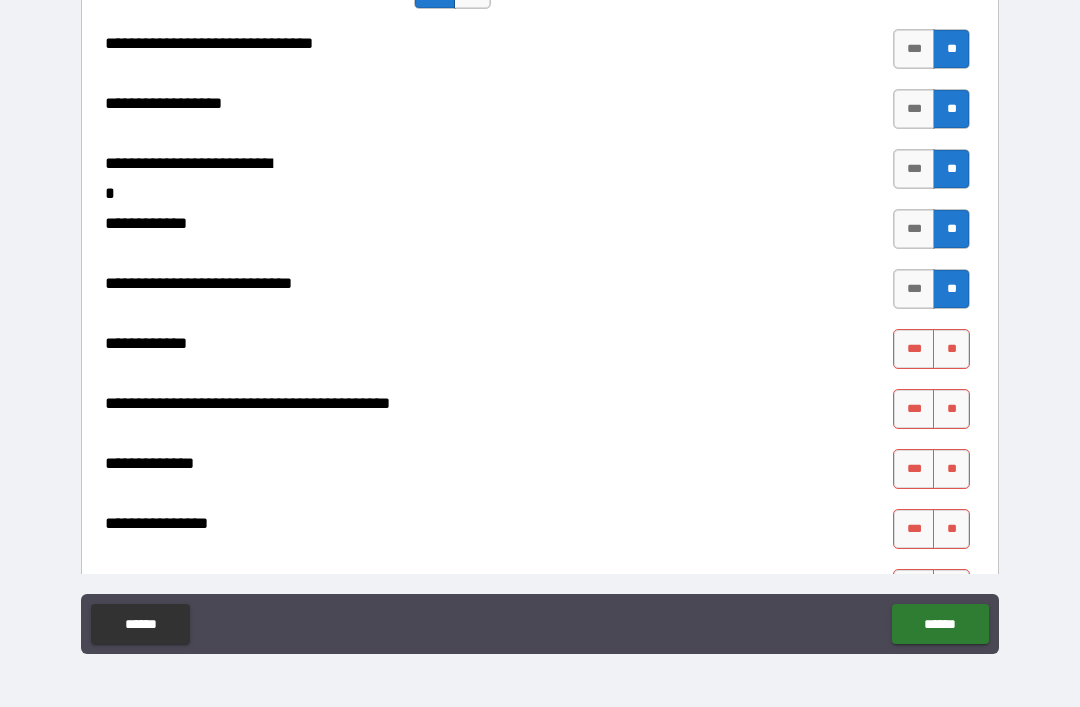 click on "**" at bounding box center (951, 349) 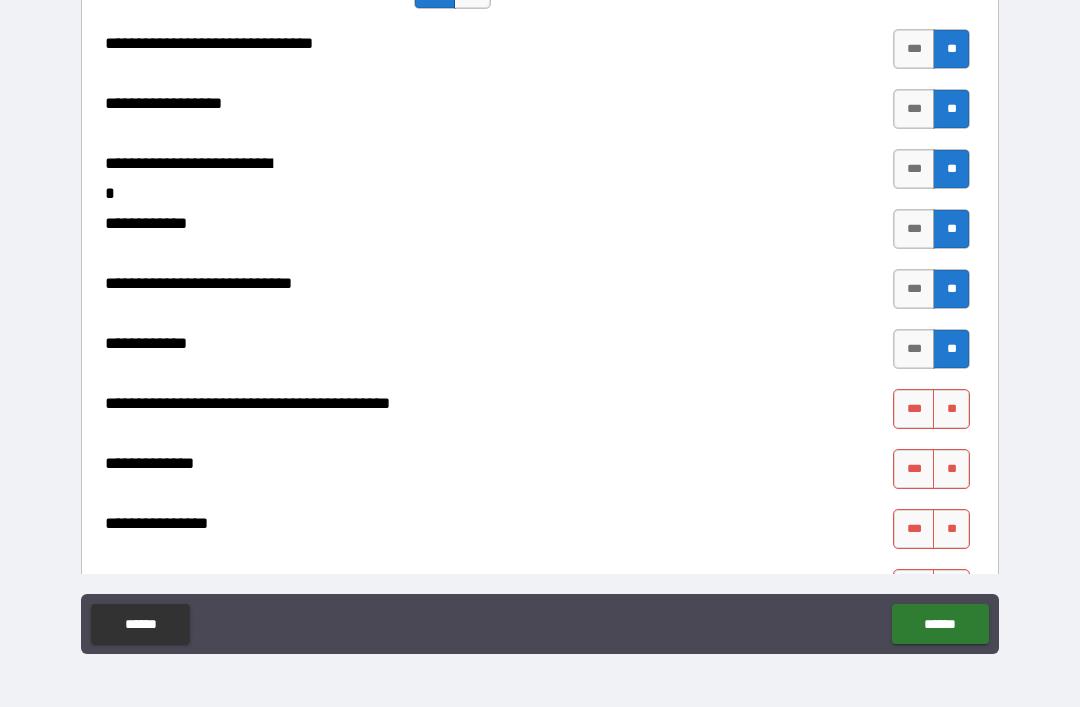 click on "**" at bounding box center (951, 409) 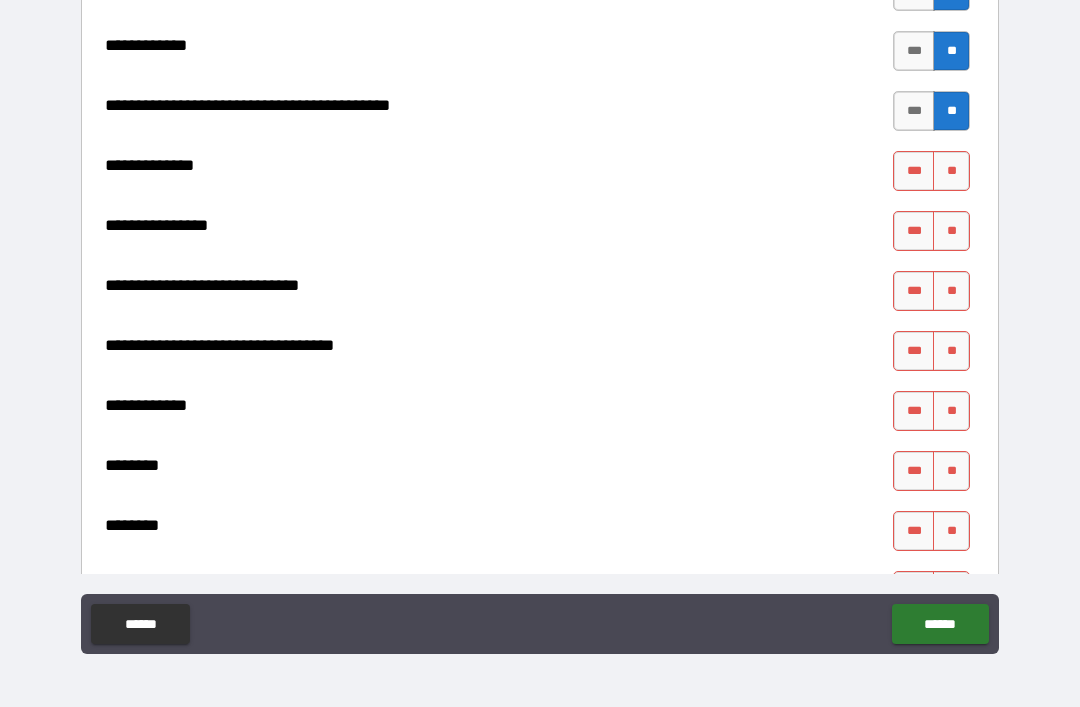 scroll, scrollTop: 9803, scrollLeft: 0, axis: vertical 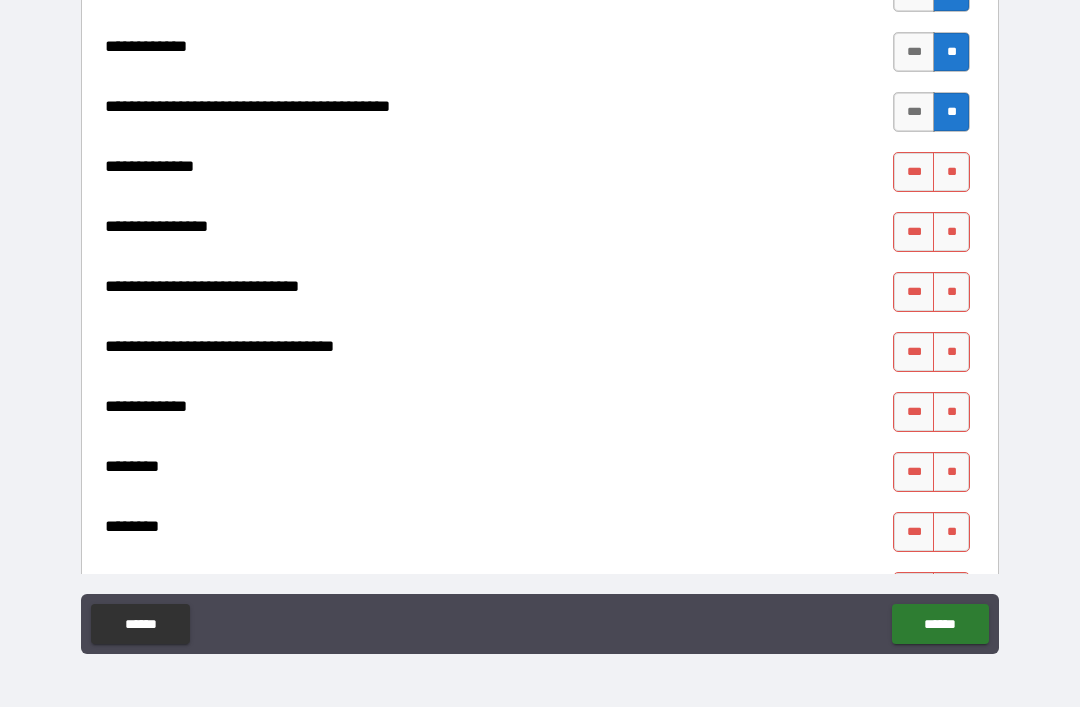 click on "**" at bounding box center (951, 172) 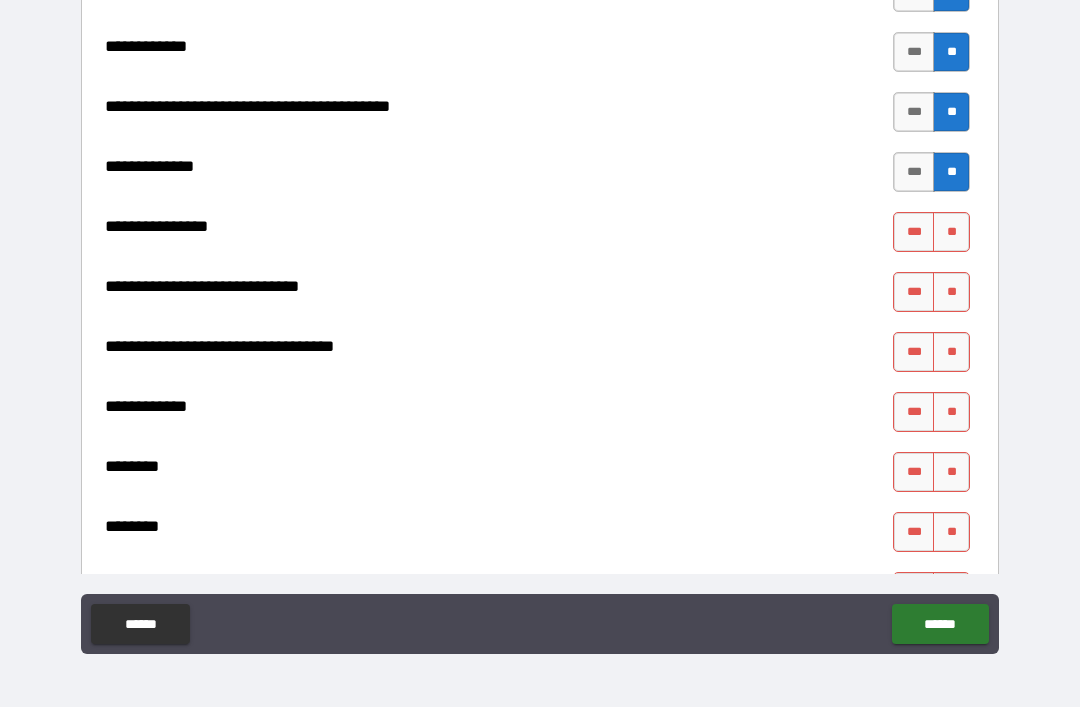 click on "**" at bounding box center (951, 232) 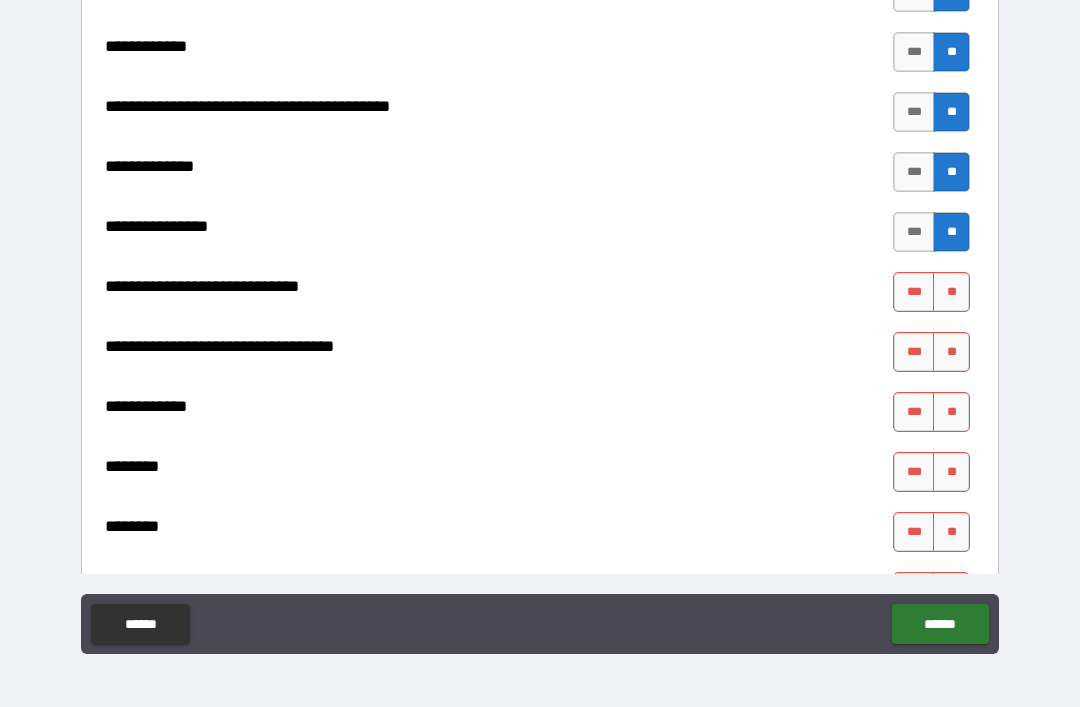 click on "**" at bounding box center [951, 292] 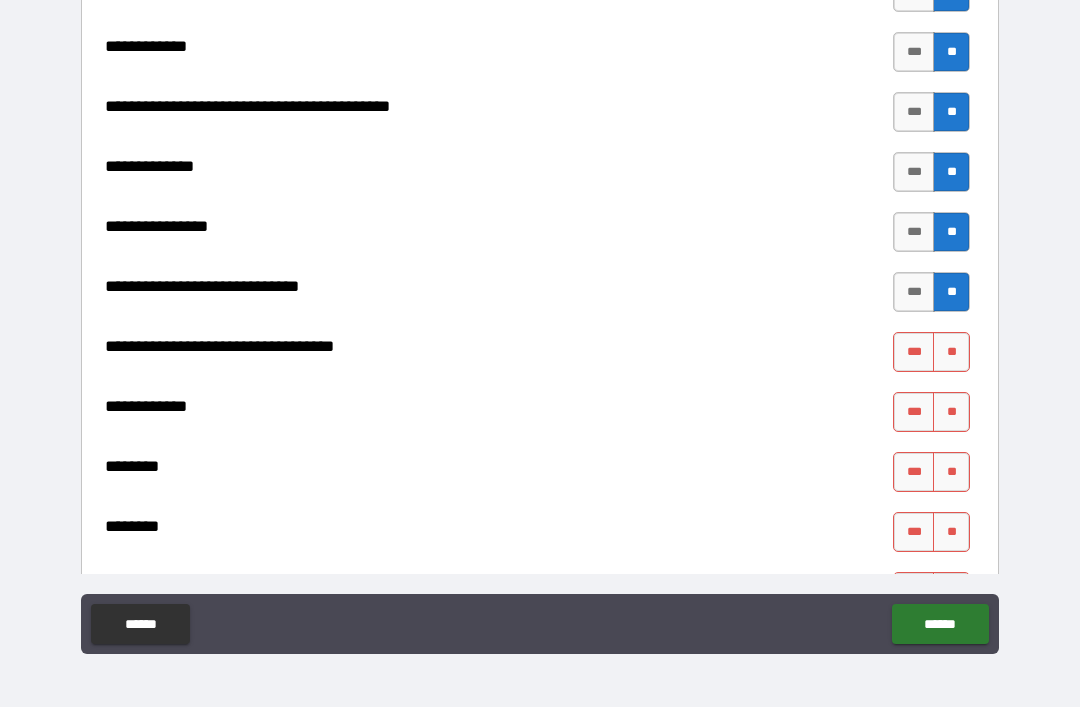 click on "**" at bounding box center [951, 352] 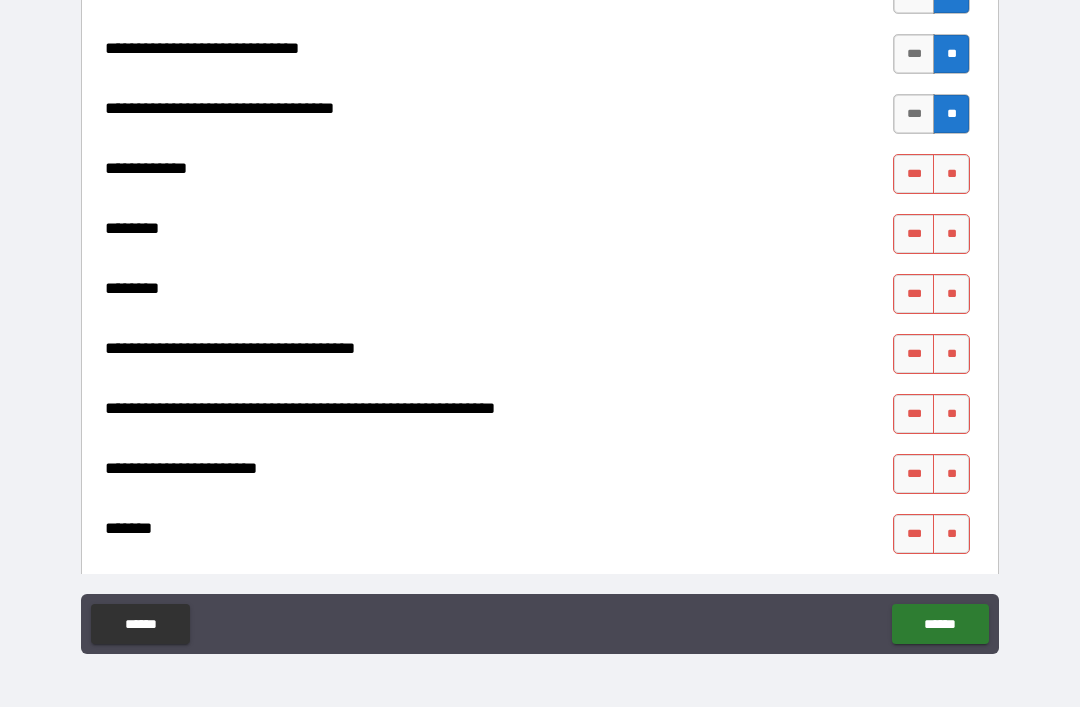 scroll, scrollTop: 10043, scrollLeft: 0, axis: vertical 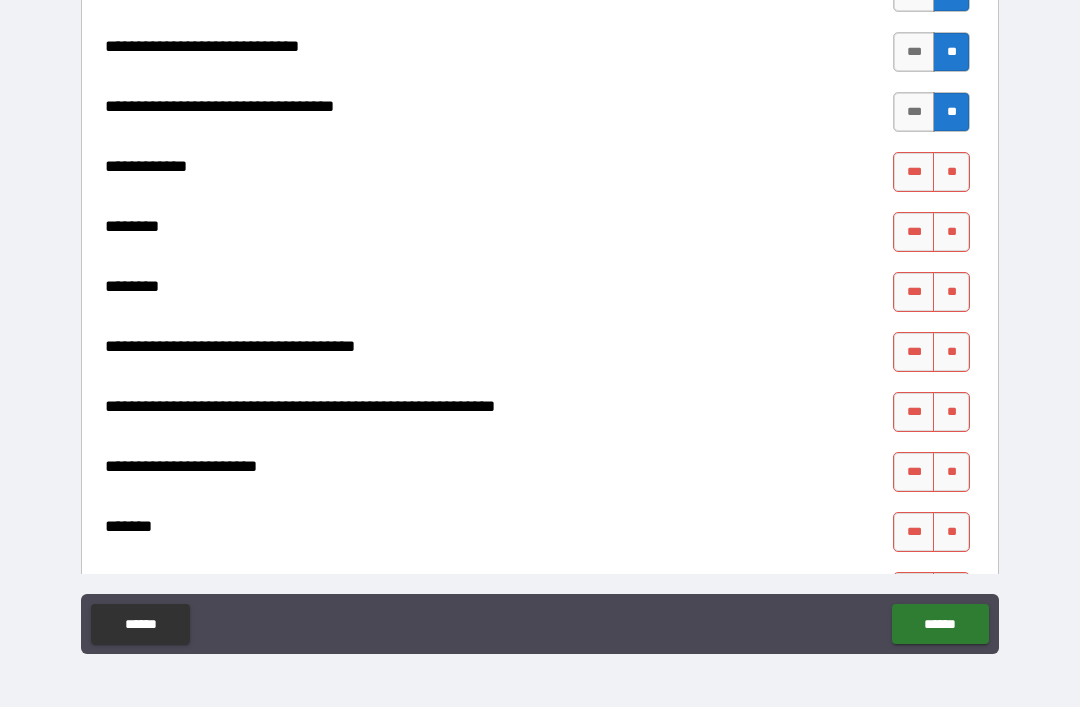 click on "**" at bounding box center (951, 172) 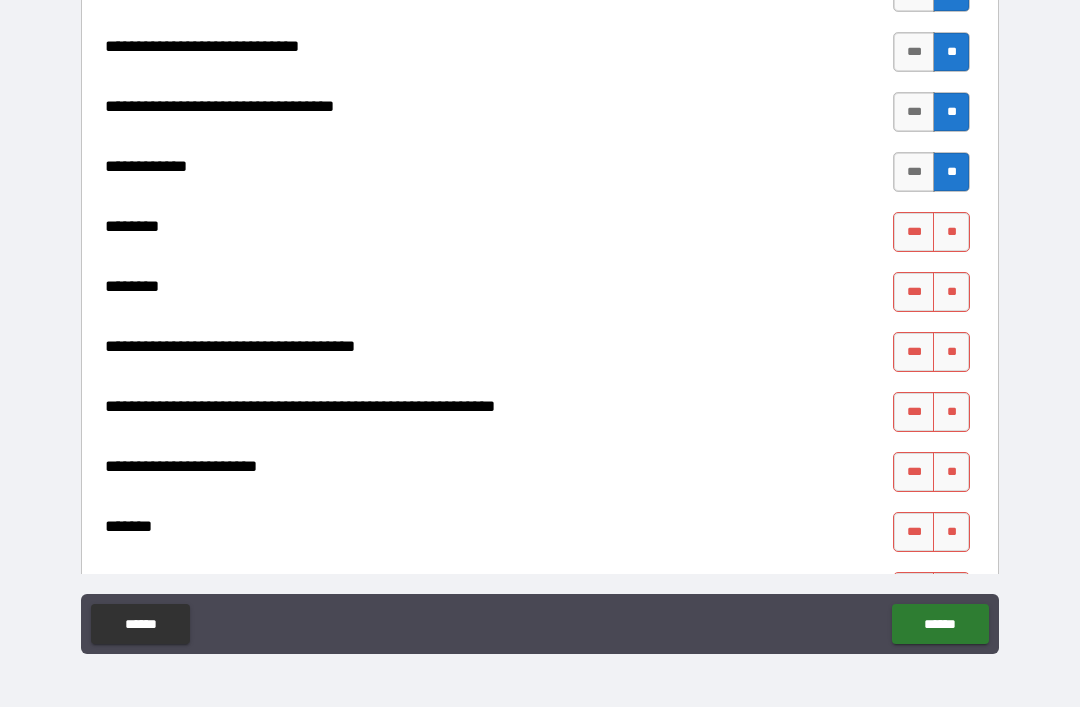 click on "**" at bounding box center (951, 232) 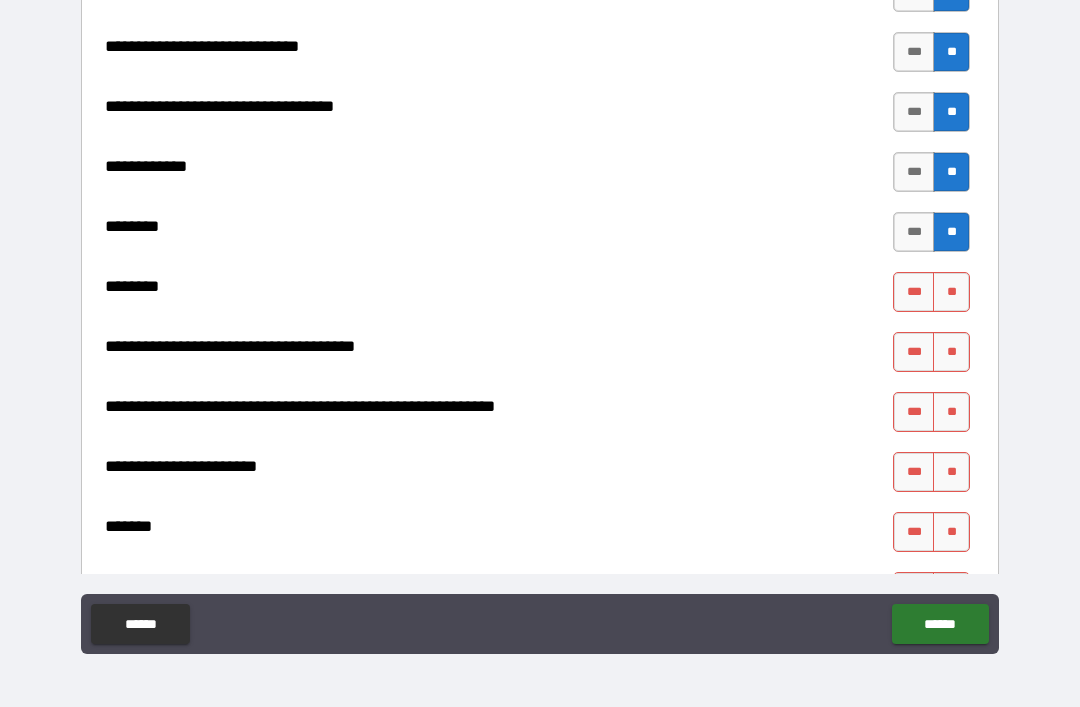 click on "**" at bounding box center [951, 292] 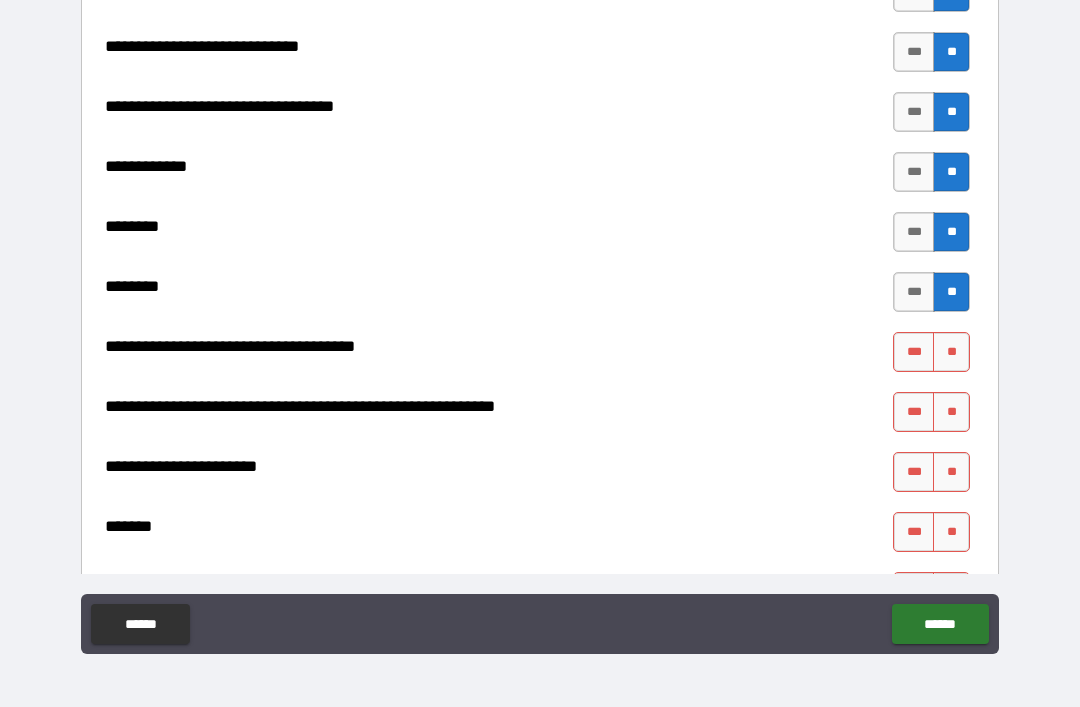 click on "**" at bounding box center [951, 352] 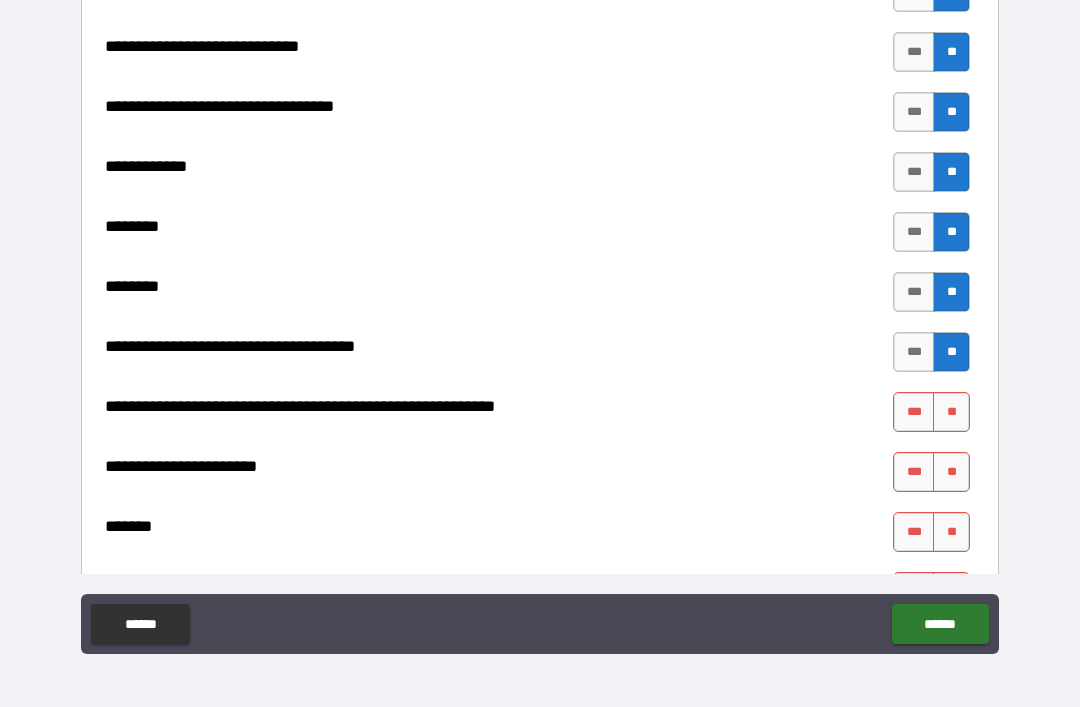 click on "**" at bounding box center [951, 412] 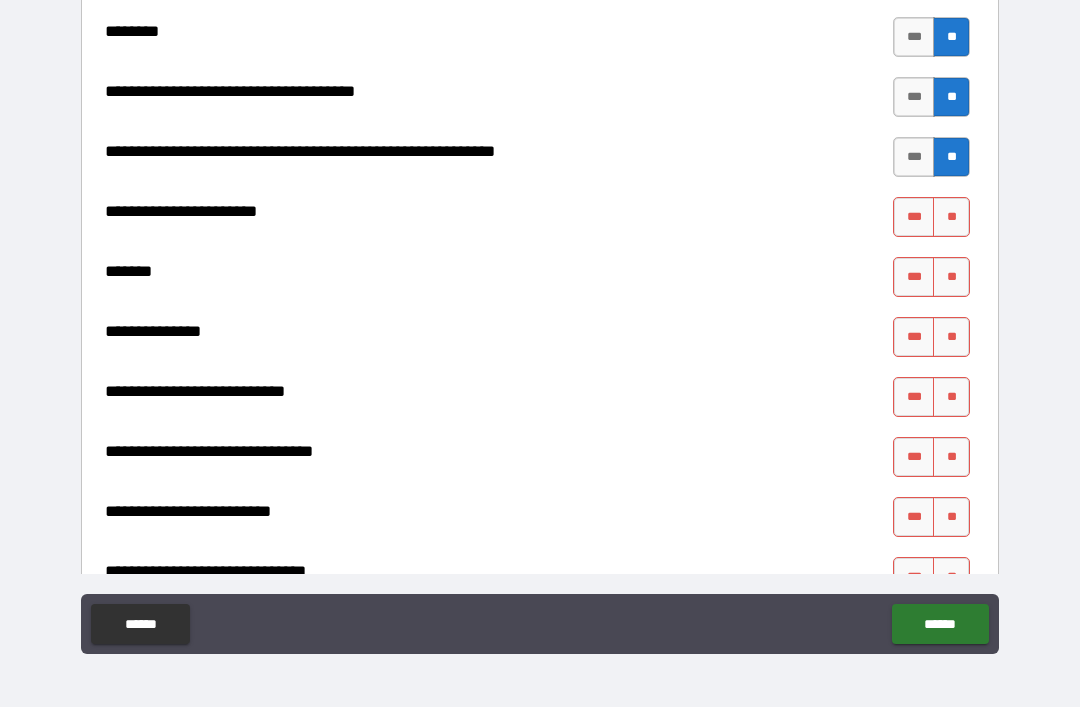 scroll, scrollTop: 10316, scrollLeft: 0, axis: vertical 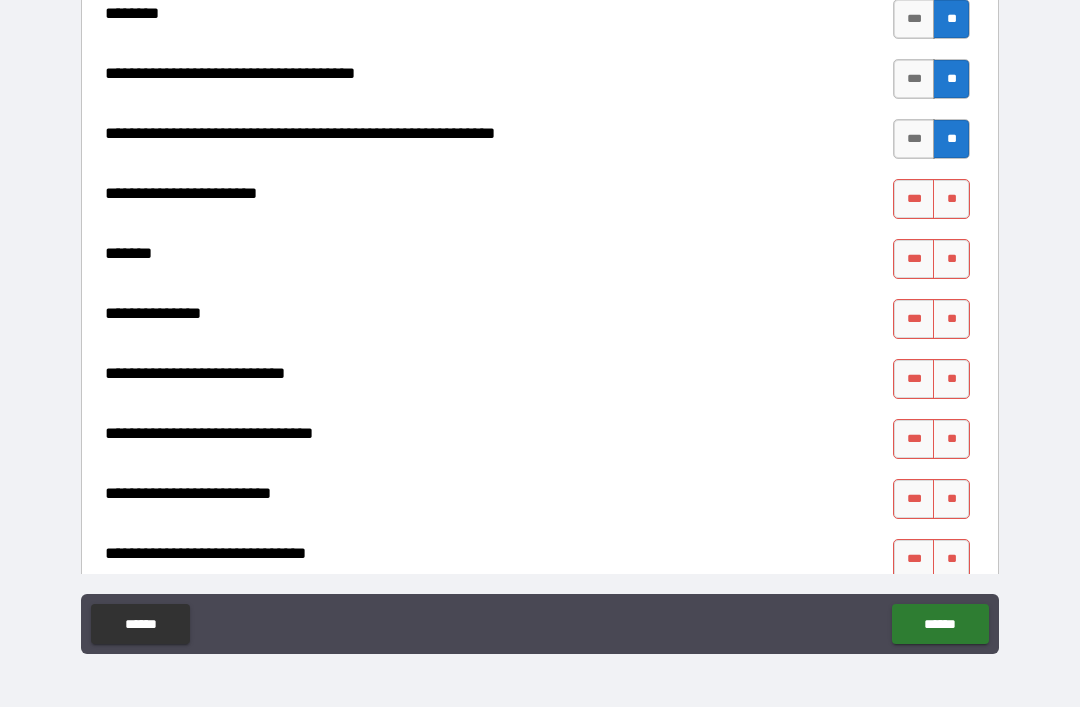click on "**" at bounding box center [951, 199] 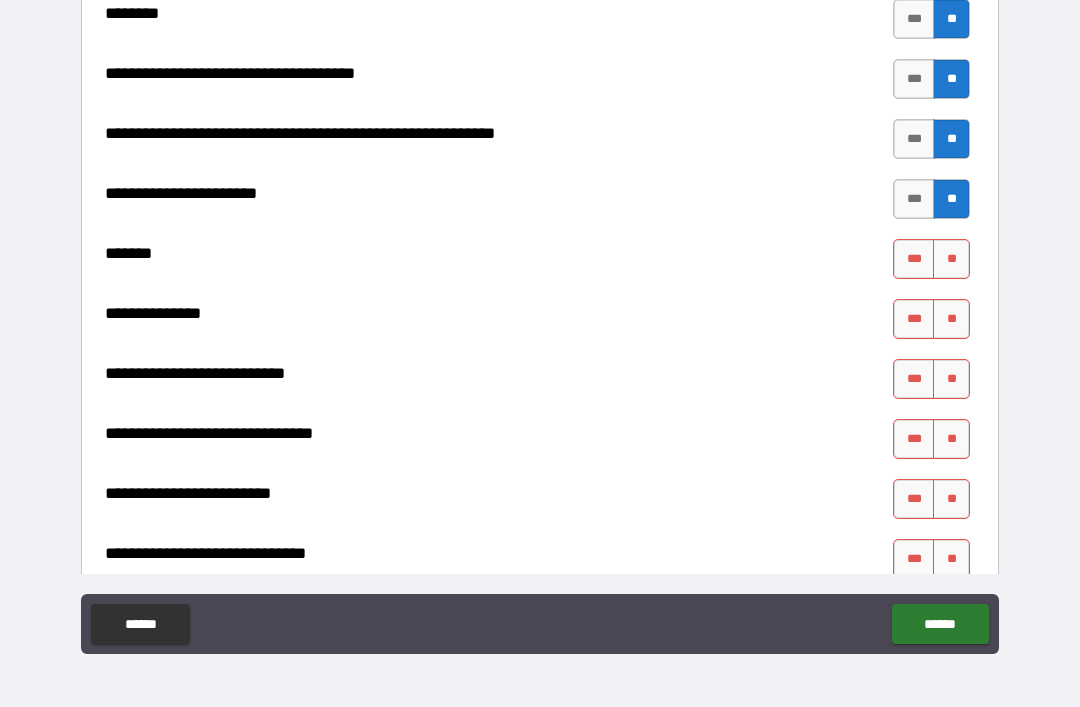 click on "**" at bounding box center [951, 259] 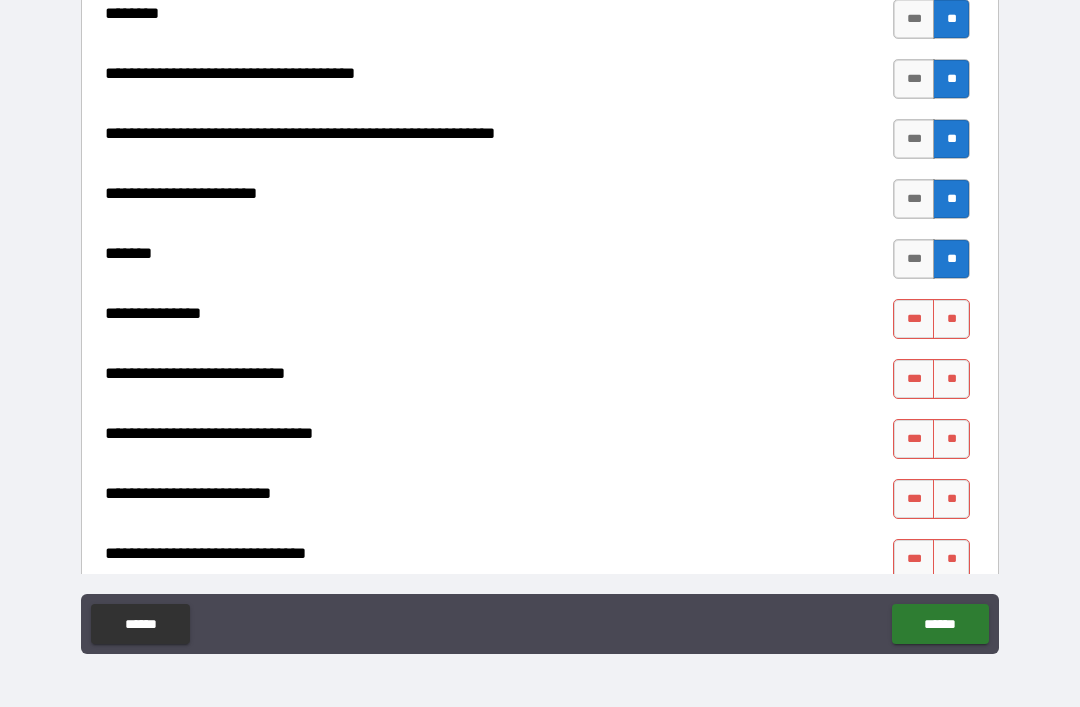 click on "**" at bounding box center [951, 319] 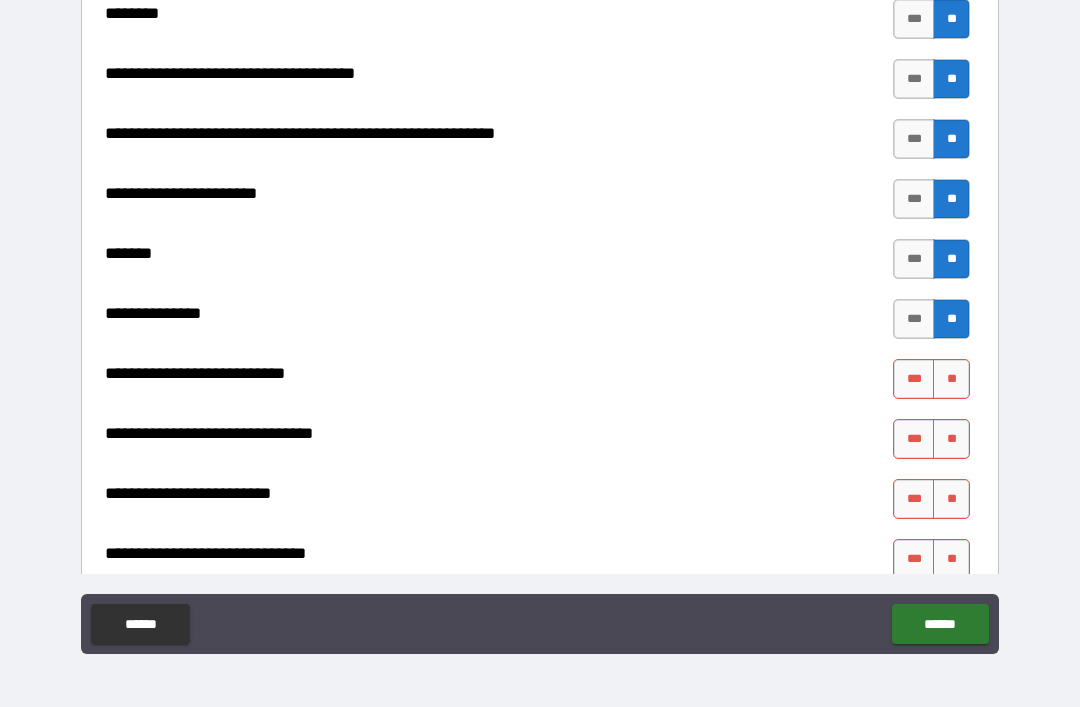 click on "**" at bounding box center [951, 379] 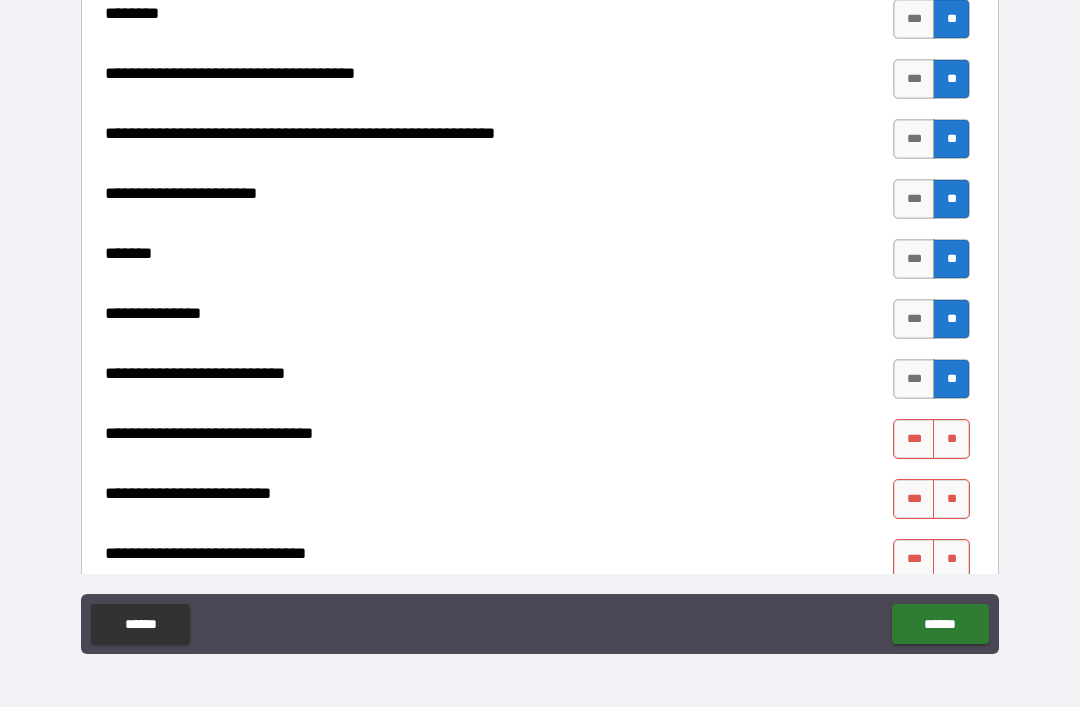 click on "**" at bounding box center [951, 439] 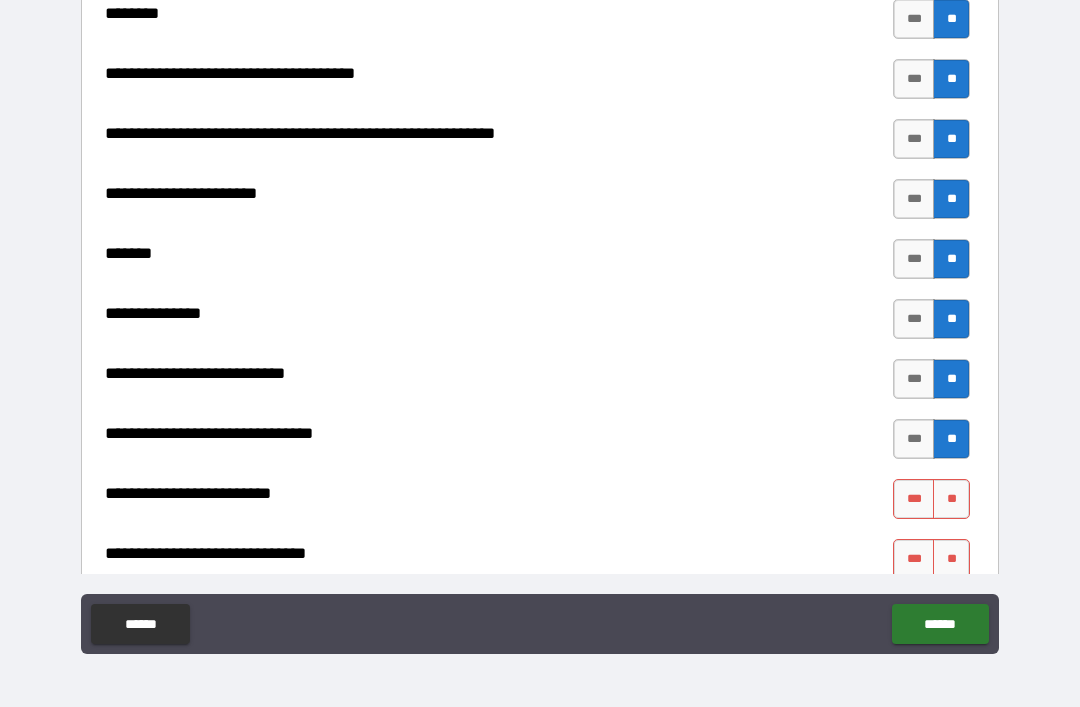 click on "**" at bounding box center [951, 499] 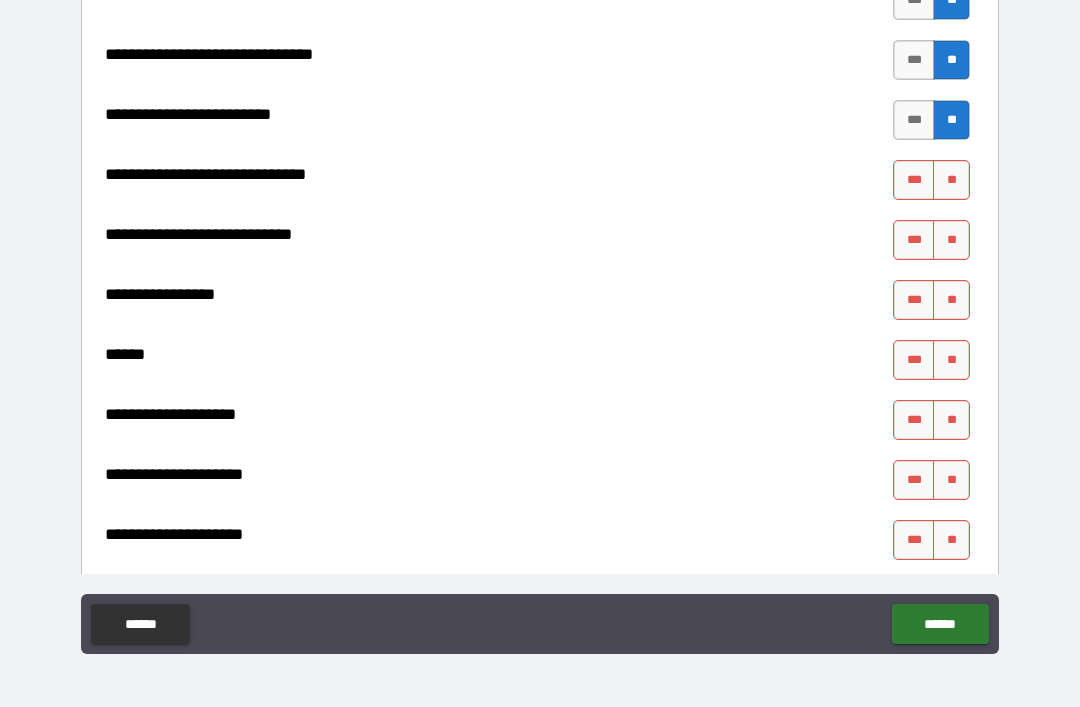 scroll, scrollTop: 10707, scrollLeft: 0, axis: vertical 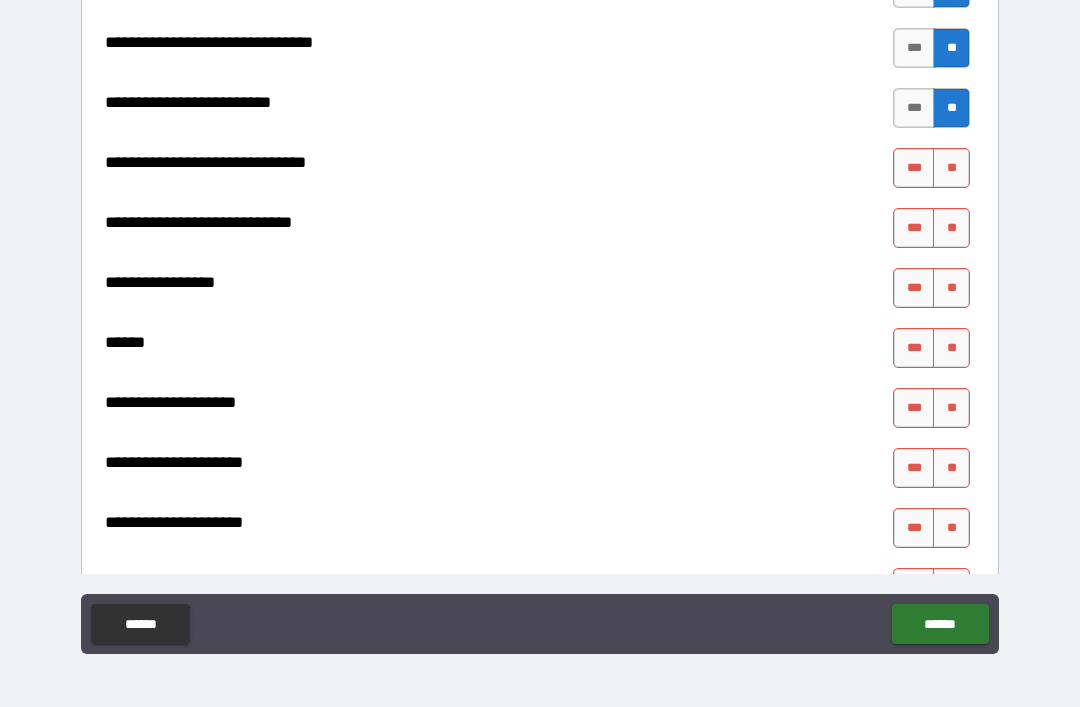 click on "***" at bounding box center (914, 288) 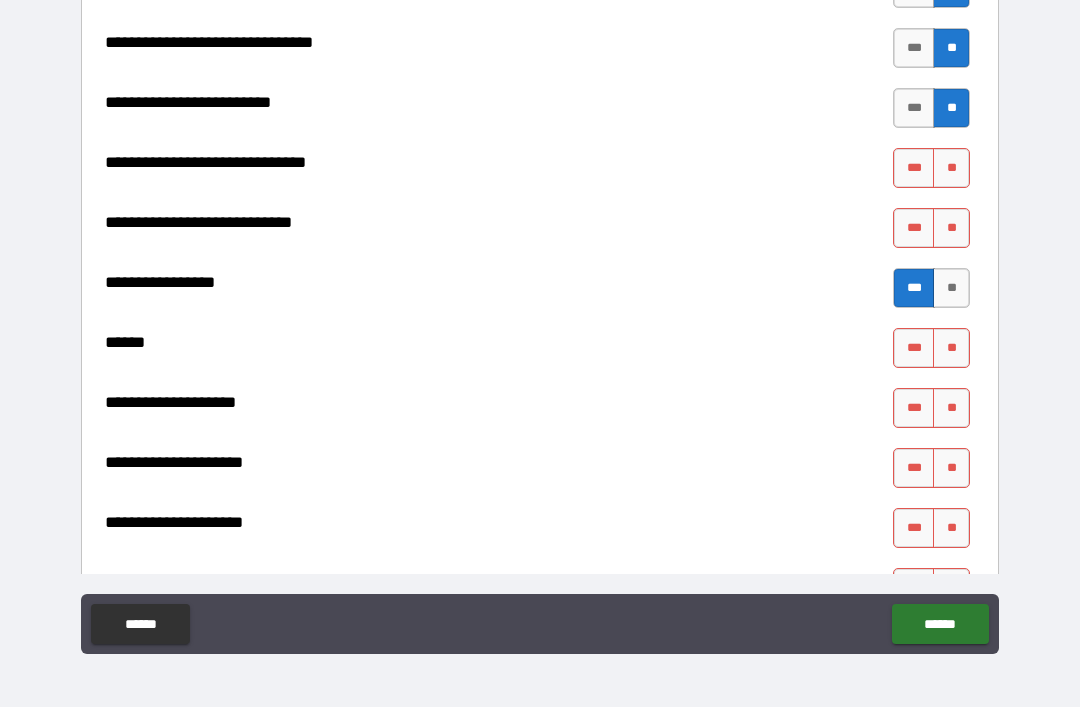 click on "**" at bounding box center (951, 228) 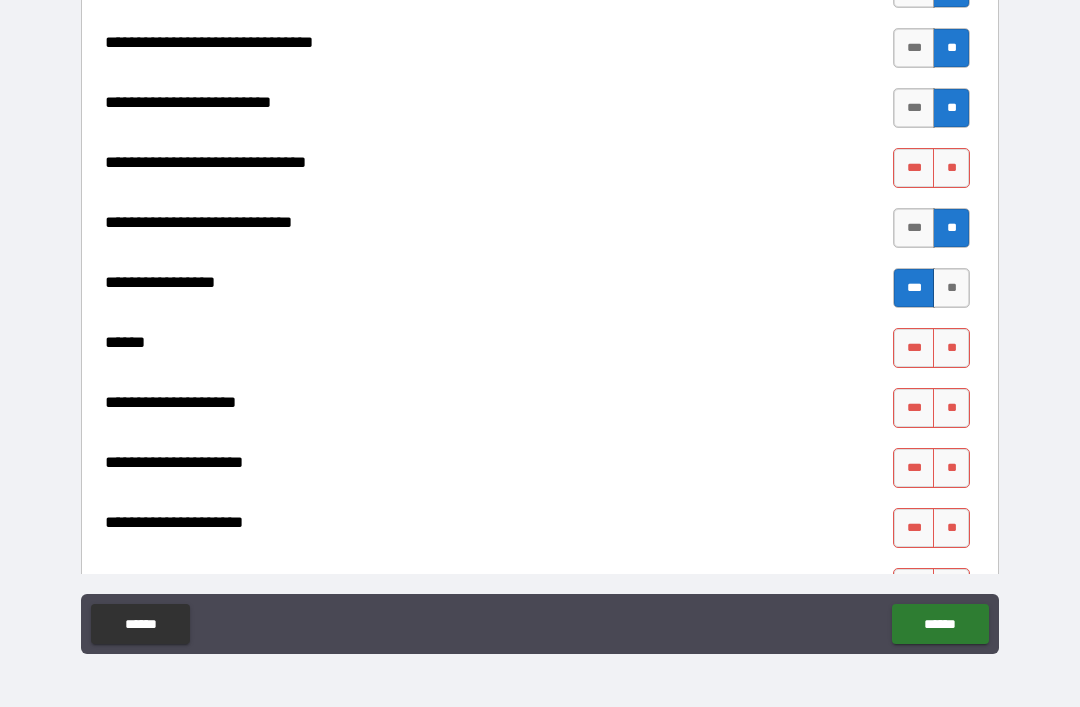 click on "**" at bounding box center (951, 168) 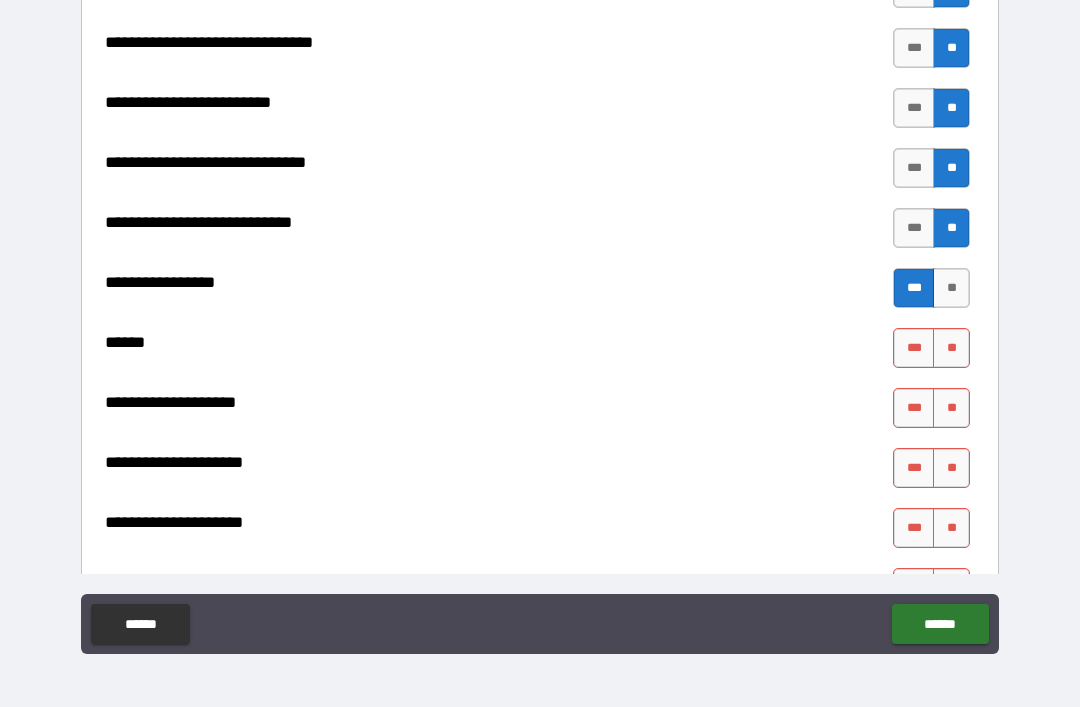 click on "**" at bounding box center [951, 348] 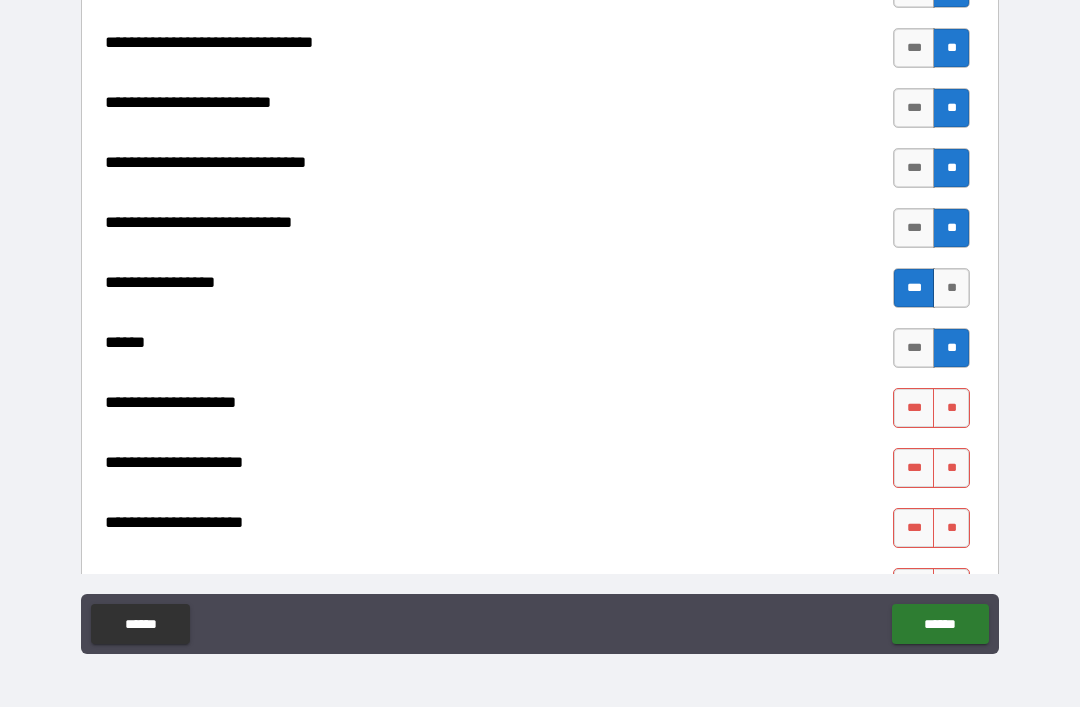 click on "**" at bounding box center [951, 408] 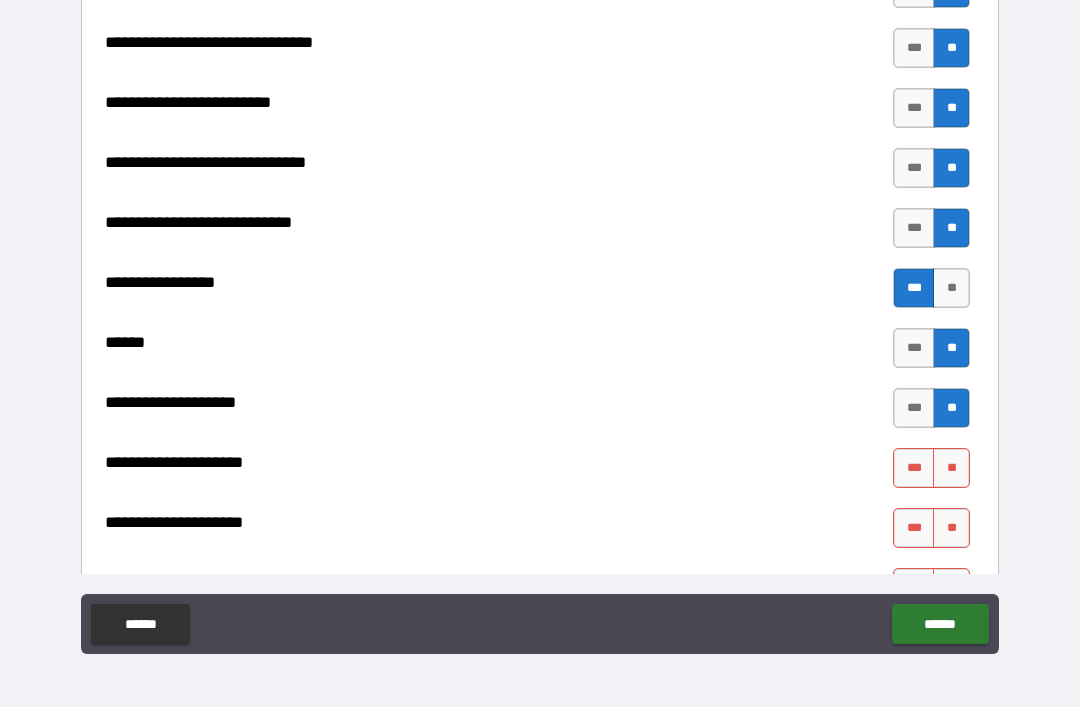 click on "**" at bounding box center (951, 468) 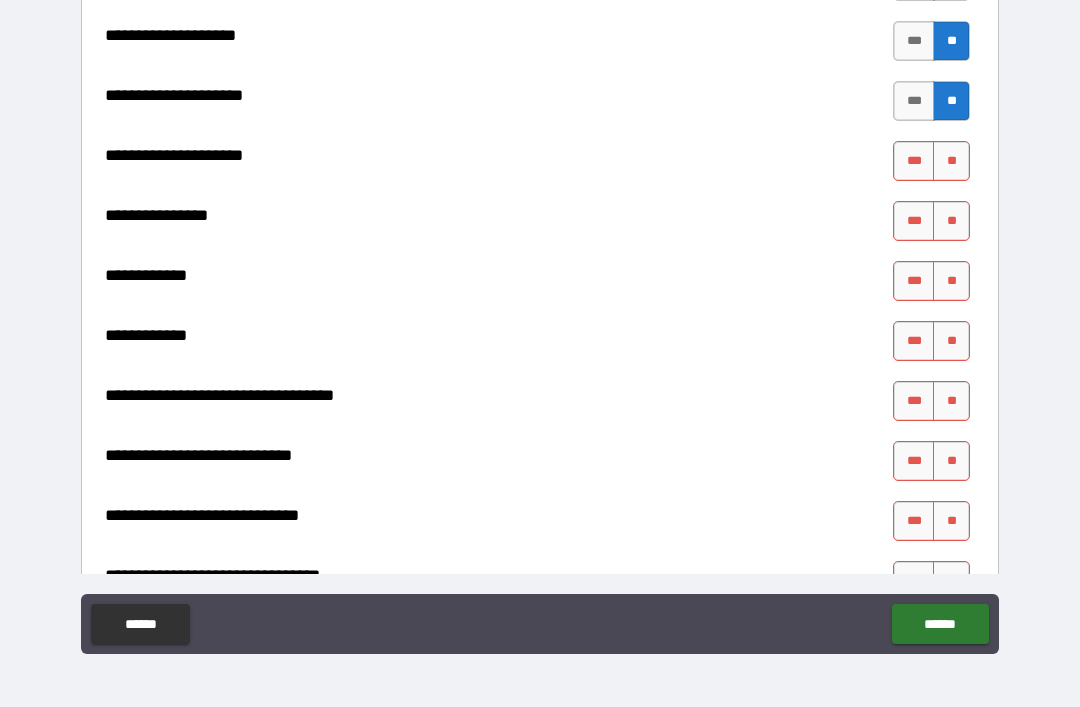 scroll, scrollTop: 11194, scrollLeft: 0, axis: vertical 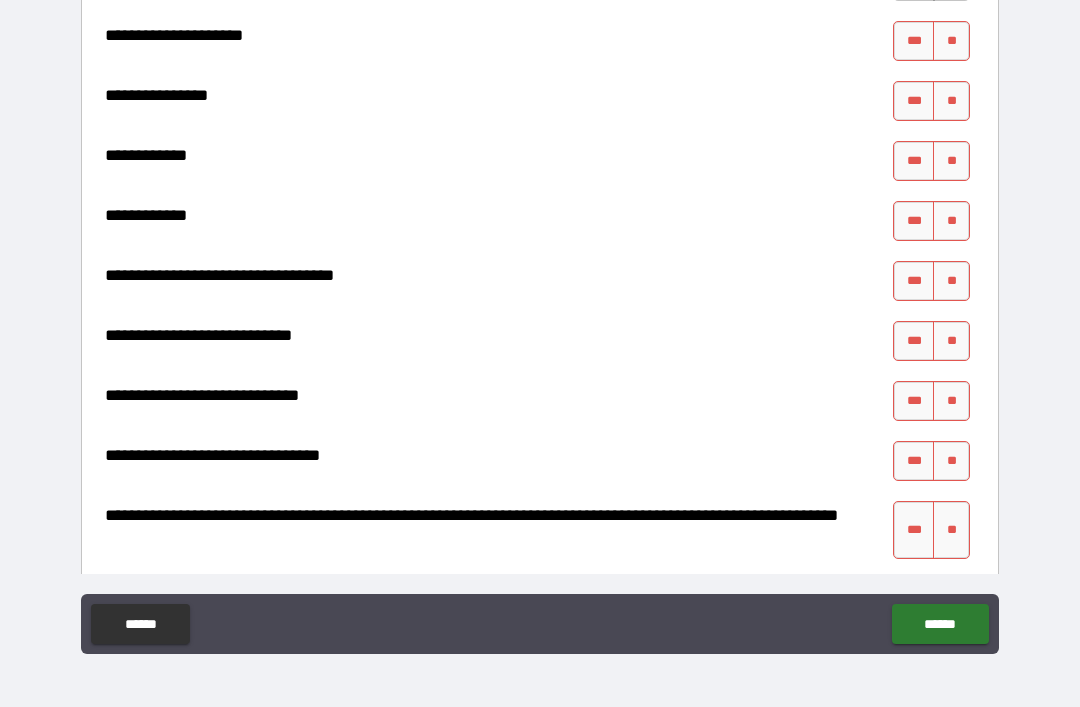click on "**" at bounding box center [951, 41] 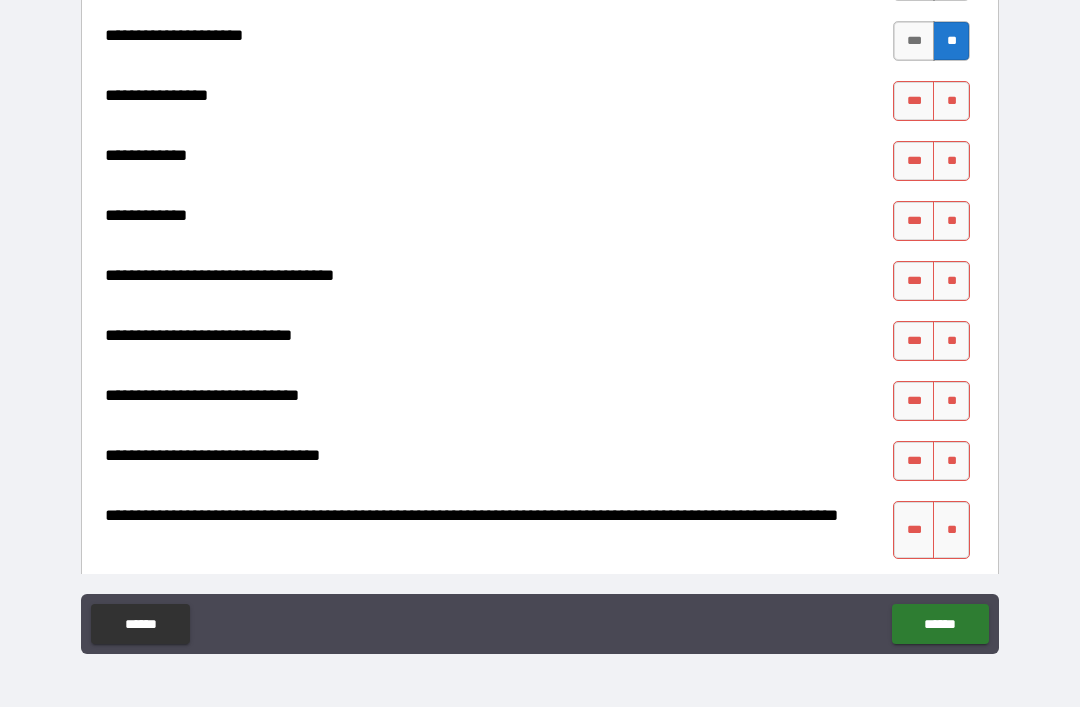 click on "**" at bounding box center [951, 101] 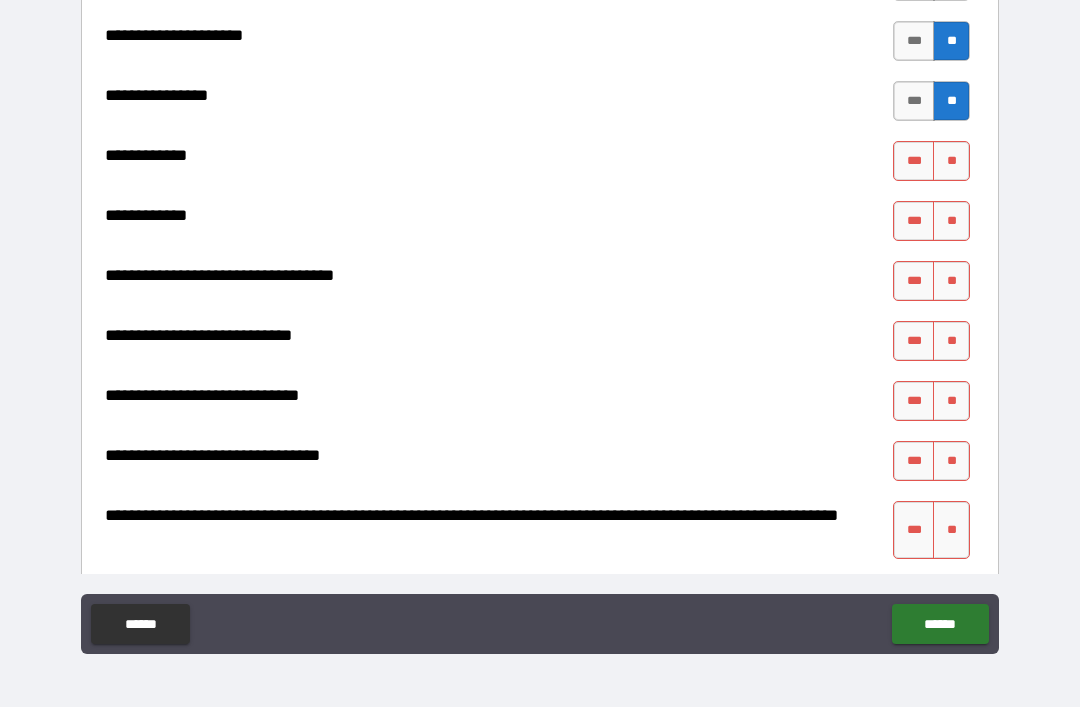 click on "**" at bounding box center [951, 161] 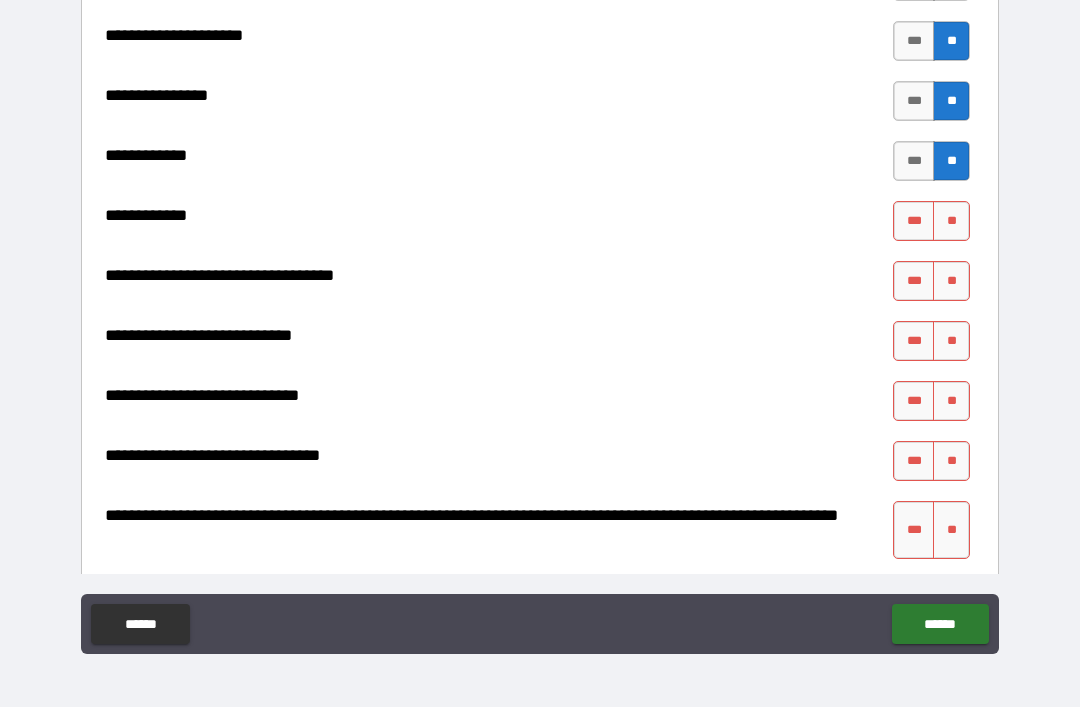click on "**" at bounding box center (951, 221) 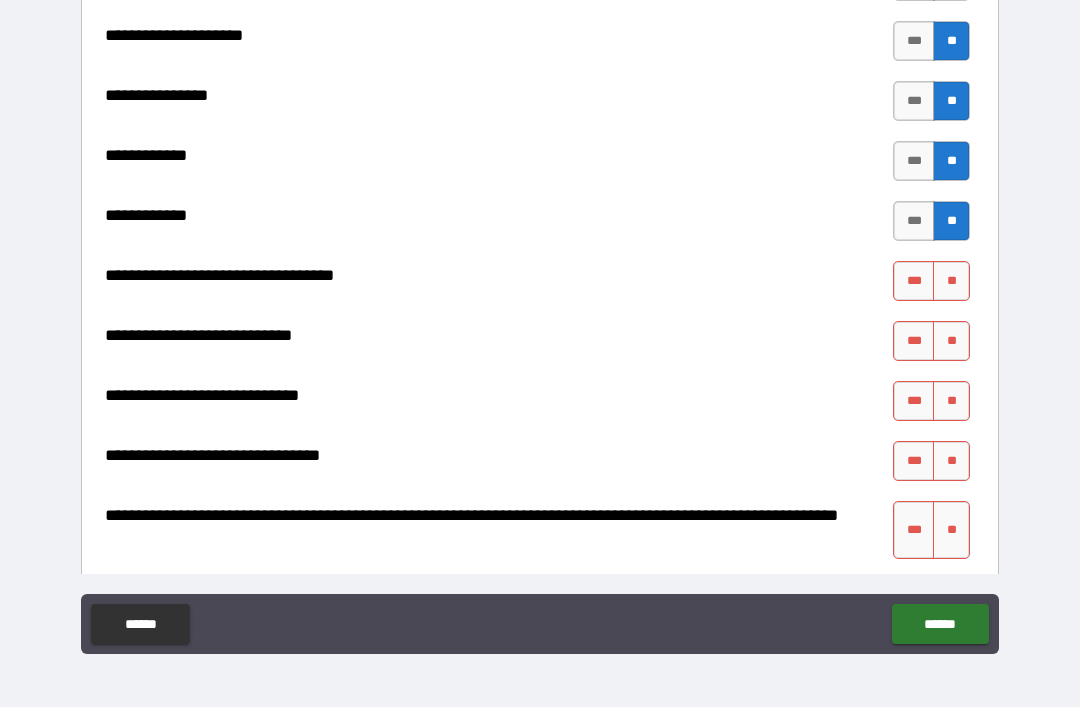 click on "**" at bounding box center [951, 281] 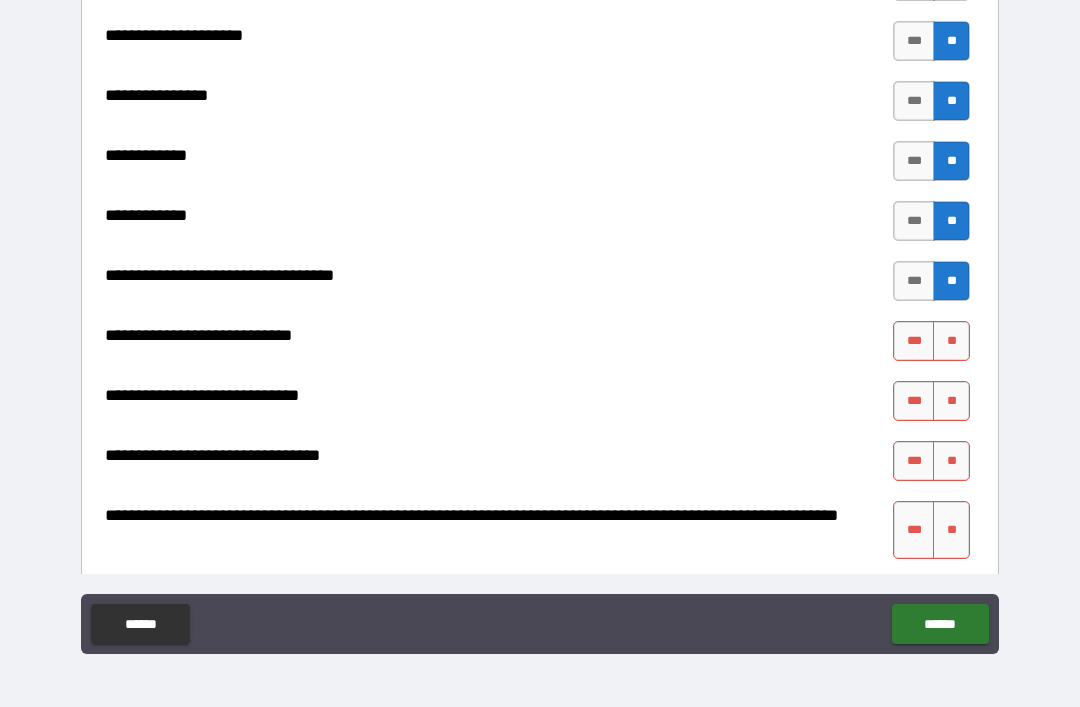 click on "**" at bounding box center (951, 341) 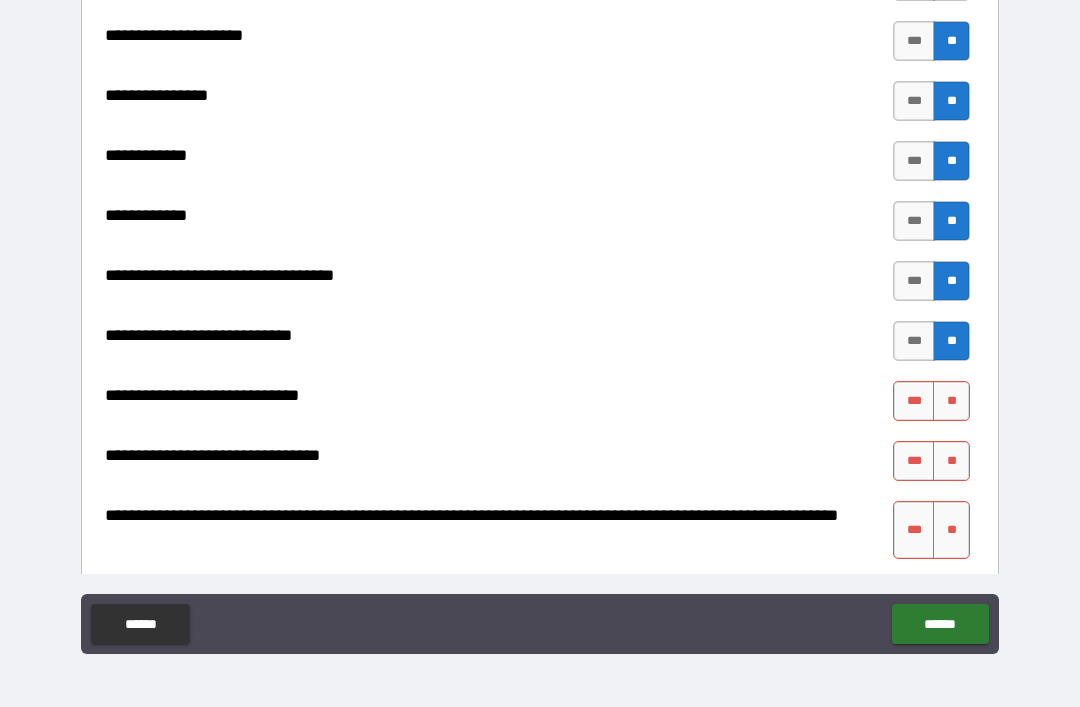 click on "**" at bounding box center (951, 401) 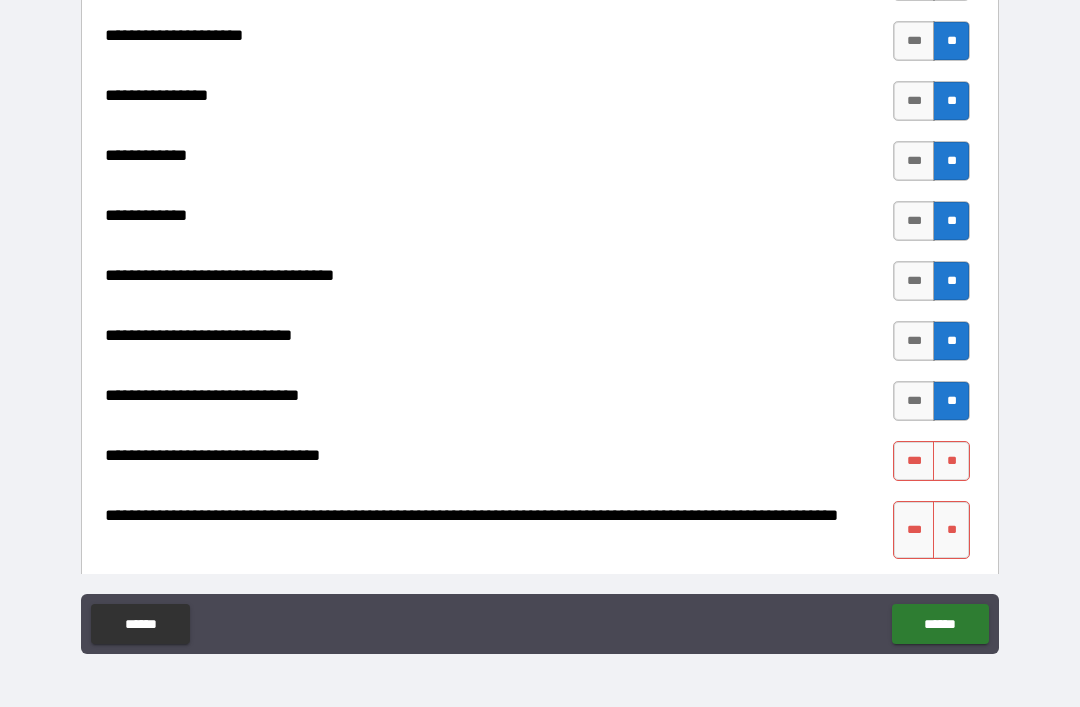 click on "**" at bounding box center [951, 461] 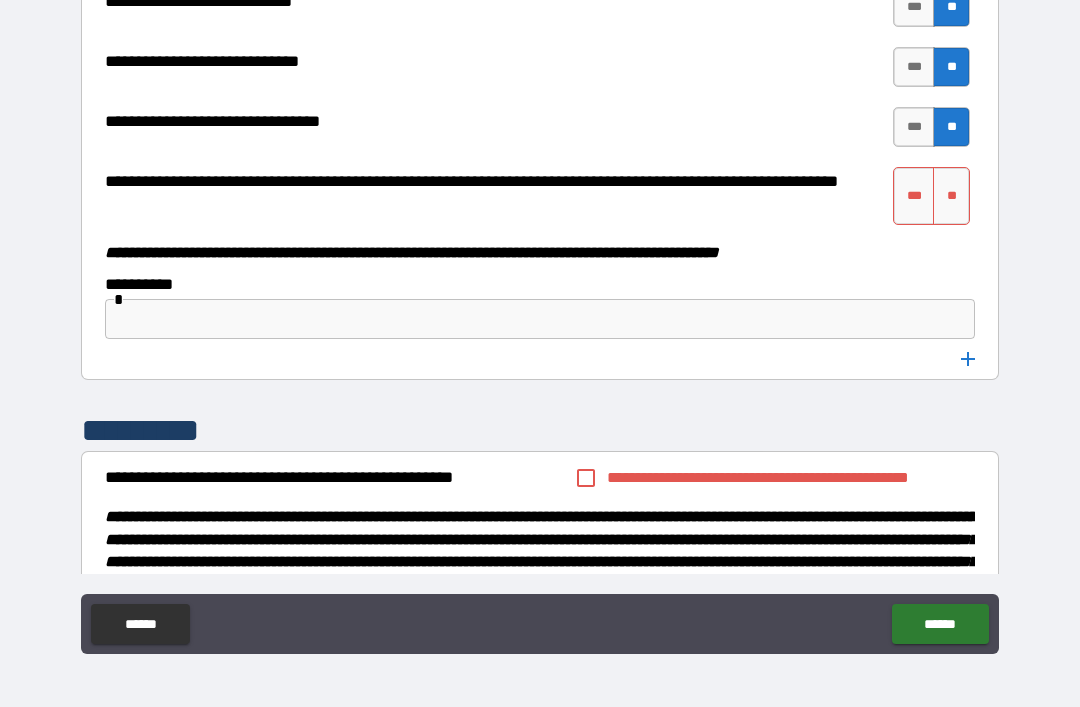 scroll, scrollTop: 11547, scrollLeft: 0, axis: vertical 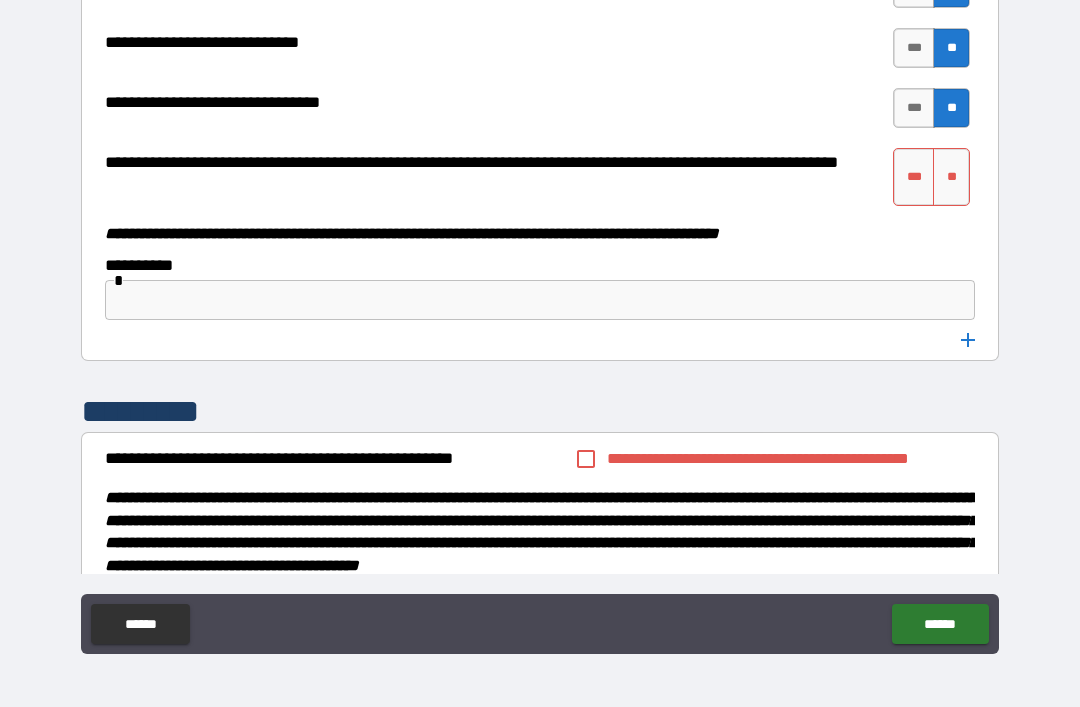 click on "**" at bounding box center (951, 177) 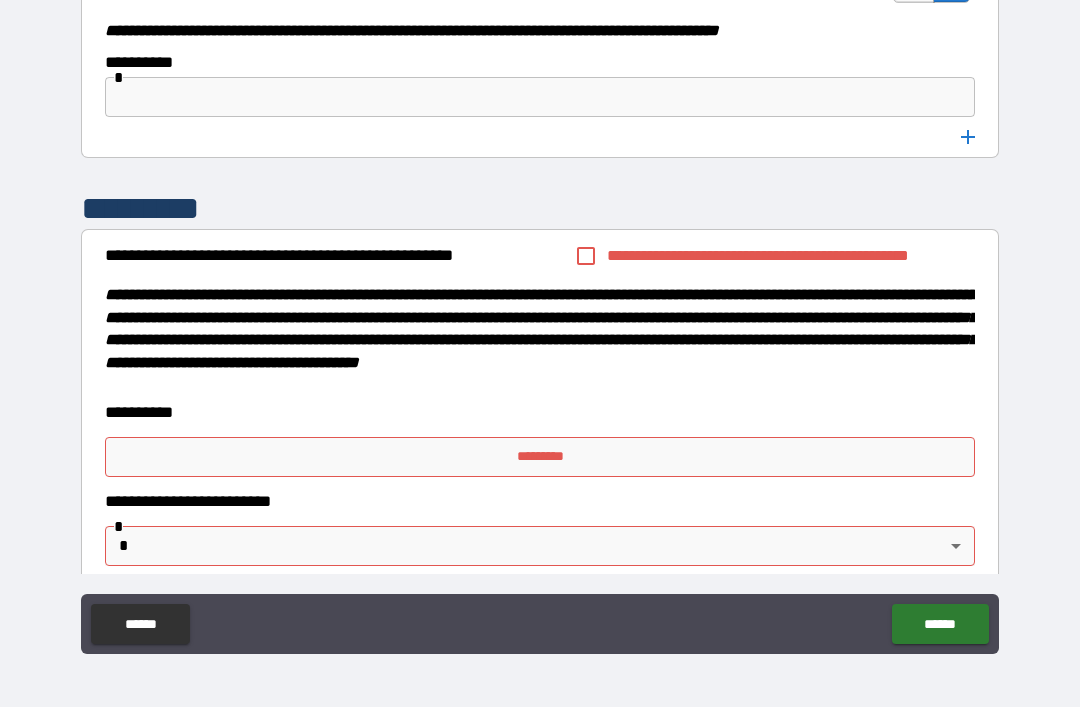 scroll, scrollTop: 11753, scrollLeft: 0, axis: vertical 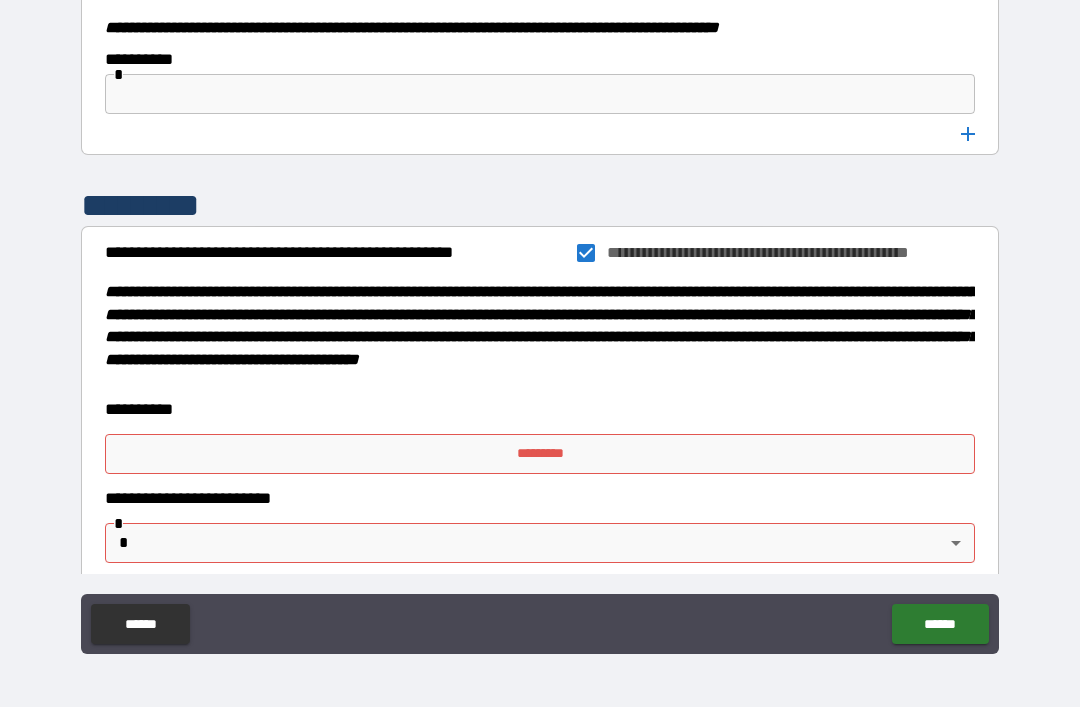 click on "*********" at bounding box center [540, 454] 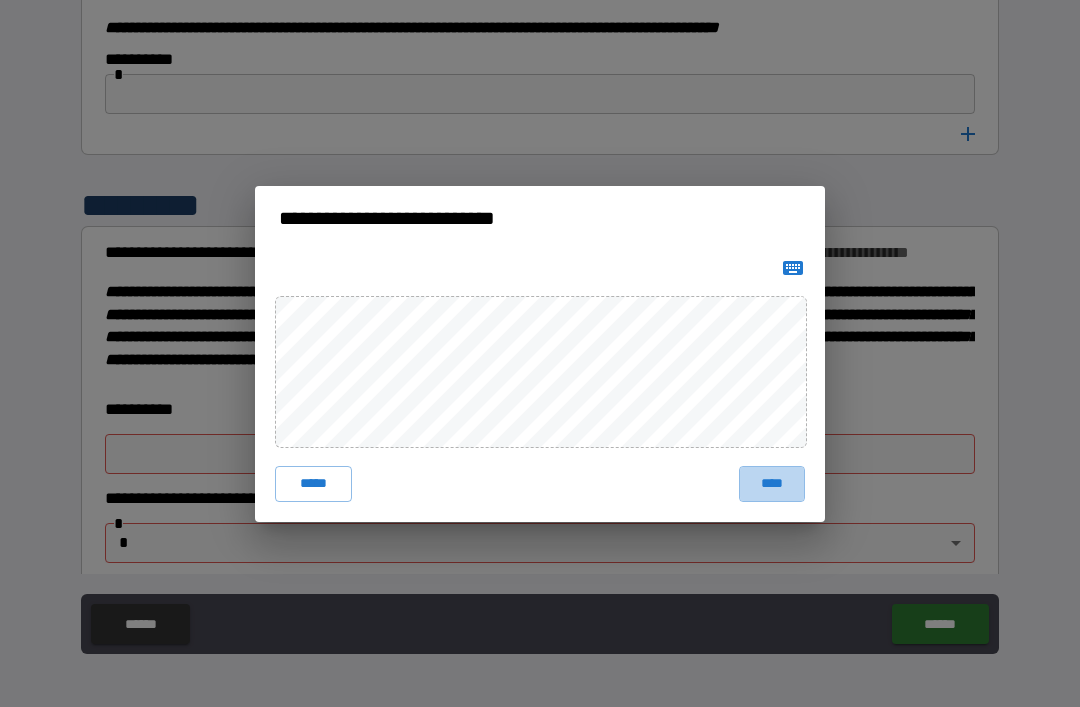 click on "****" at bounding box center [772, 484] 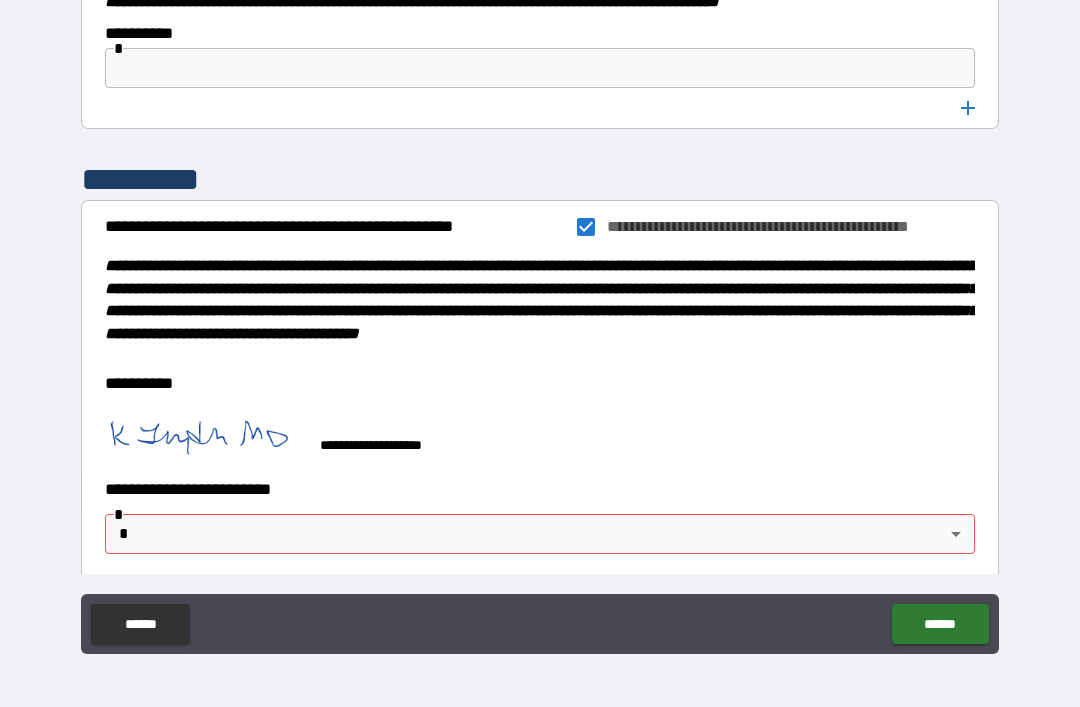 scroll, scrollTop: 11778, scrollLeft: 0, axis: vertical 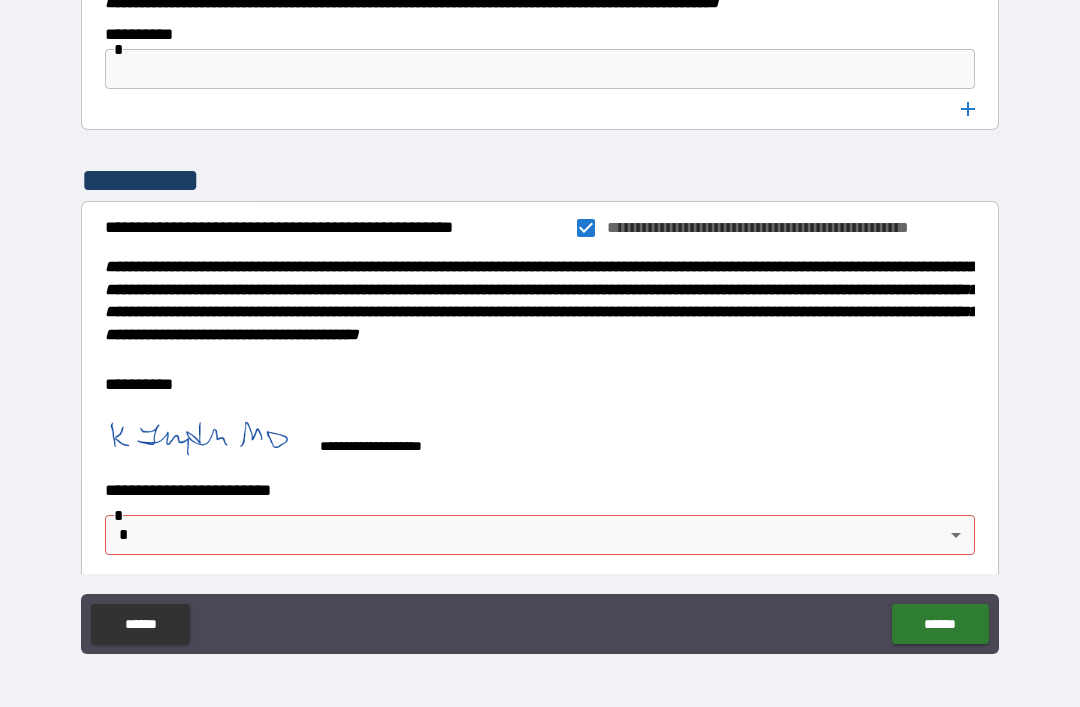 click on "**********" at bounding box center (540, 321) 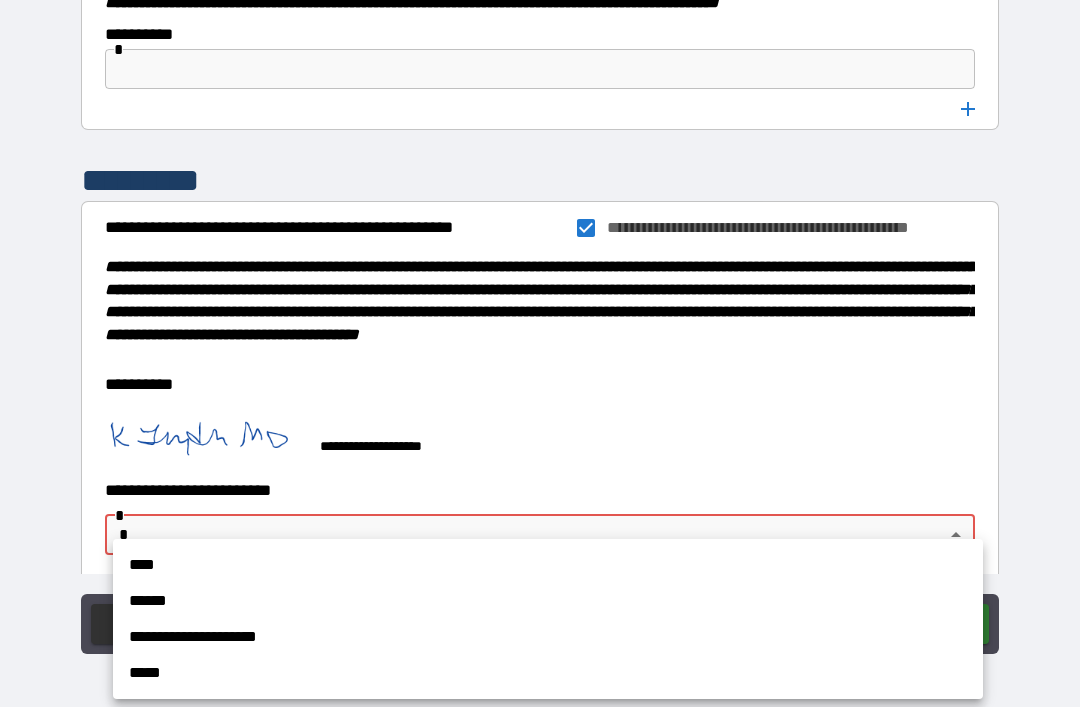 click on "****" at bounding box center (548, 565) 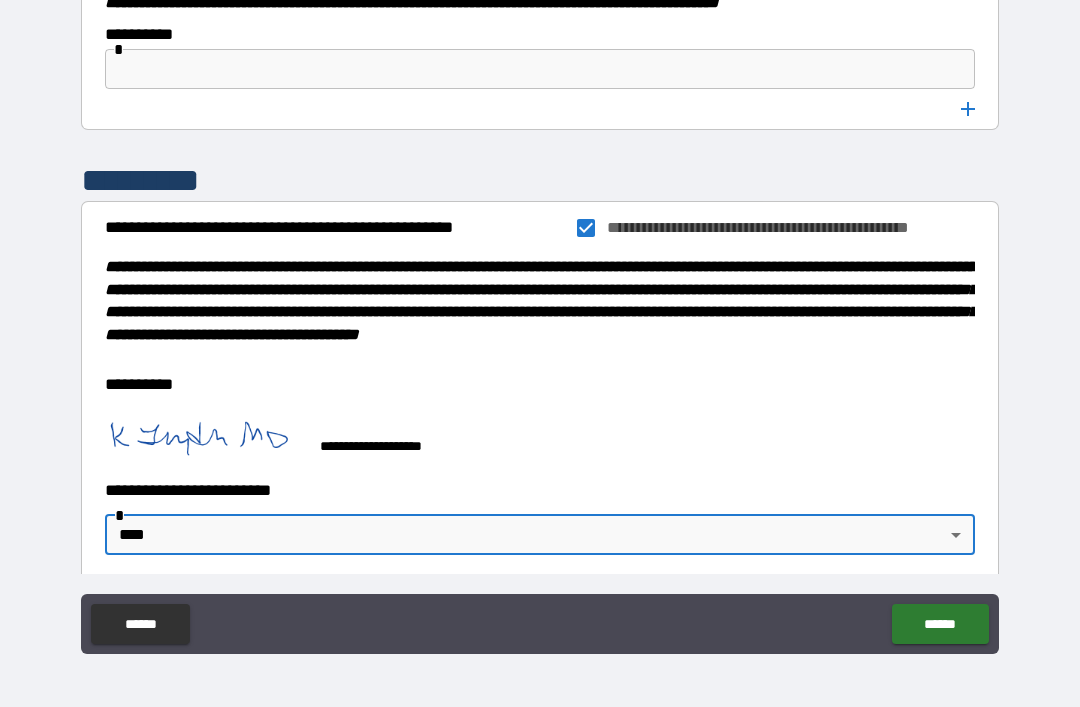 type on "****" 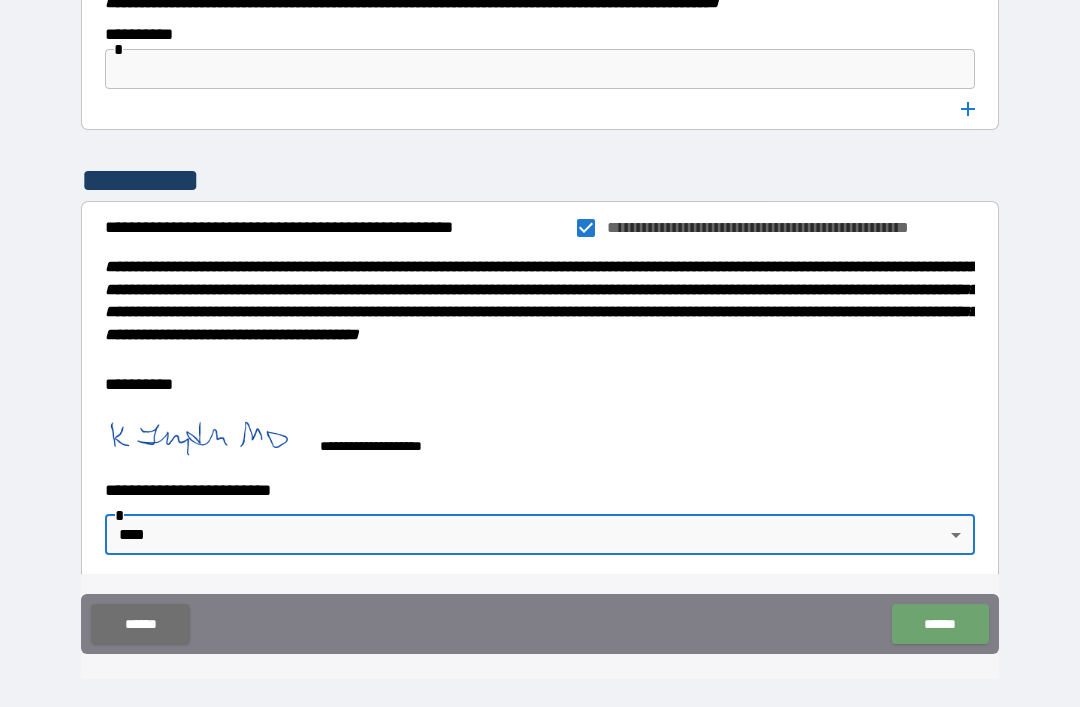 click on "******" at bounding box center (940, 624) 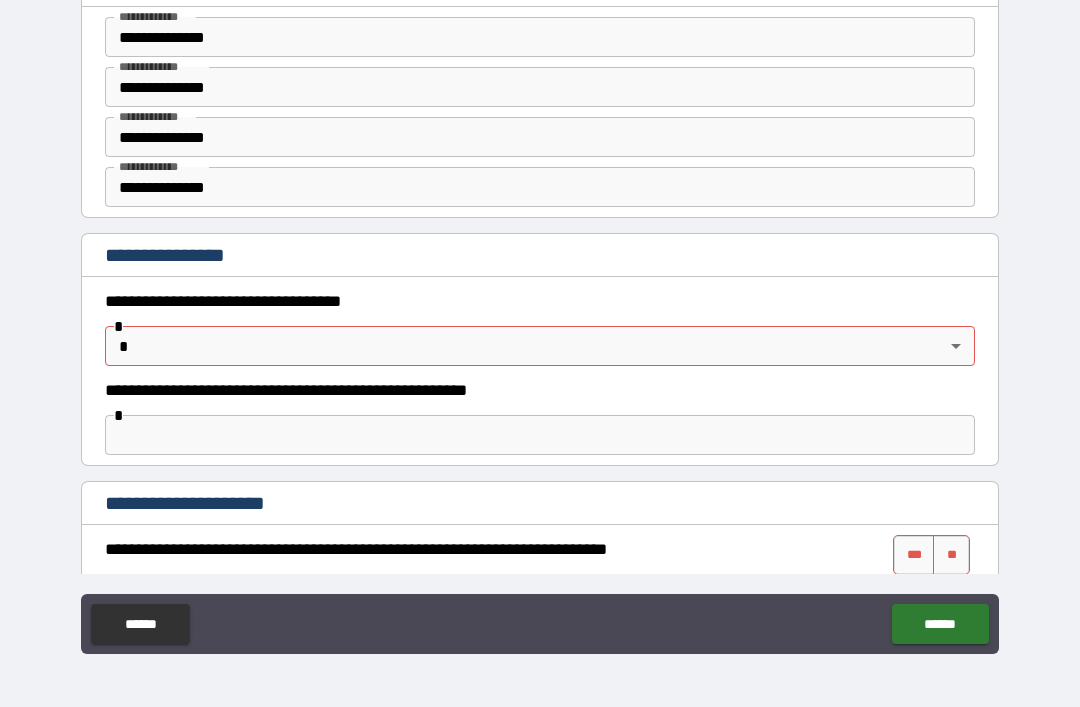 scroll, scrollTop: 1019, scrollLeft: 0, axis: vertical 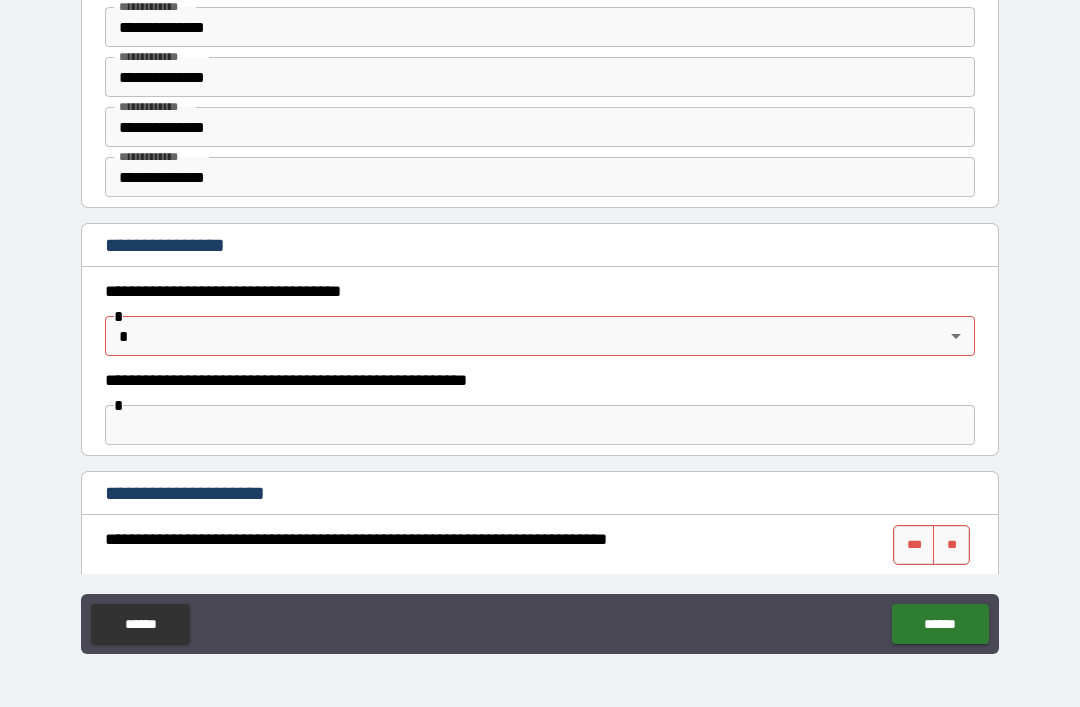 click on "**********" at bounding box center [540, 321] 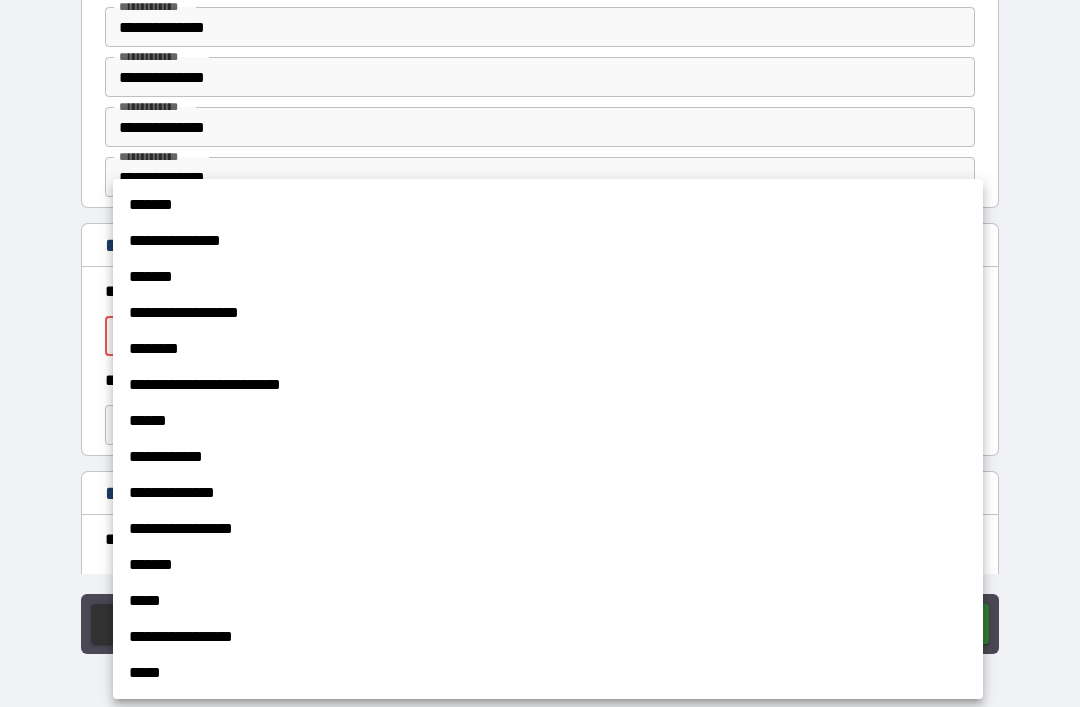 click on "*****" at bounding box center (548, 673) 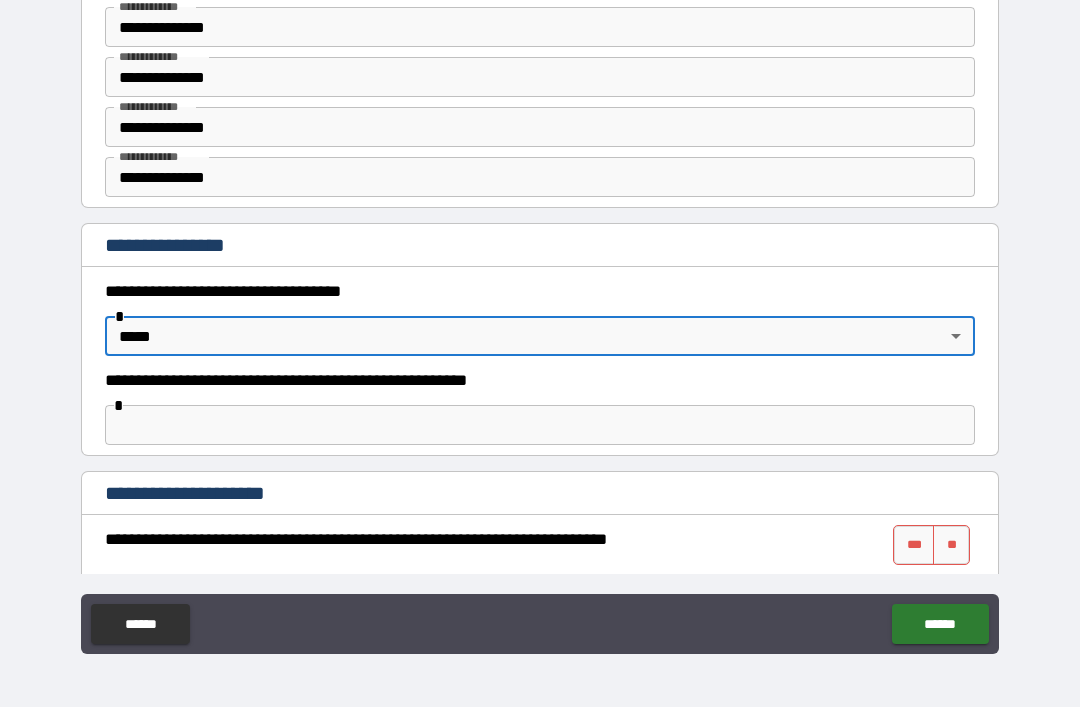 type on "*****" 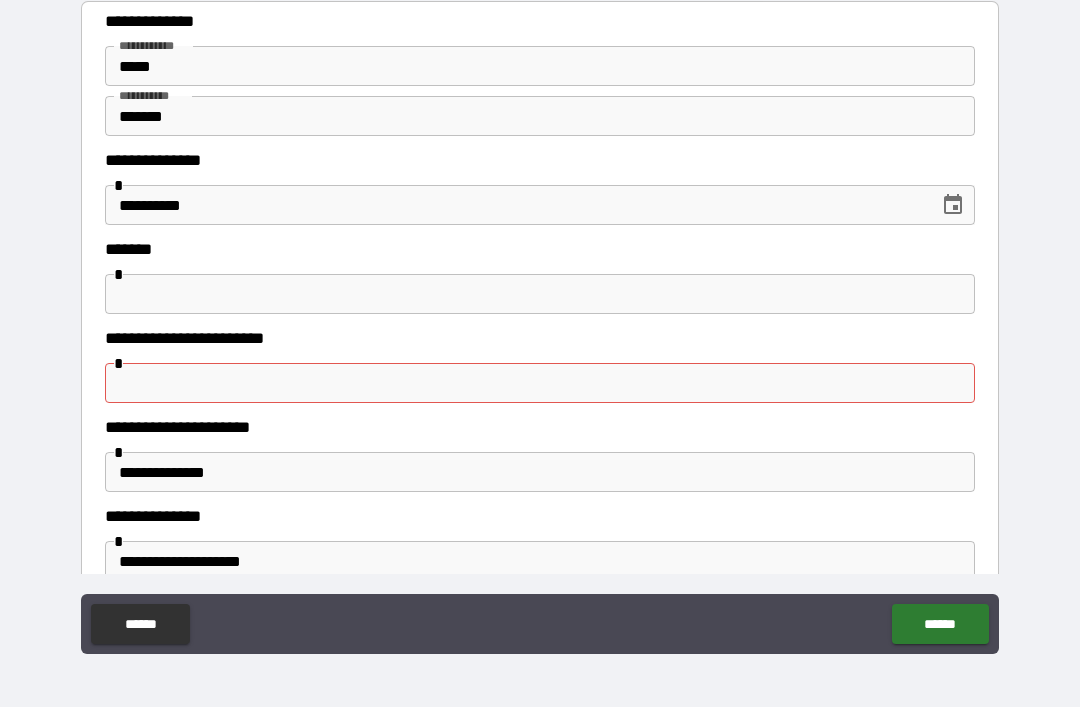 scroll, scrollTop: 131, scrollLeft: 0, axis: vertical 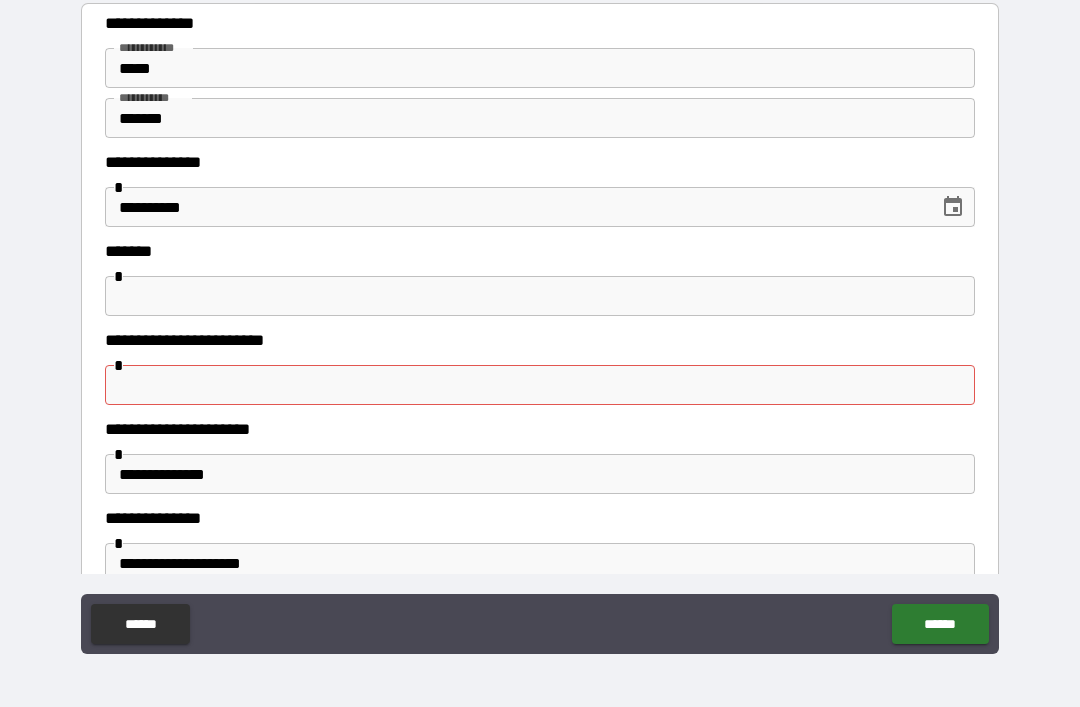 click at bounding box center [540, 385] 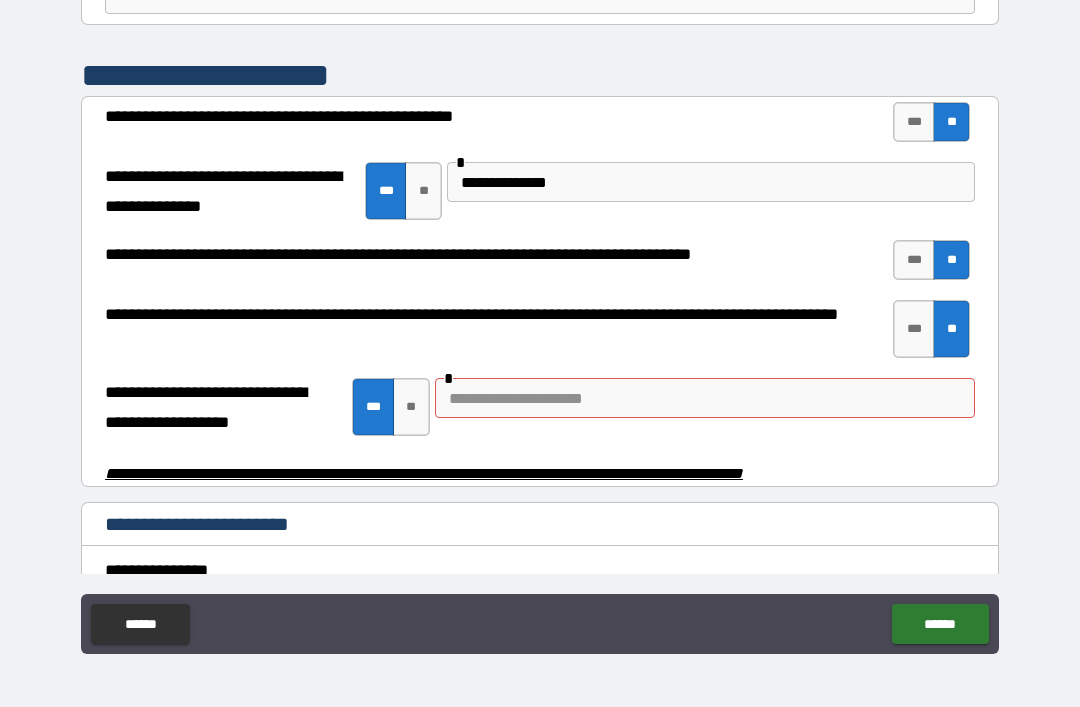 scroll, scrollTop: 3753, scrollLeft: 0, axis: vertical 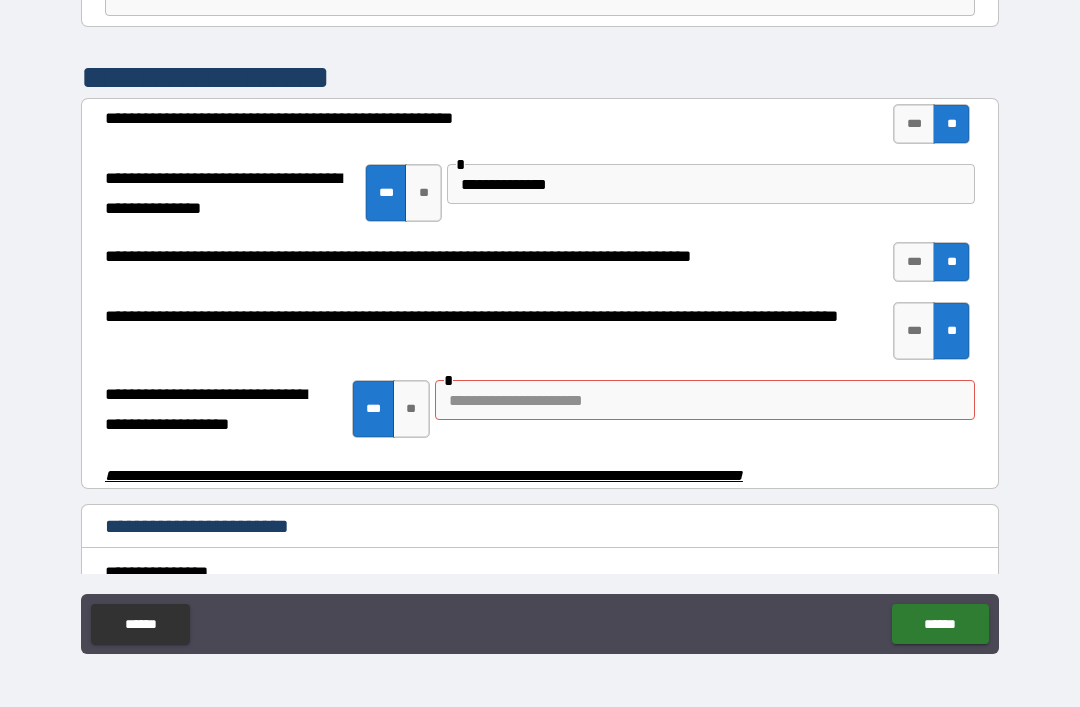 type on "**********" 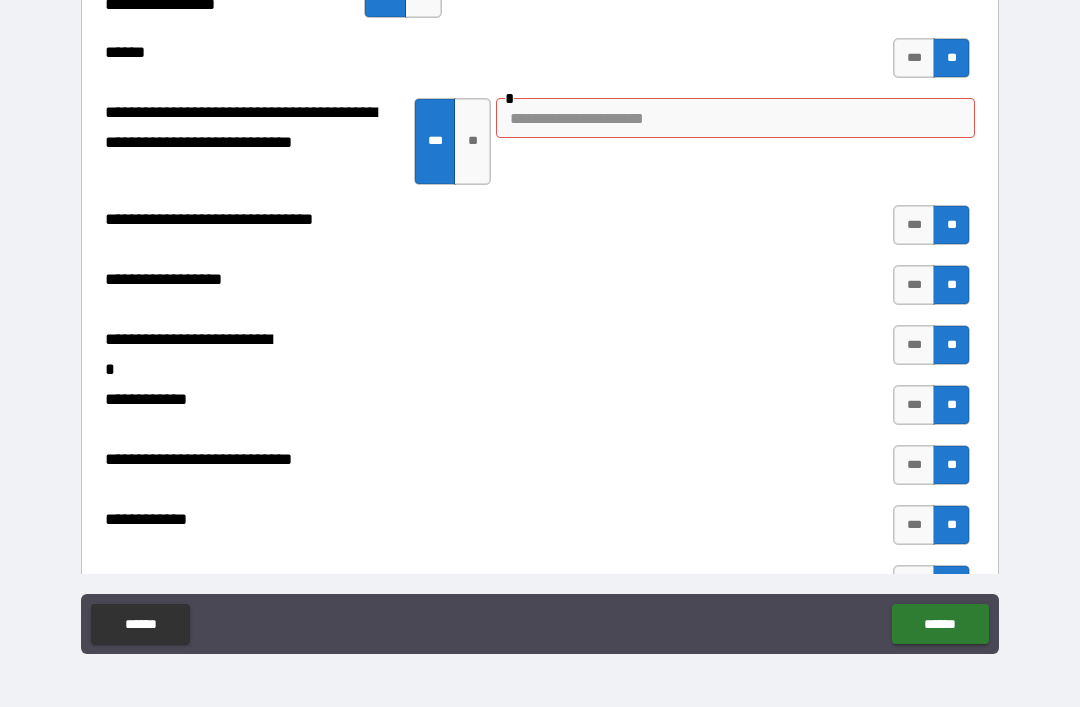 scroll, scrollTop: 9282, scrollLeft: 0, axis: vertical 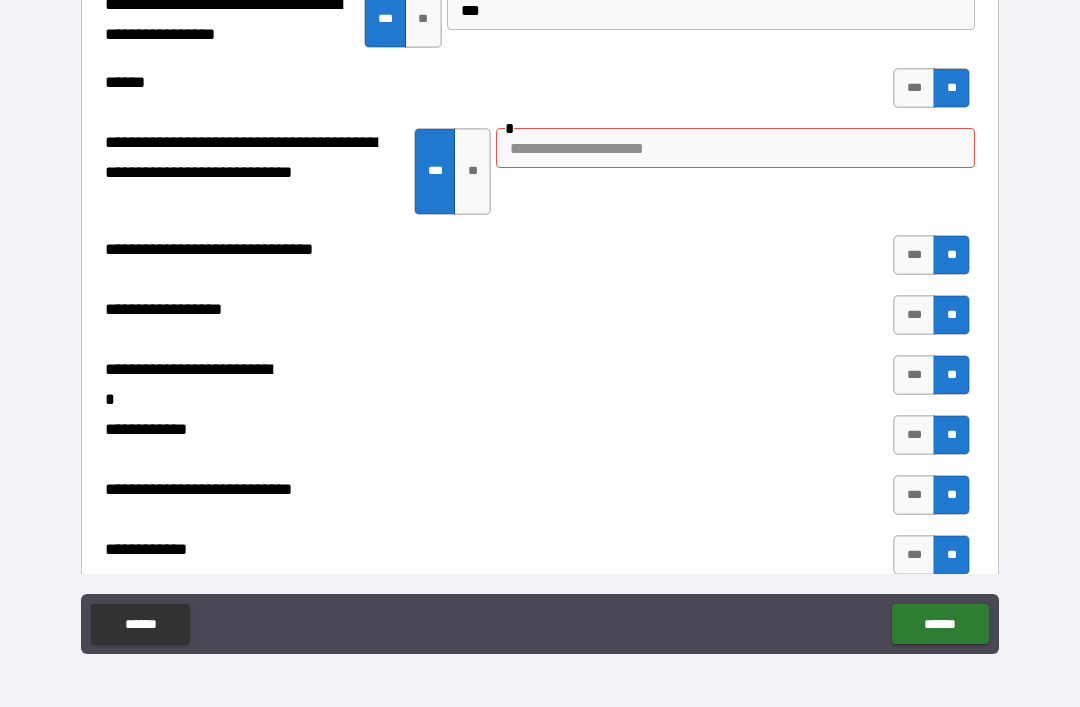 click at bounding box center (735, 148) 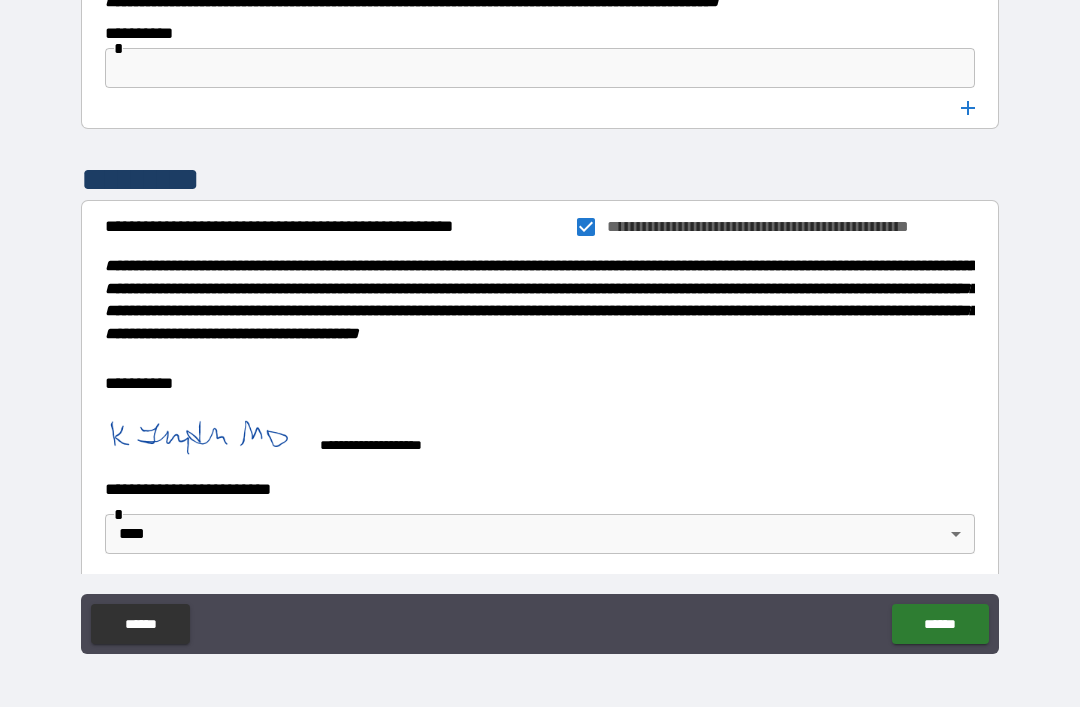 scroll, scrollTop: 11760, scrollLeft: 0, axis: vertical 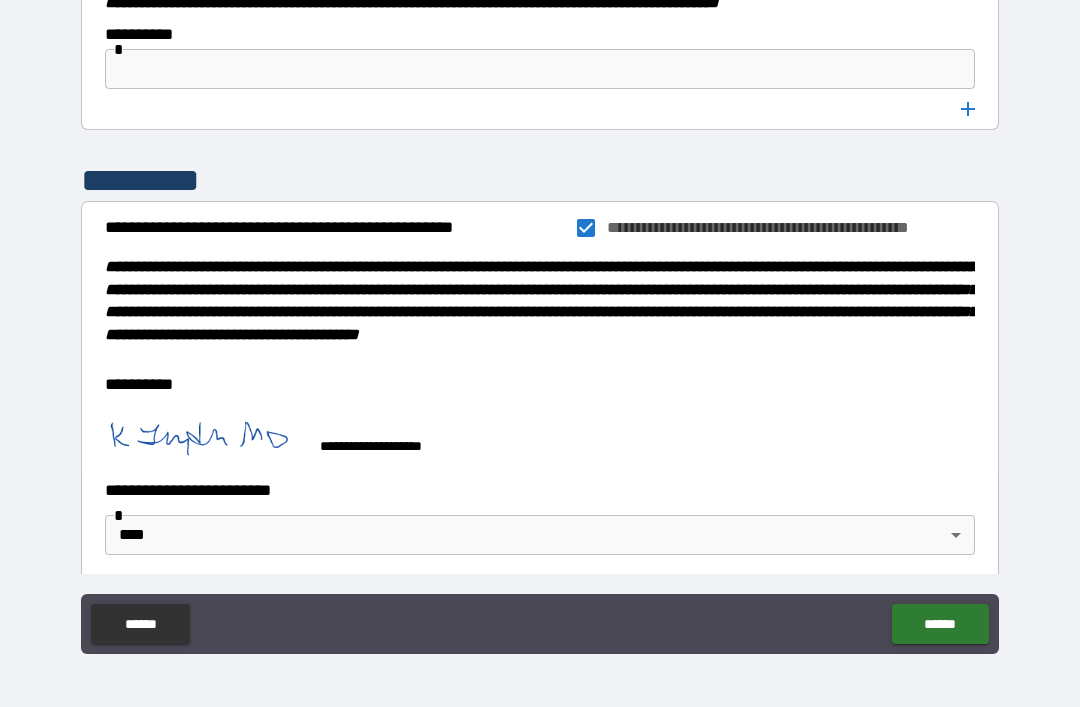 type on "**********" 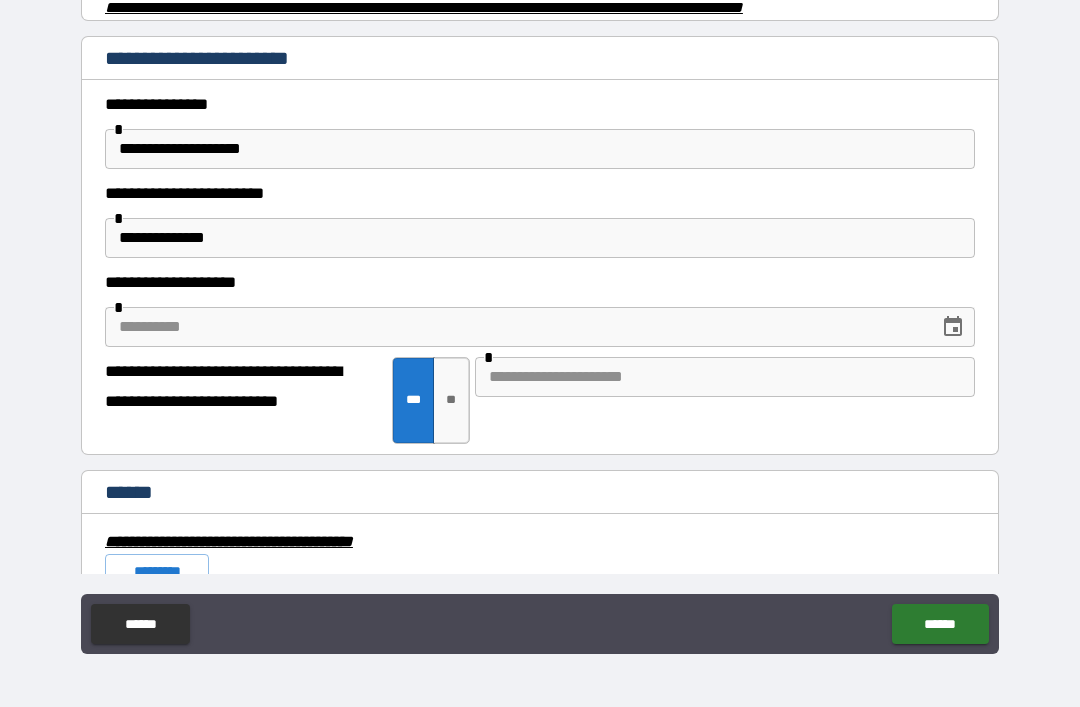 scroll, scrollTop: 4214, scrollLeft: 0, axis: vertical 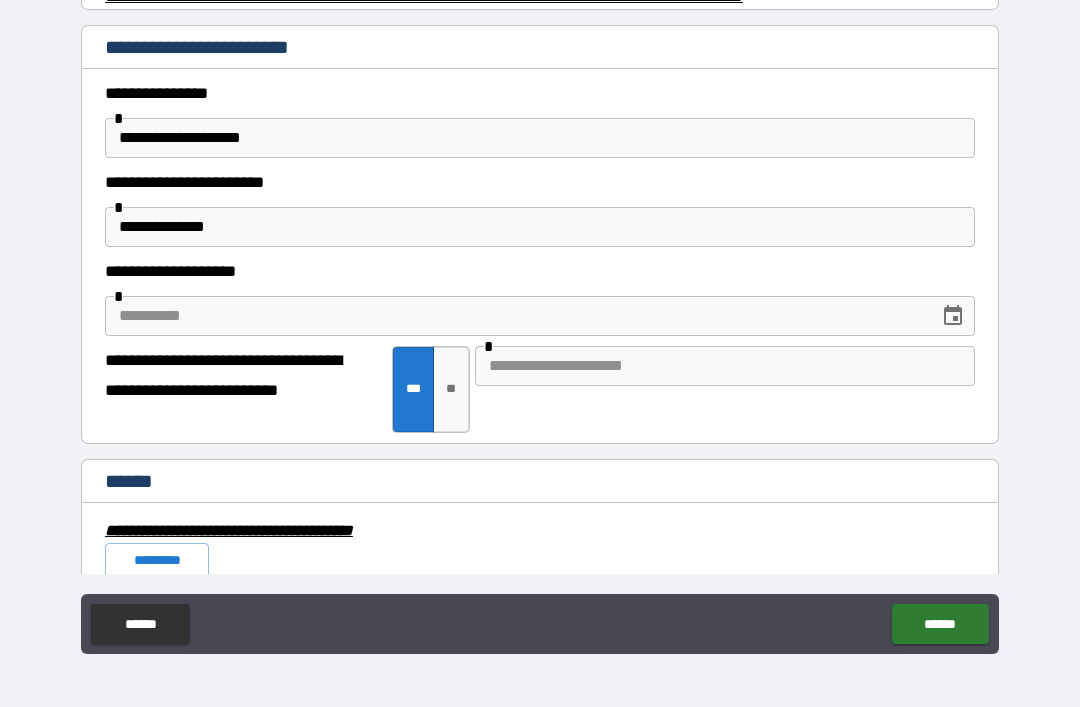 click at bounding box center [725, 366] 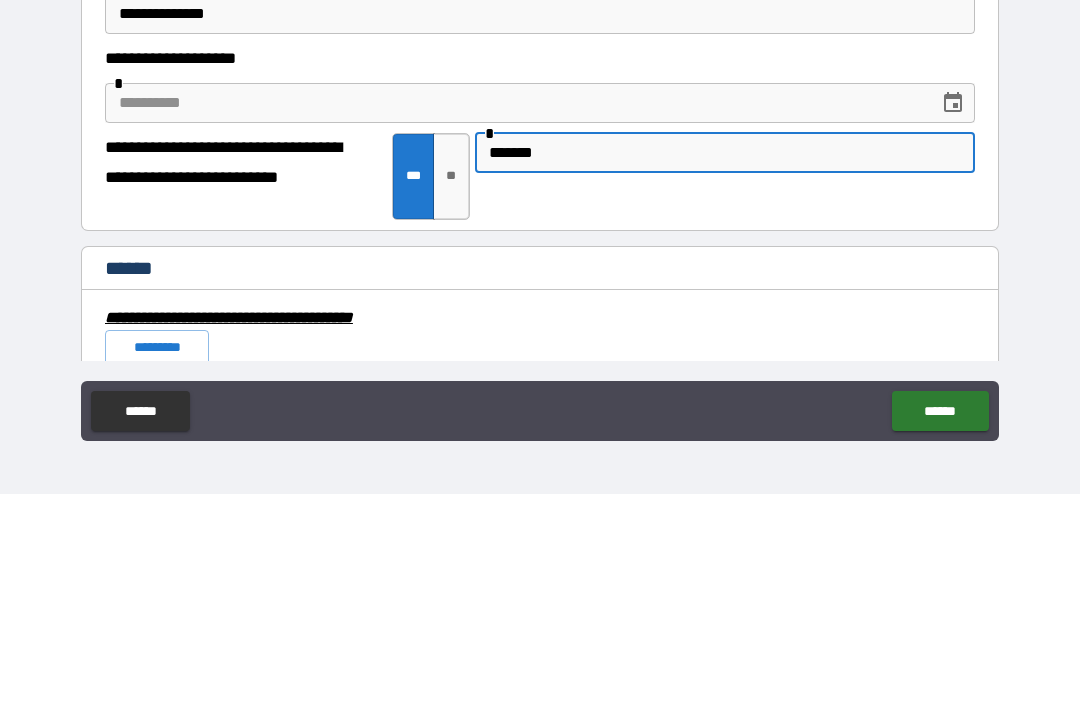 type on "*******" 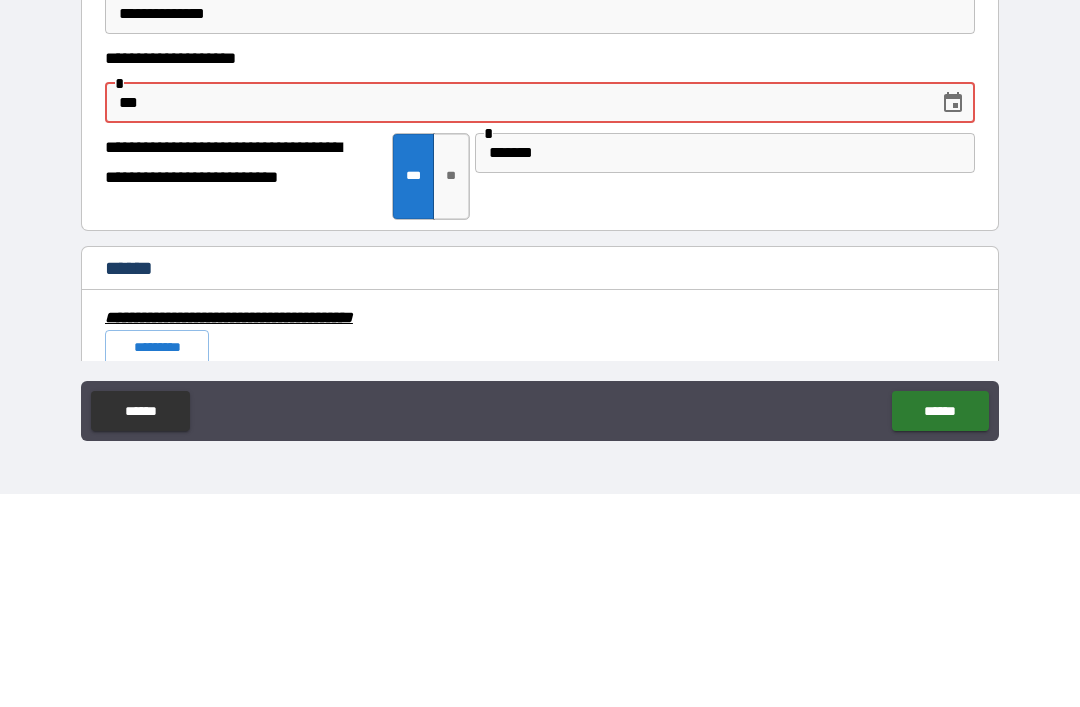 type on "*" 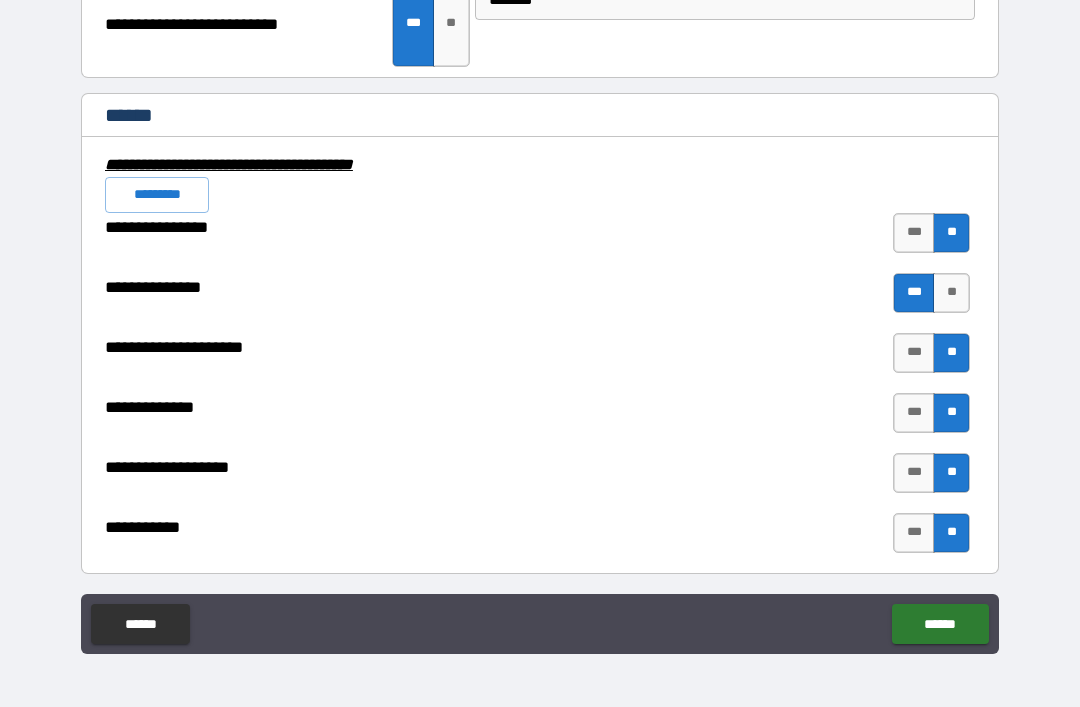 type on "**********" 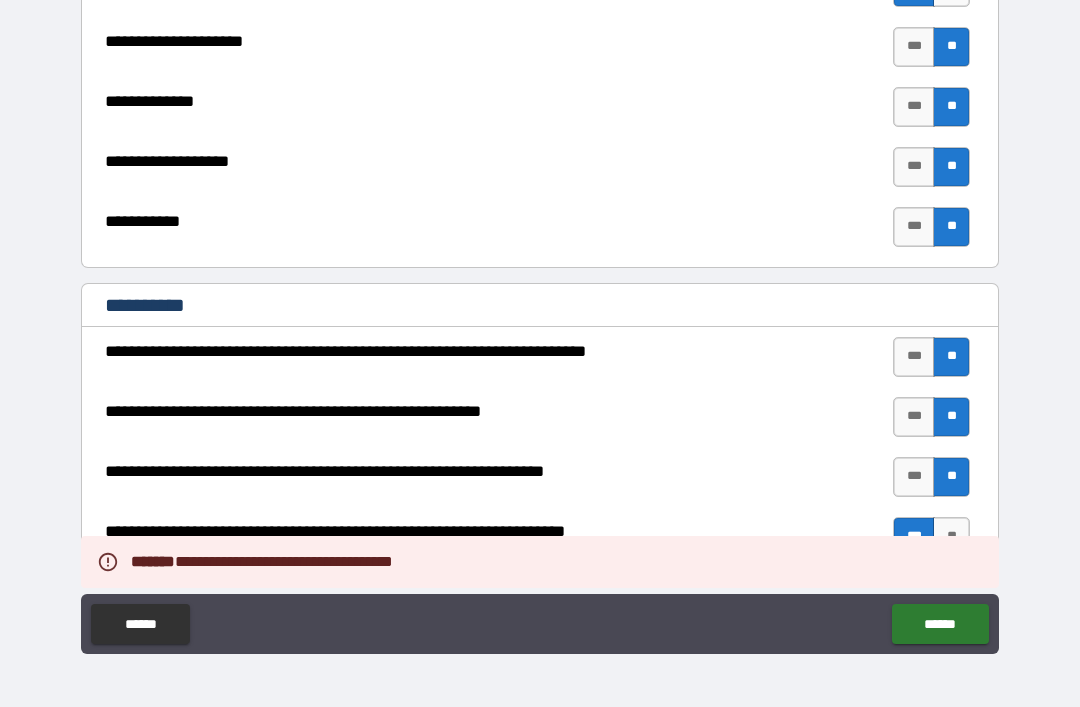 click on "******" at bounding box center (940, 624) 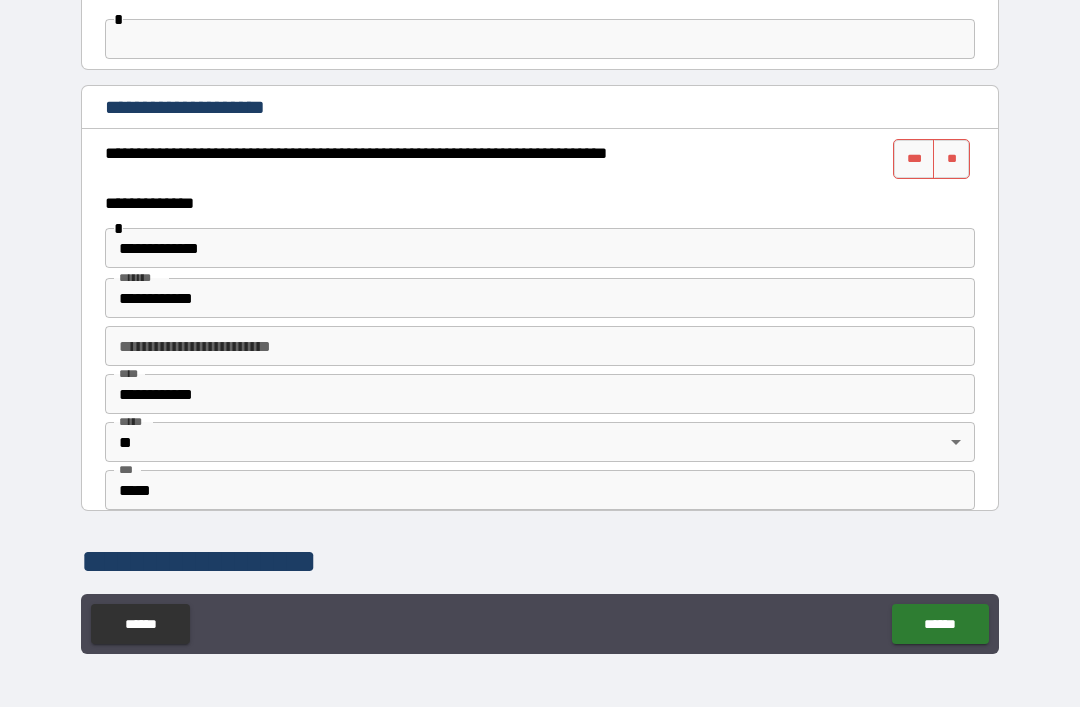 scroll, scrollTop: 1404, scrollLeft: 0, axis: vertical 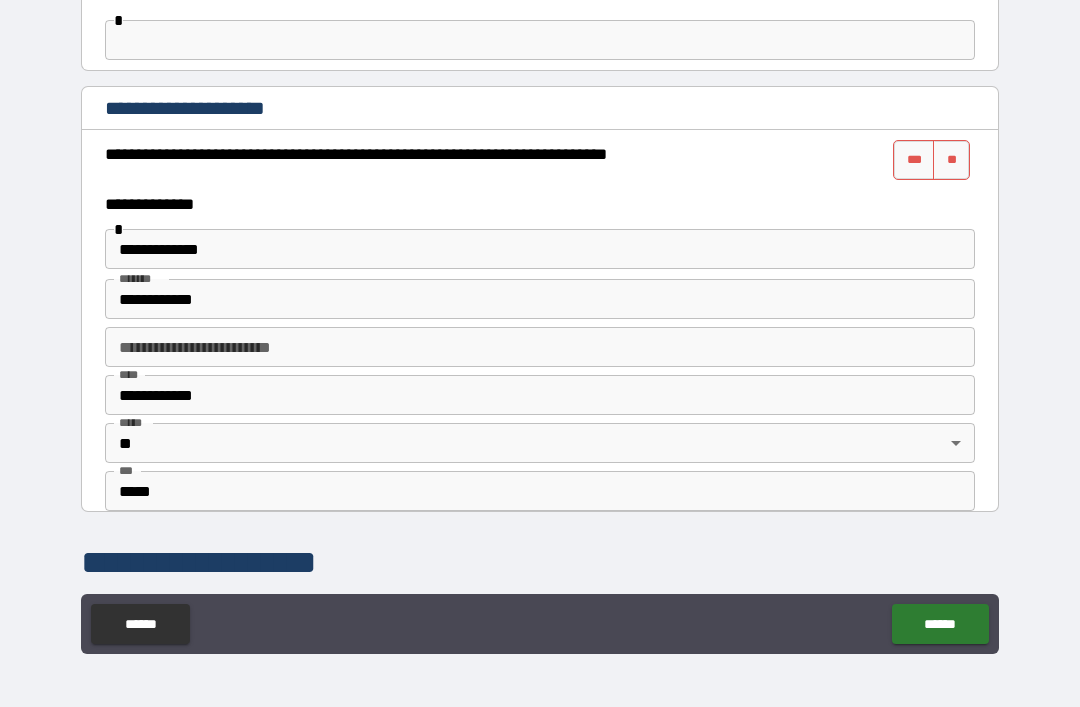 click on "***" at bounding box center (914, 160) 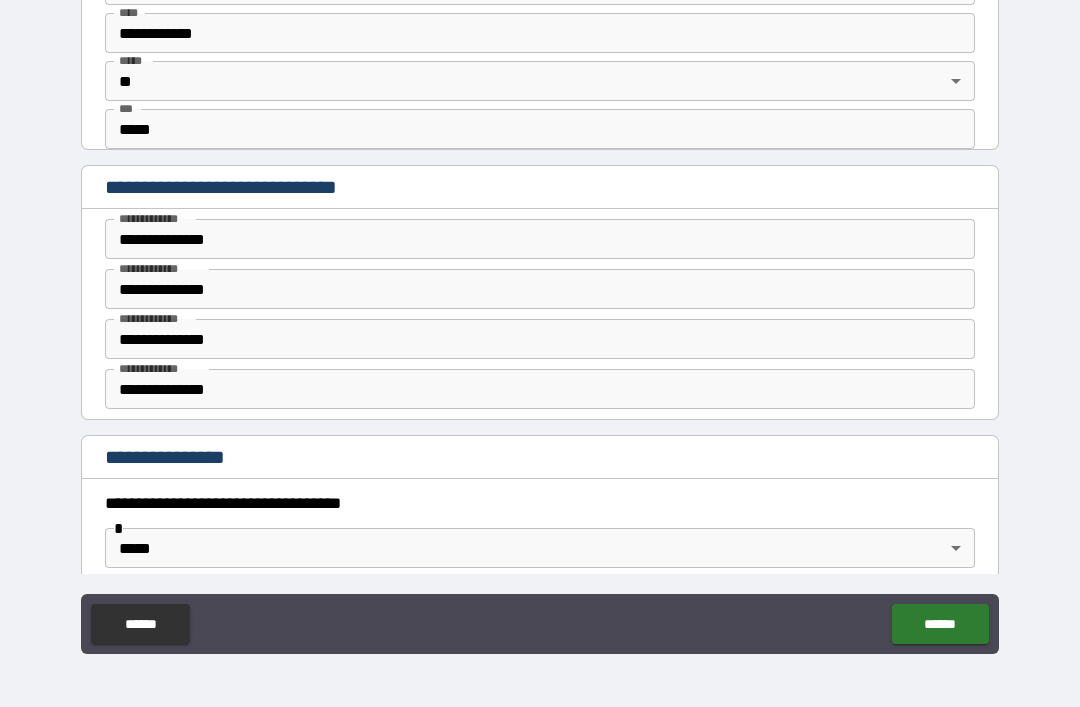 scroll, scrollTop: 847, scrollLeft: 0, axis: vertical 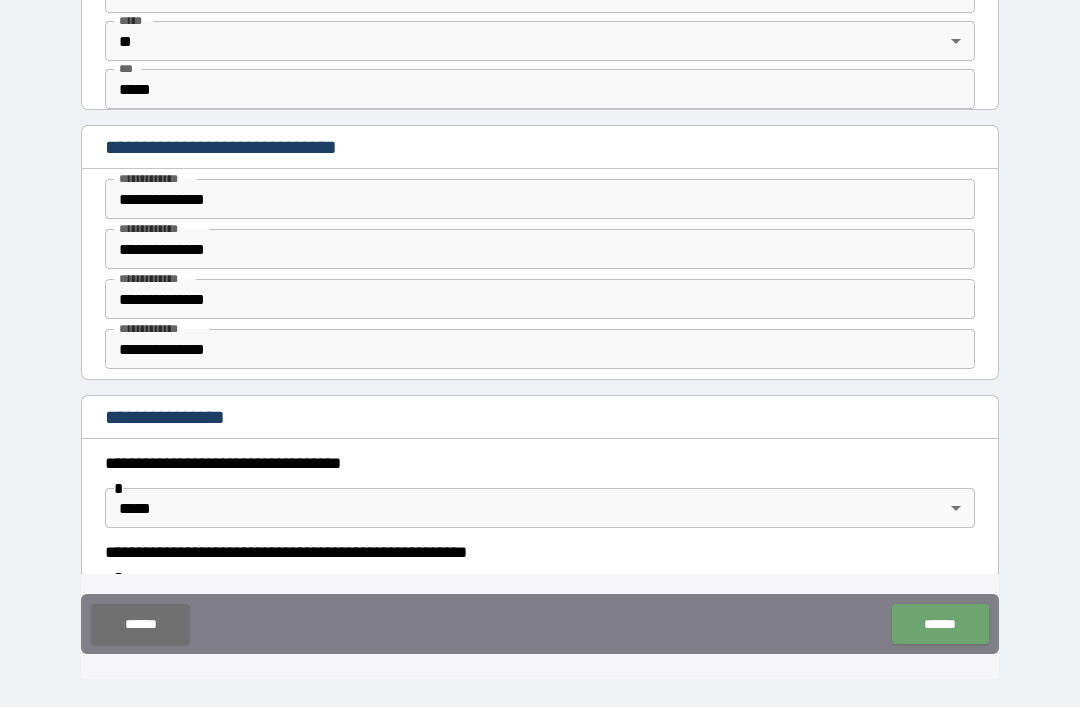click on "******" at bounding box center (940, 624) 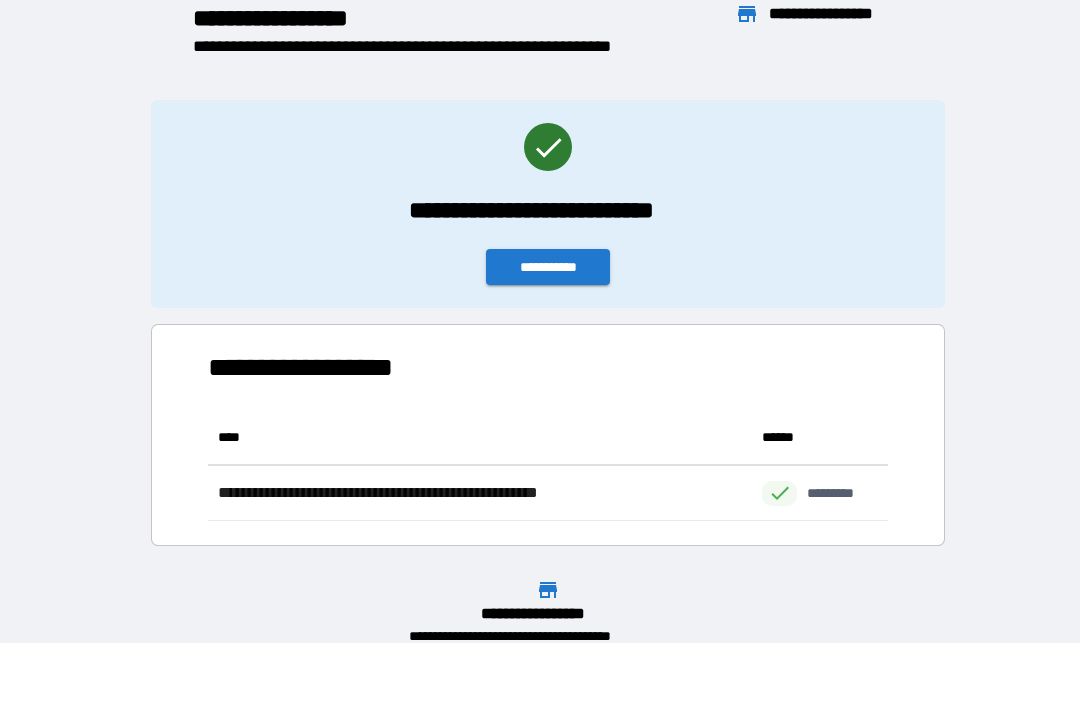 scroll, scrollTop: 1, scrollLeft: 1, axis: both 